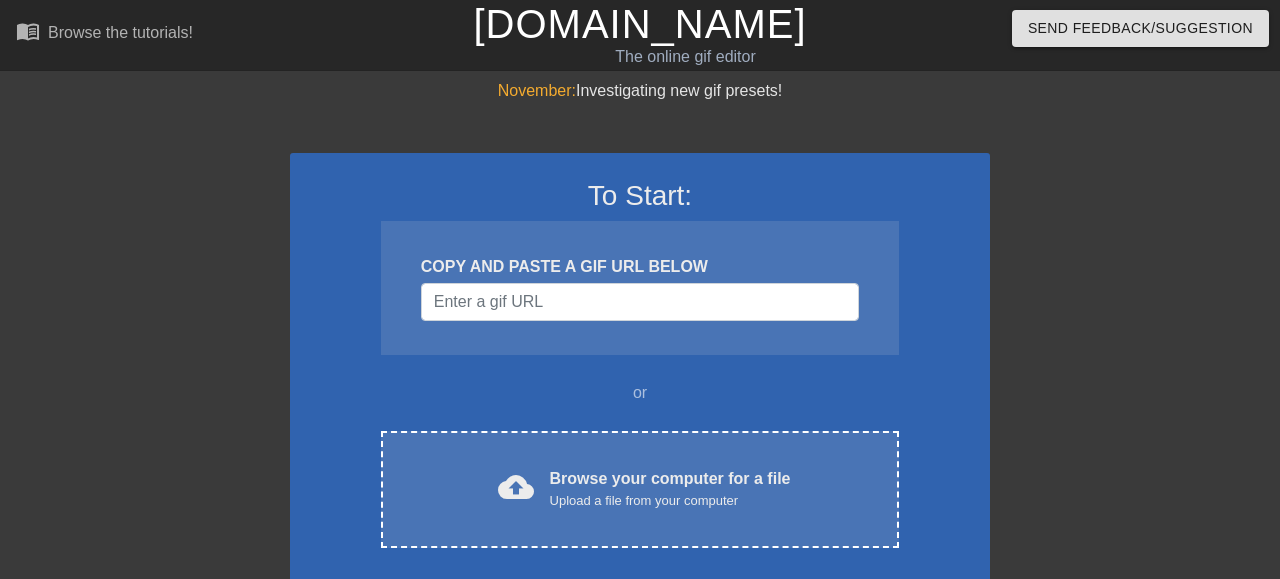 scroll, scrollTop: 0, scrollLeft: 0, axis: both 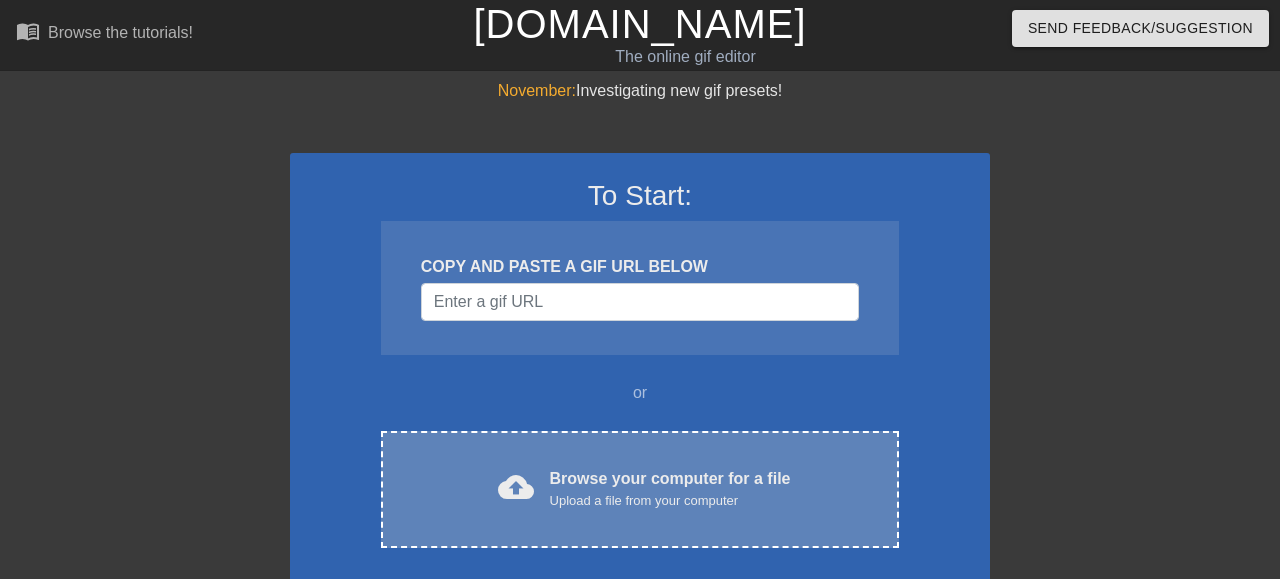 click on "cloud_upload Browse your computer for a file Upload a file from your computer Choose files" at bounding box center (640, 489) 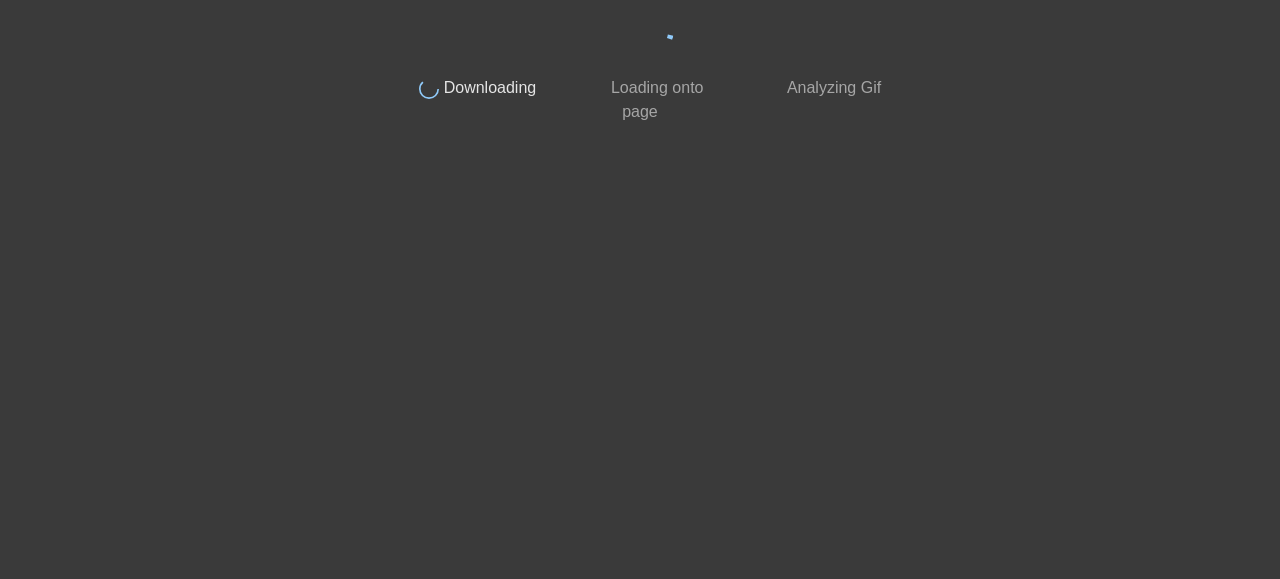 scroll, scrollTop: 109, scrollLeft: 0, axis: vertical 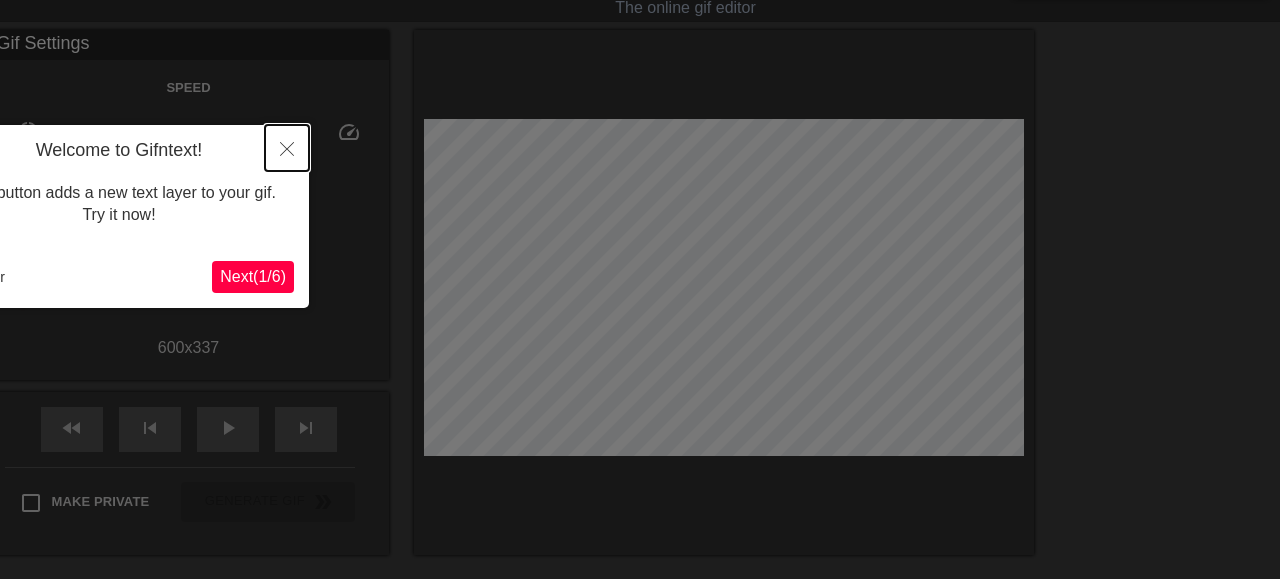 click at bounding box center [287, 148] 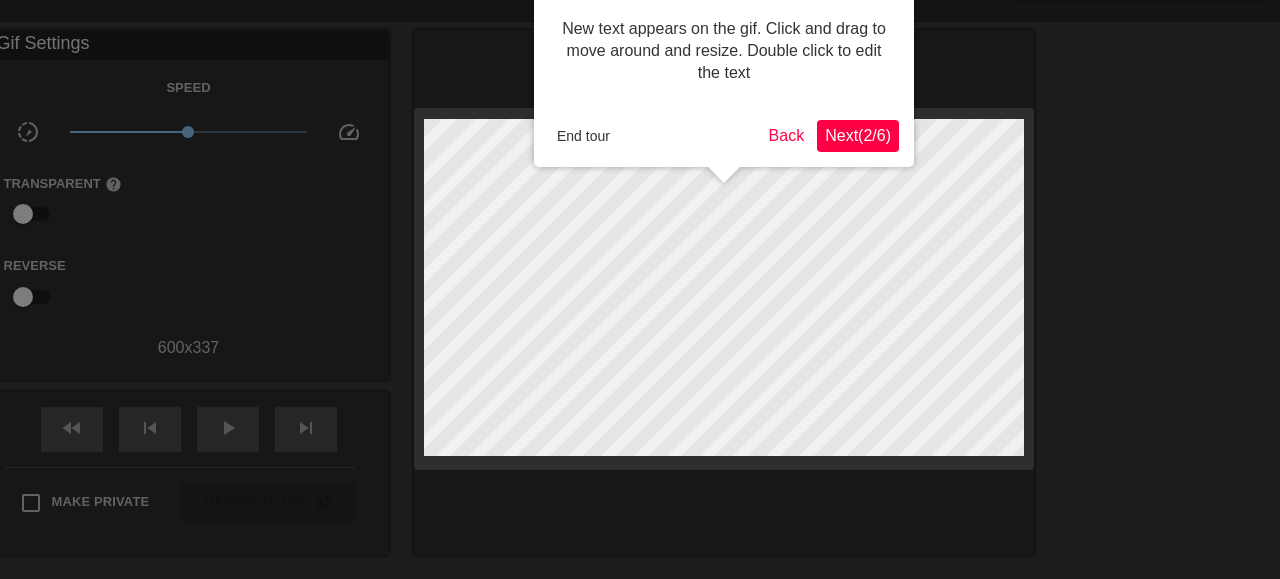 scroll, scrollTop: 0, scrollLeft: 0, axis: both 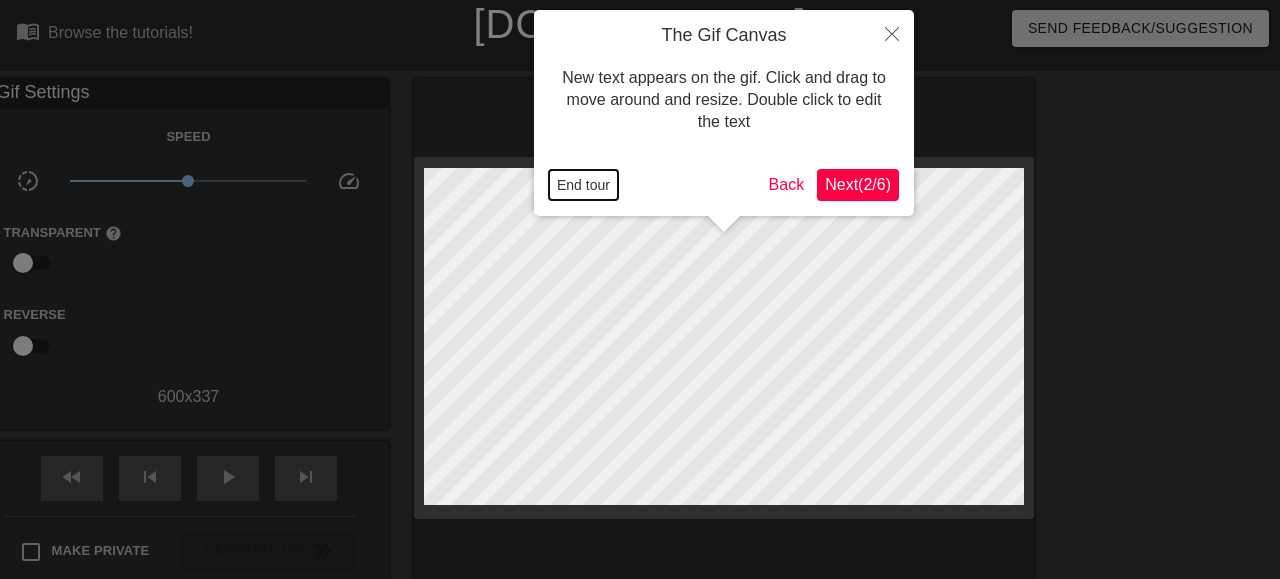 click on "End tour" at bounding box center (583, 185) 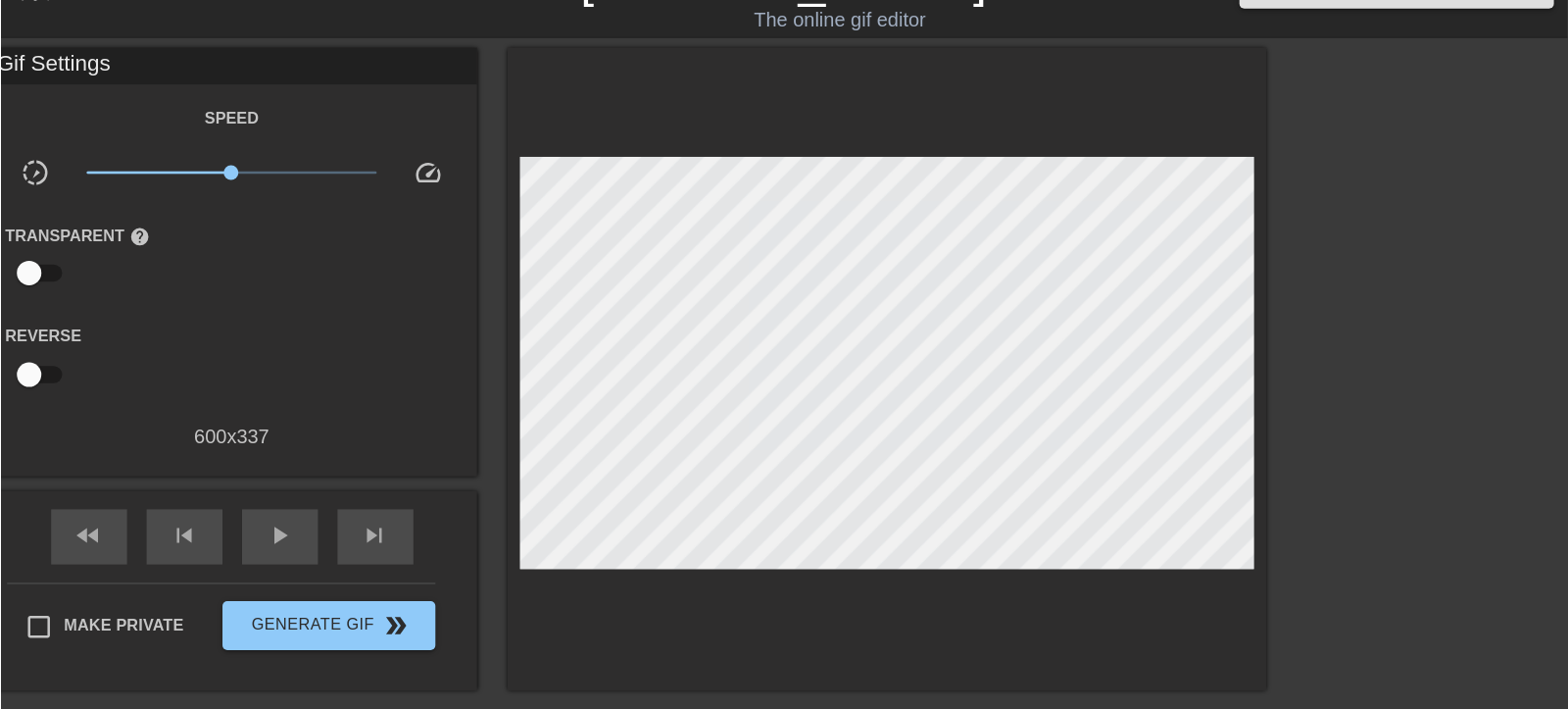 scroll, scrollTop: 0, scrollLeft: 0, axis: both 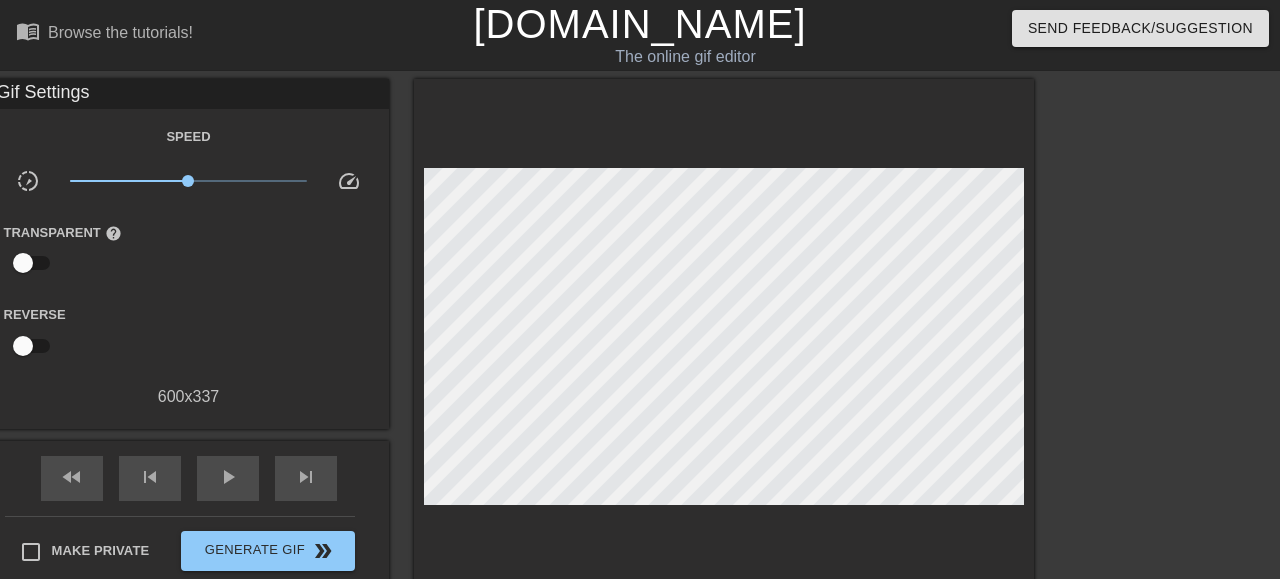 drag, startPoint x: 19, startPoint y: 100, endPoint x: 46, endPoint y: 103, distance: 27.166155 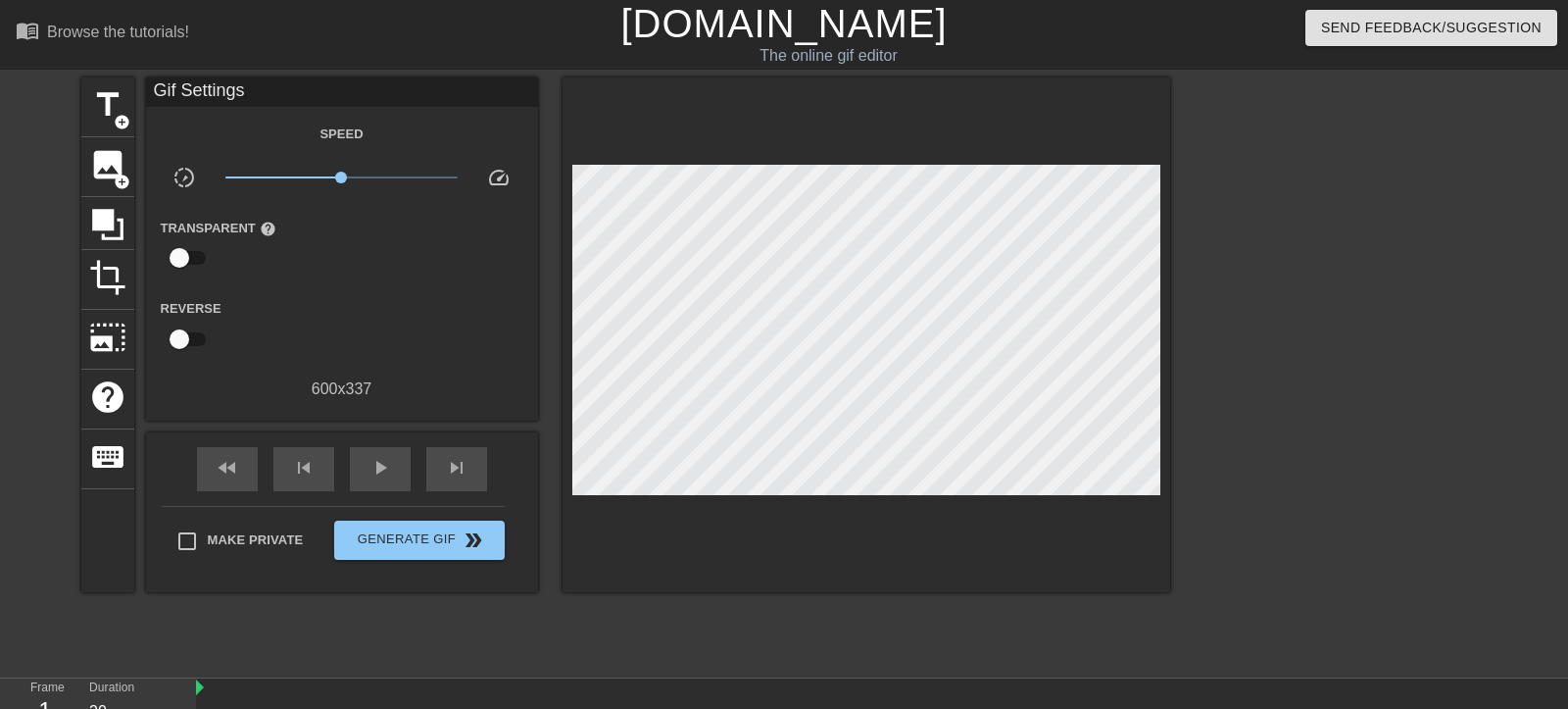 click on "title add_circle image add_circle crop photo_size_select_large help keyboard Gif Settings Speed slow_motion_video x1.00 speed Transparent help Reverse 600  x  337 fast_rewind skip_previous play_arrow skip_next Make Private Generate Gif double_arrow" at bounding box center (784, 372) 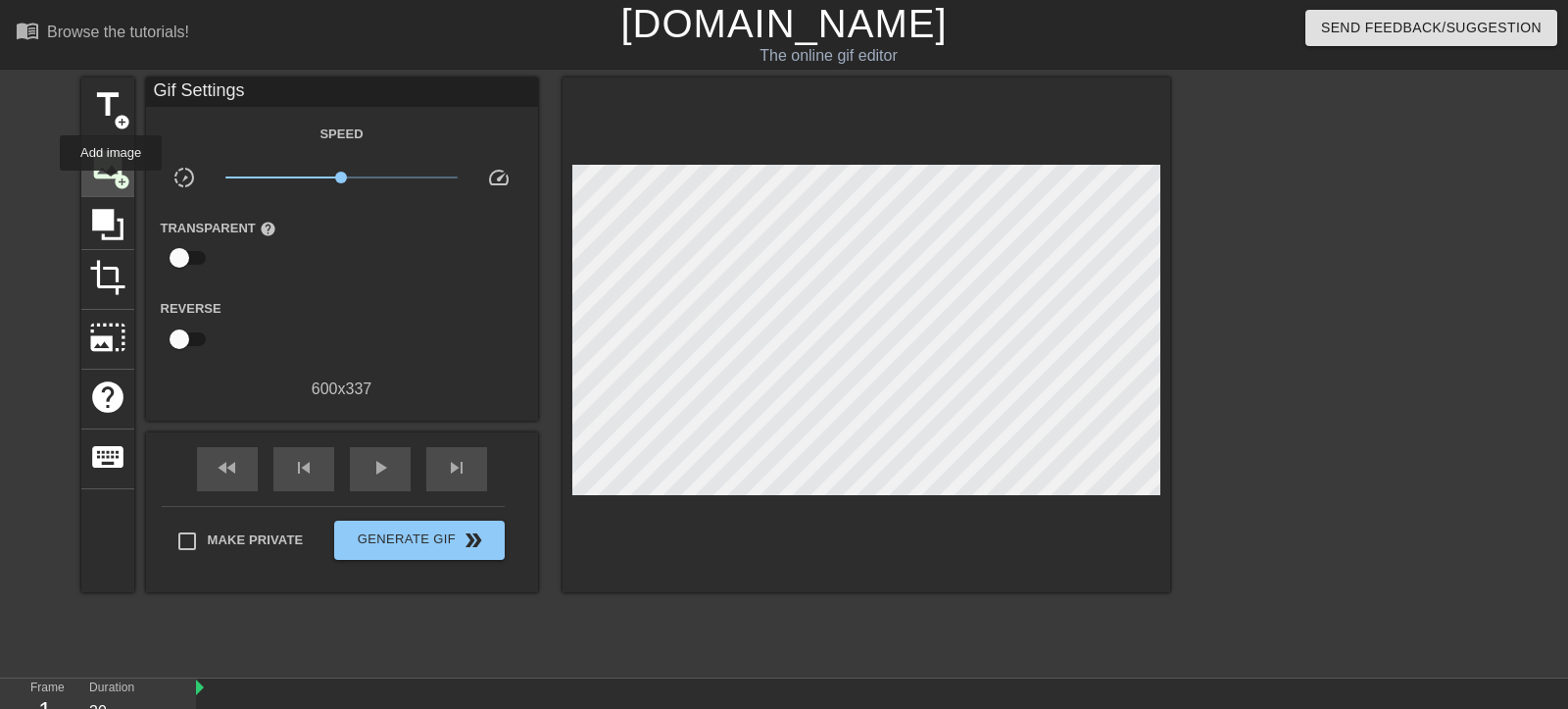 click on "image add_circle" at bounding box center [108, 167] 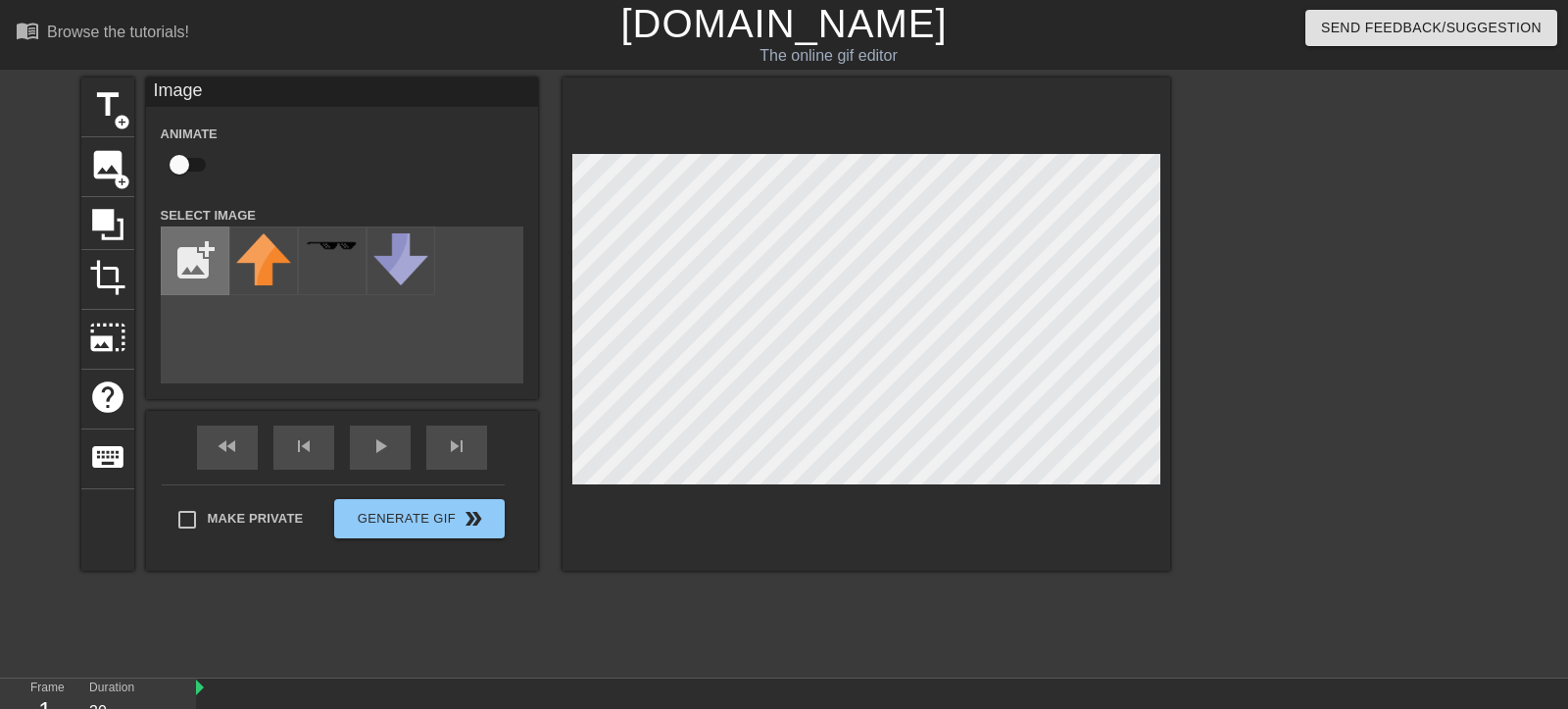 click at bounding box center (195, 261) 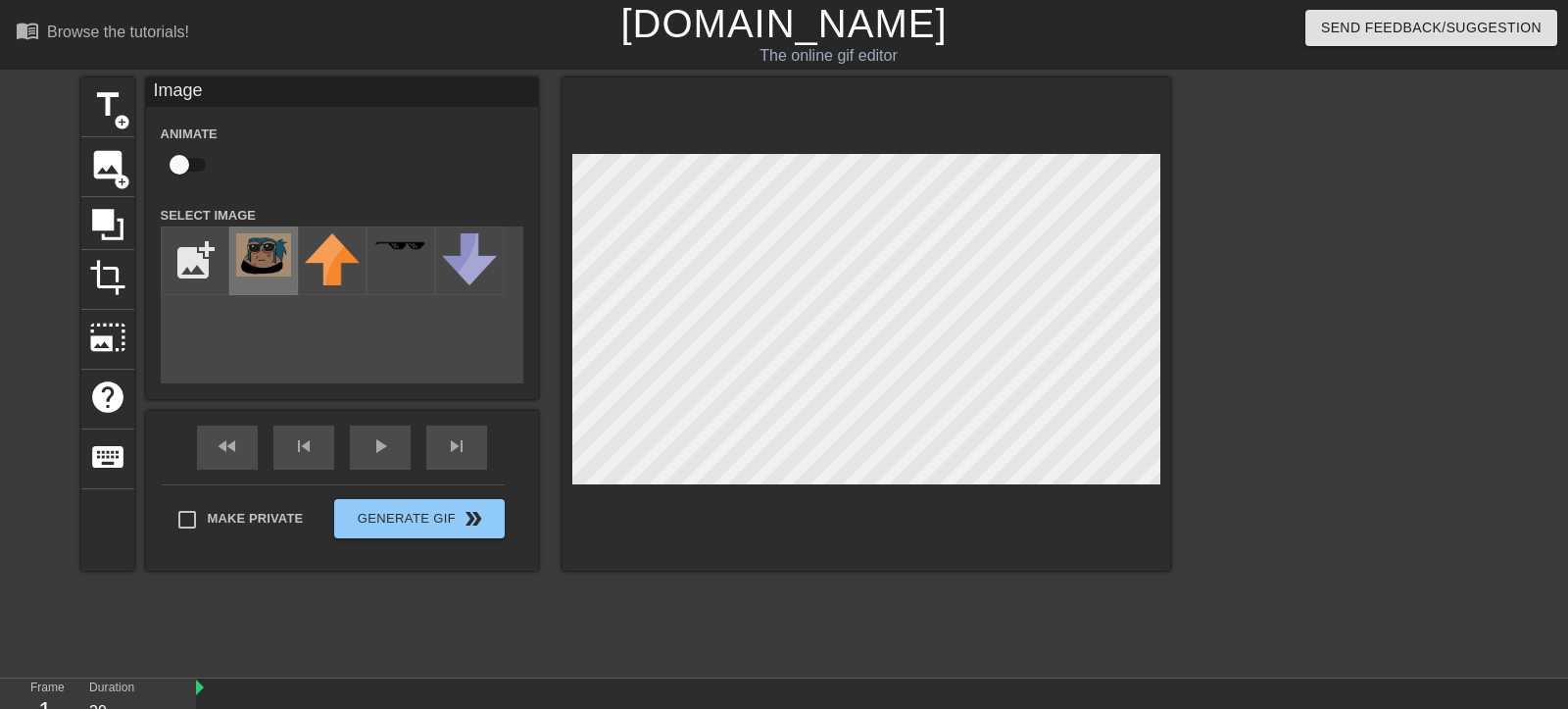 click at bounding box center (264, 255) 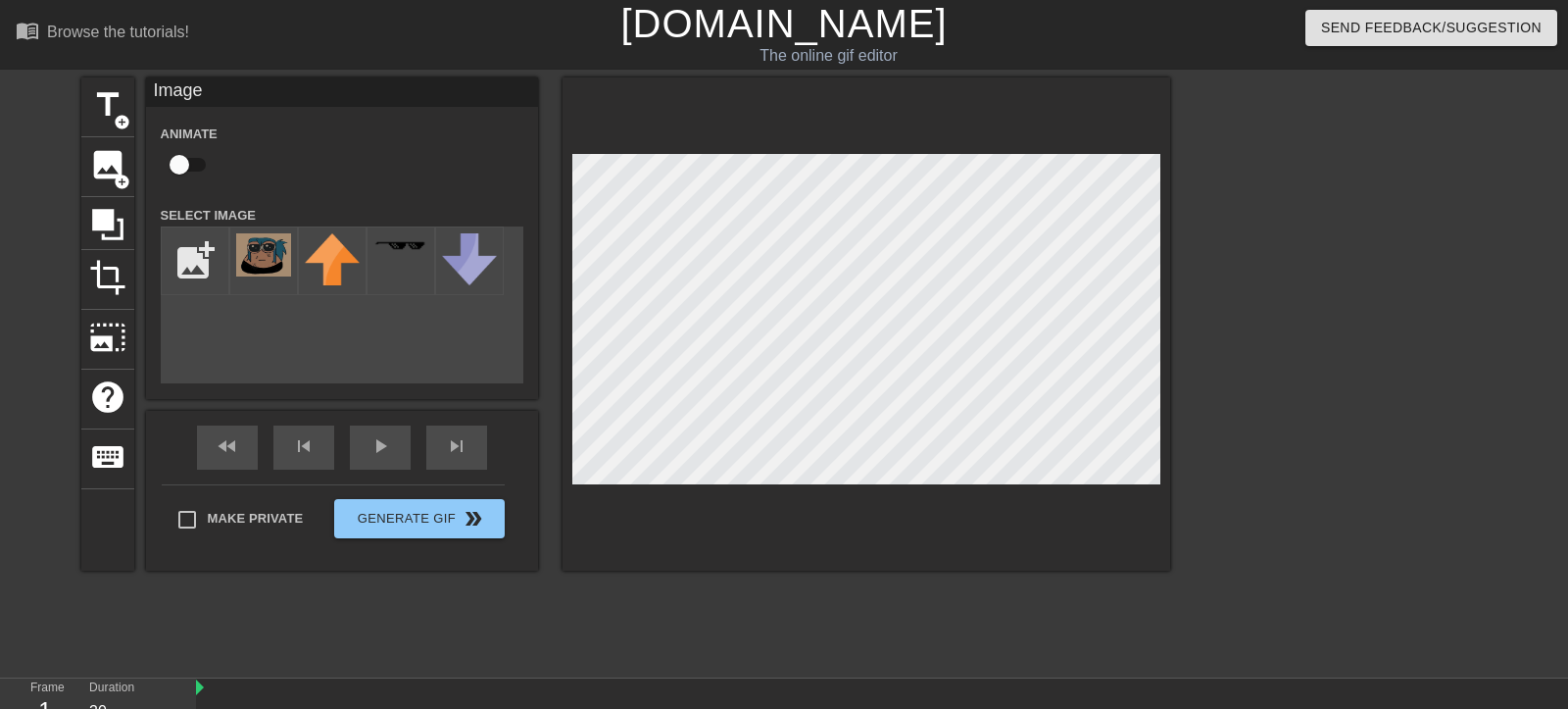 click at bounding box center (179, 165) 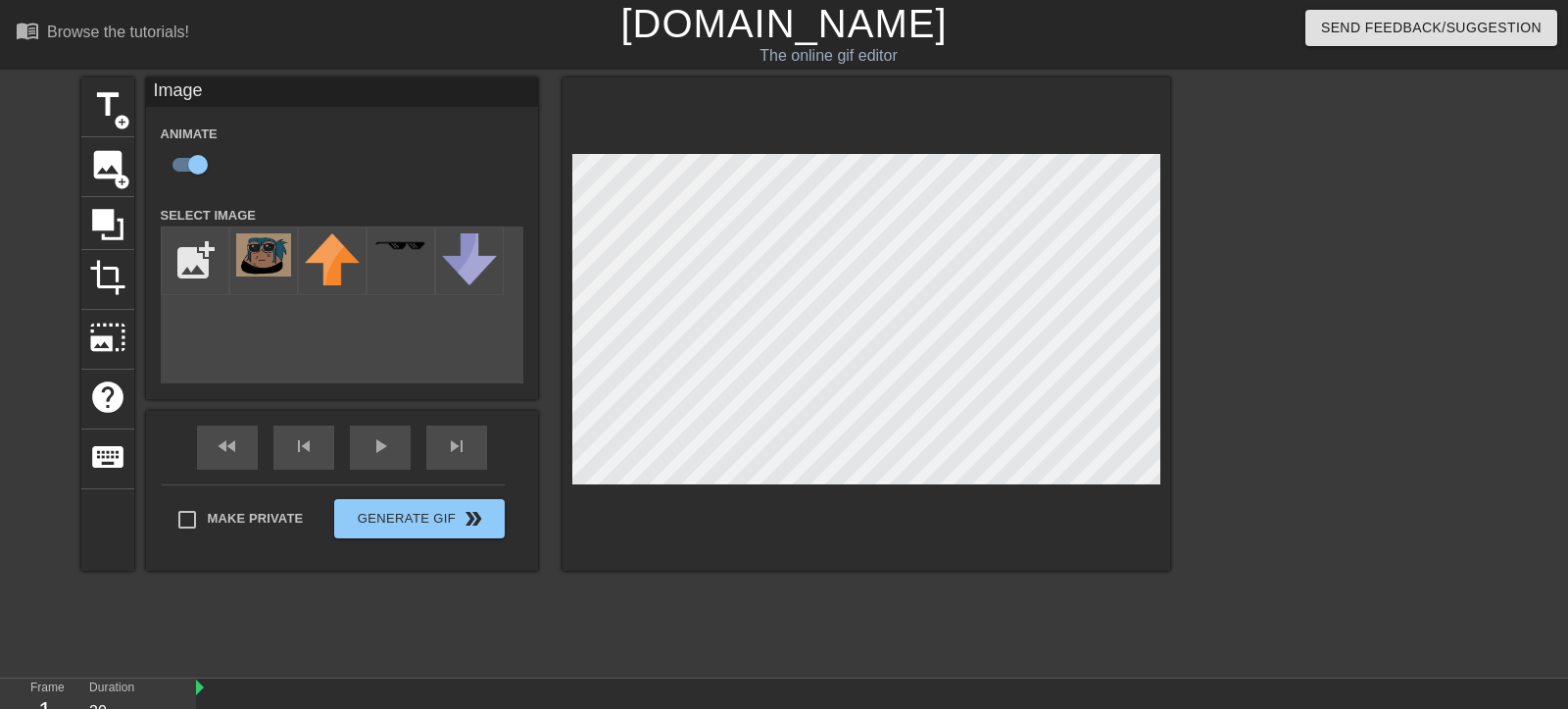 click at bounding box center (866, 324) 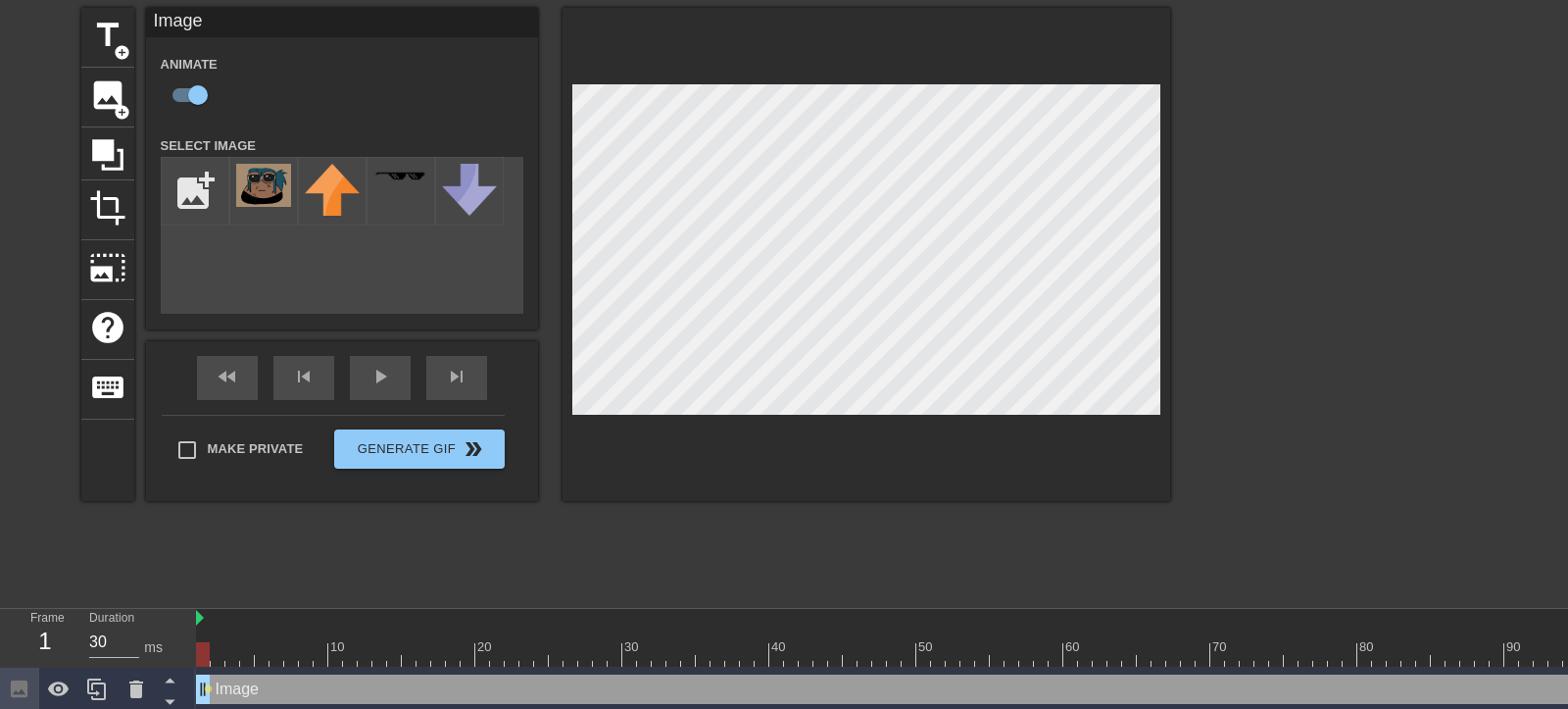 scroll, scrollTop: 71, scrollLeft: 0, axis: vertical 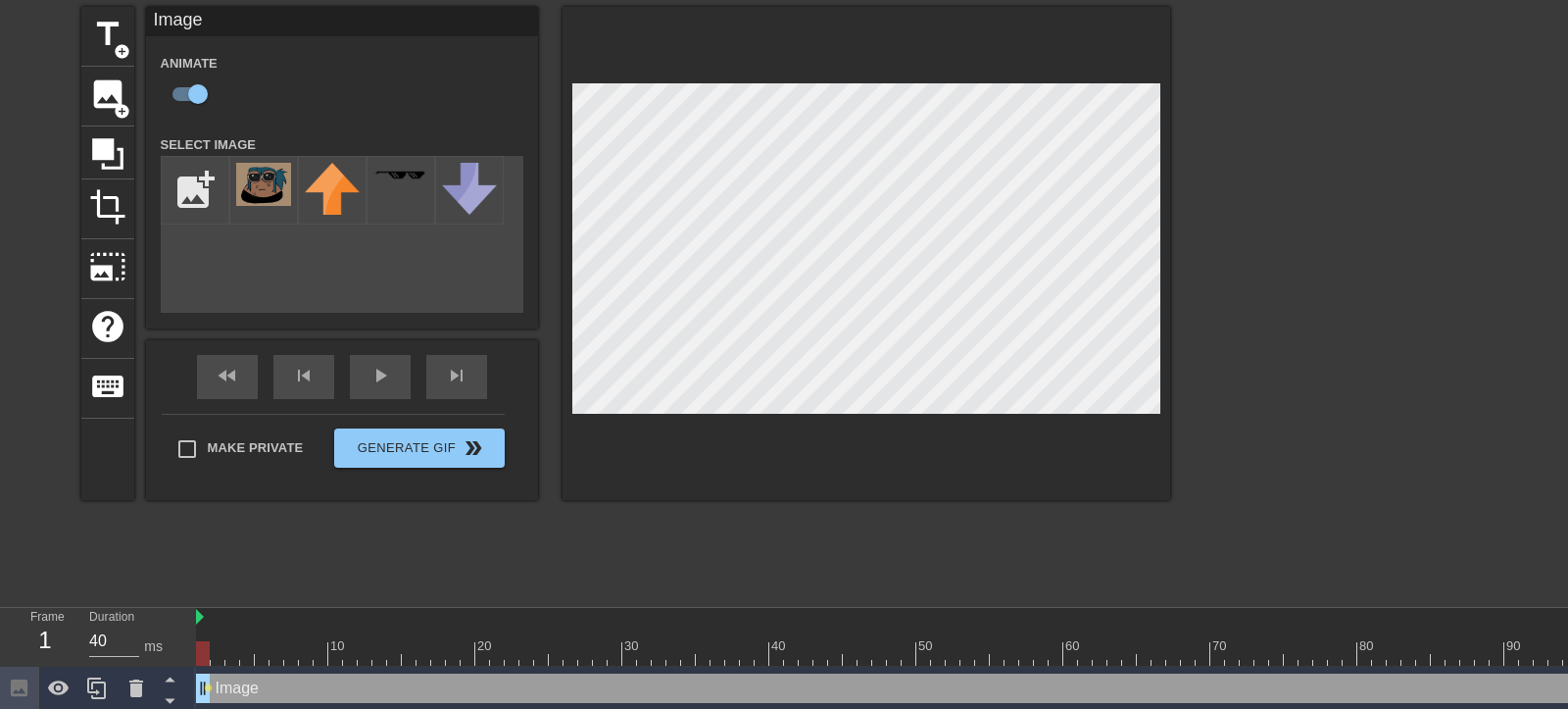 click at bounding box center (1761, 653) 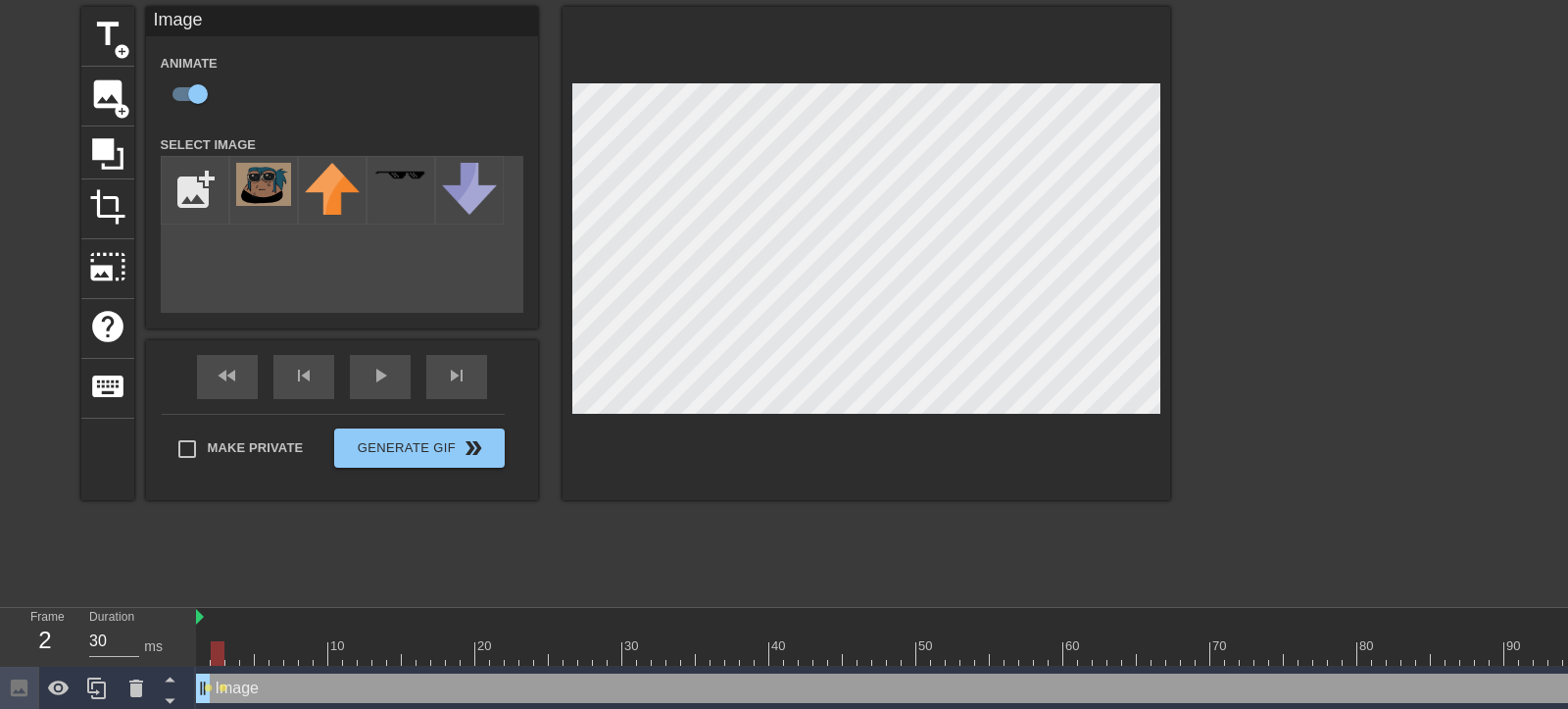 click at bounding box center (1761, 653) 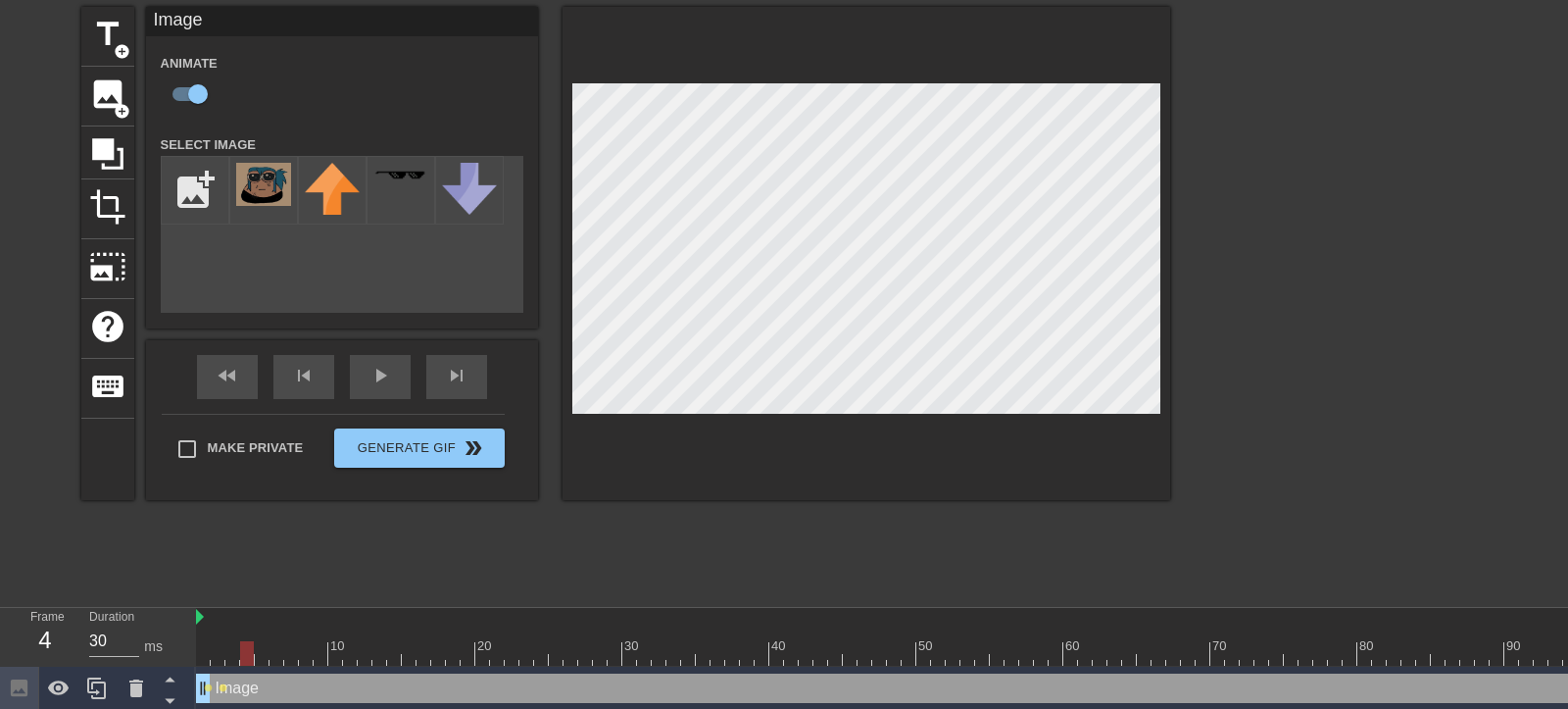 click at bounding box center (247, 653) 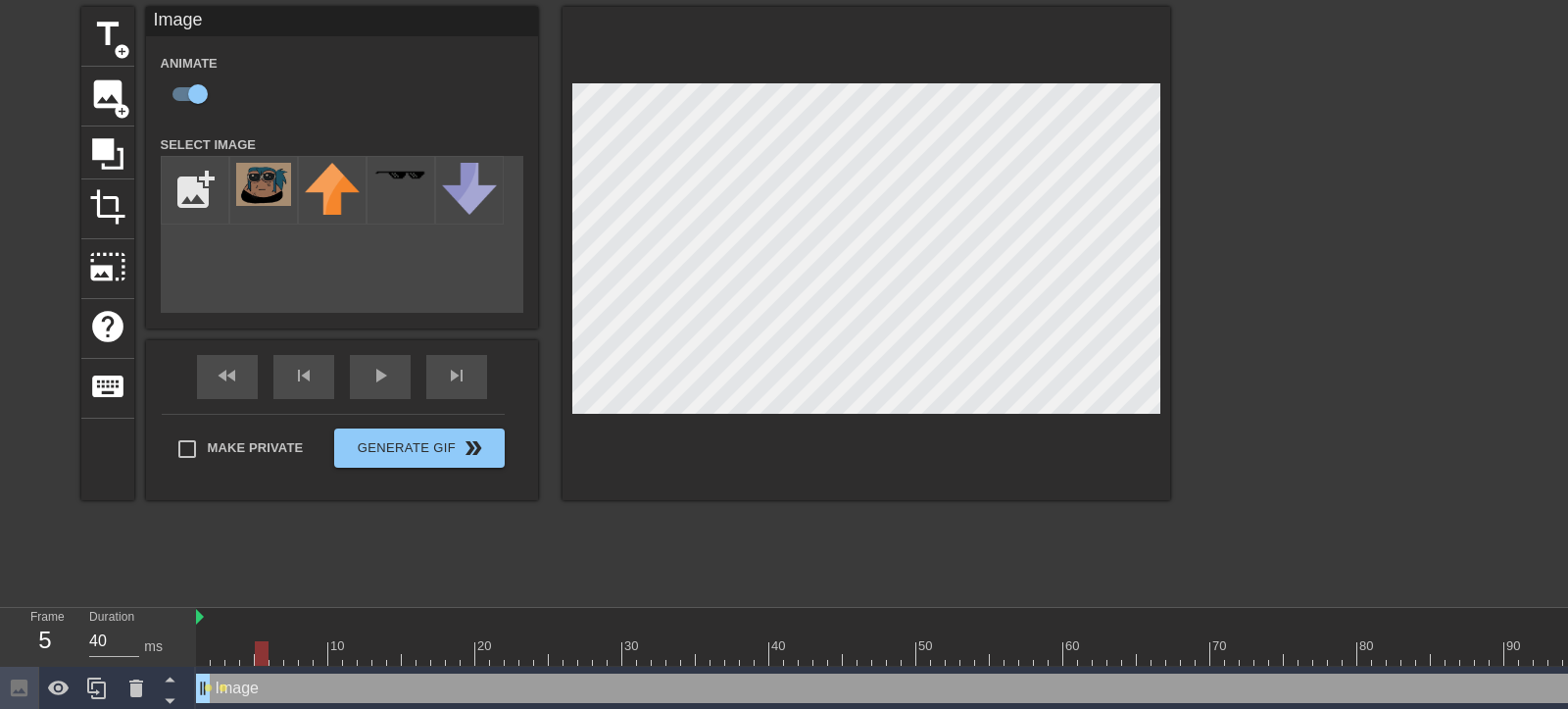 click at bounding box center (1761, 653) 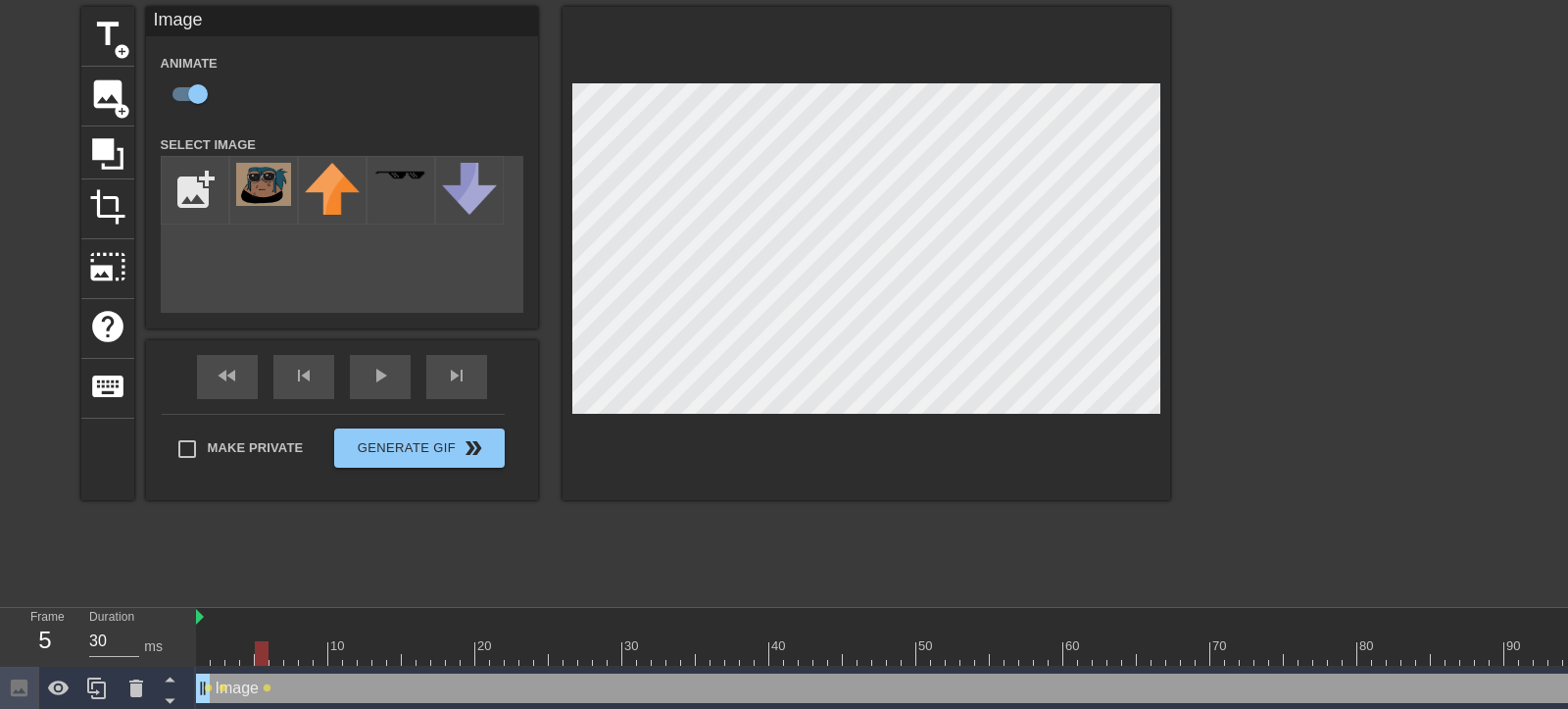 click at bounding box center [1761, 653] 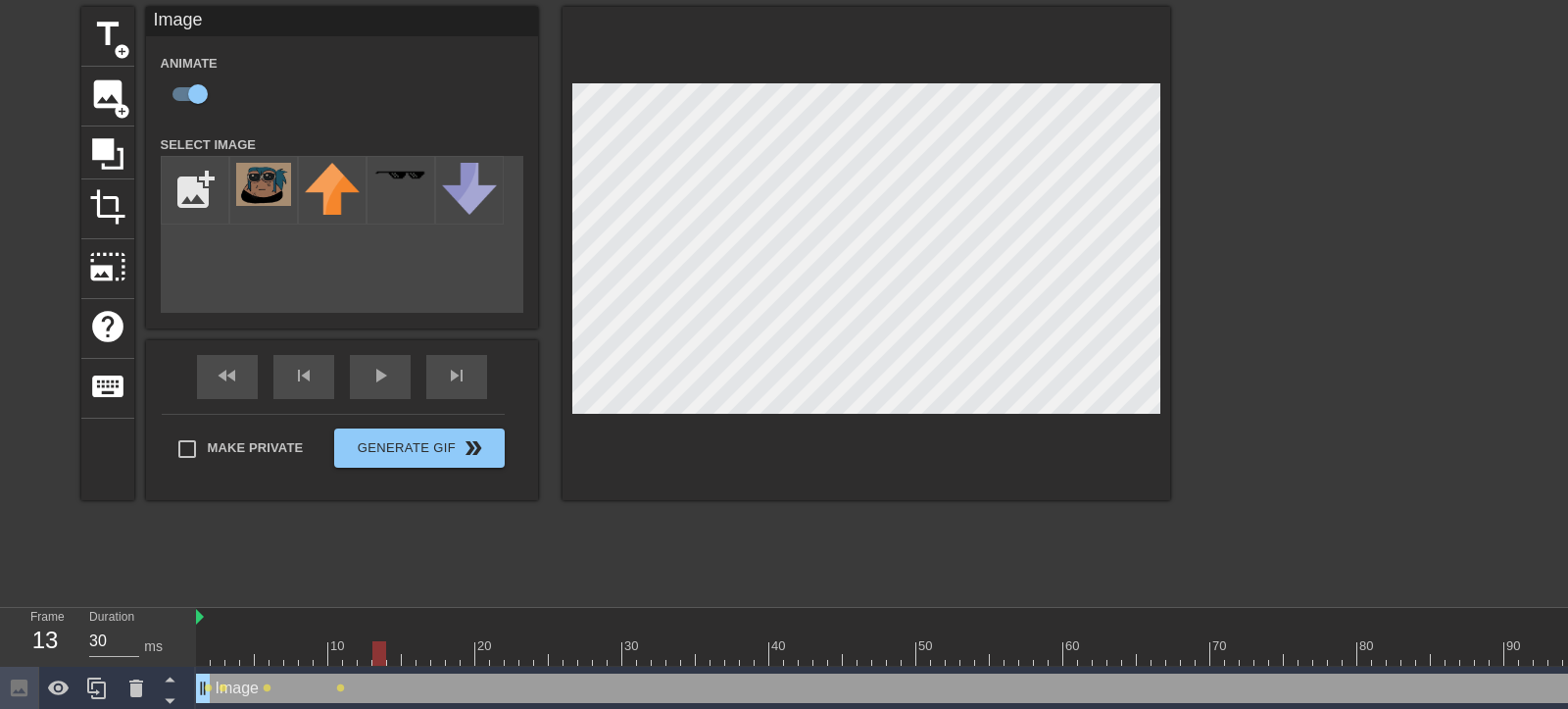 click at bounding box center [1761, 653] 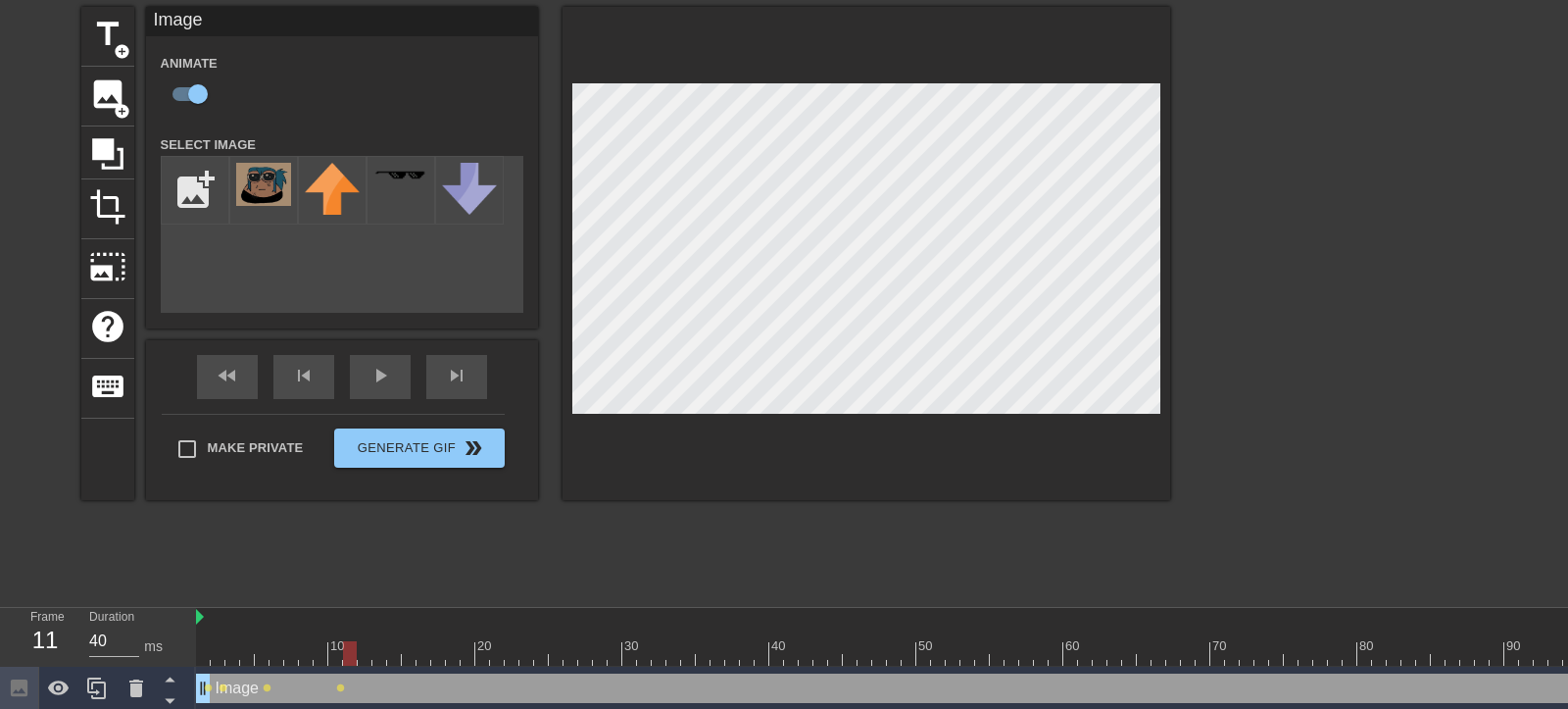 click at bounding box center (1761, 653) 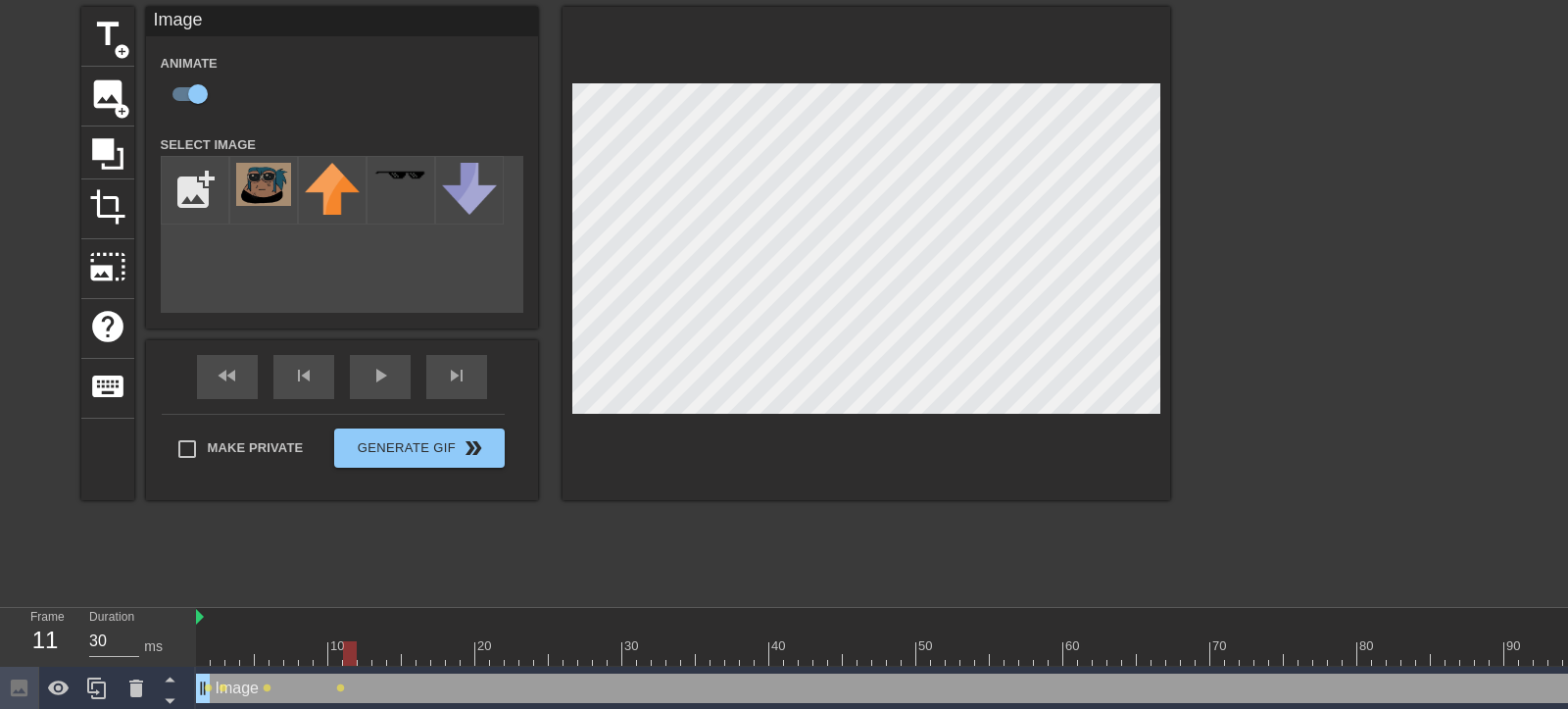click at bounding box center (1761, 653) 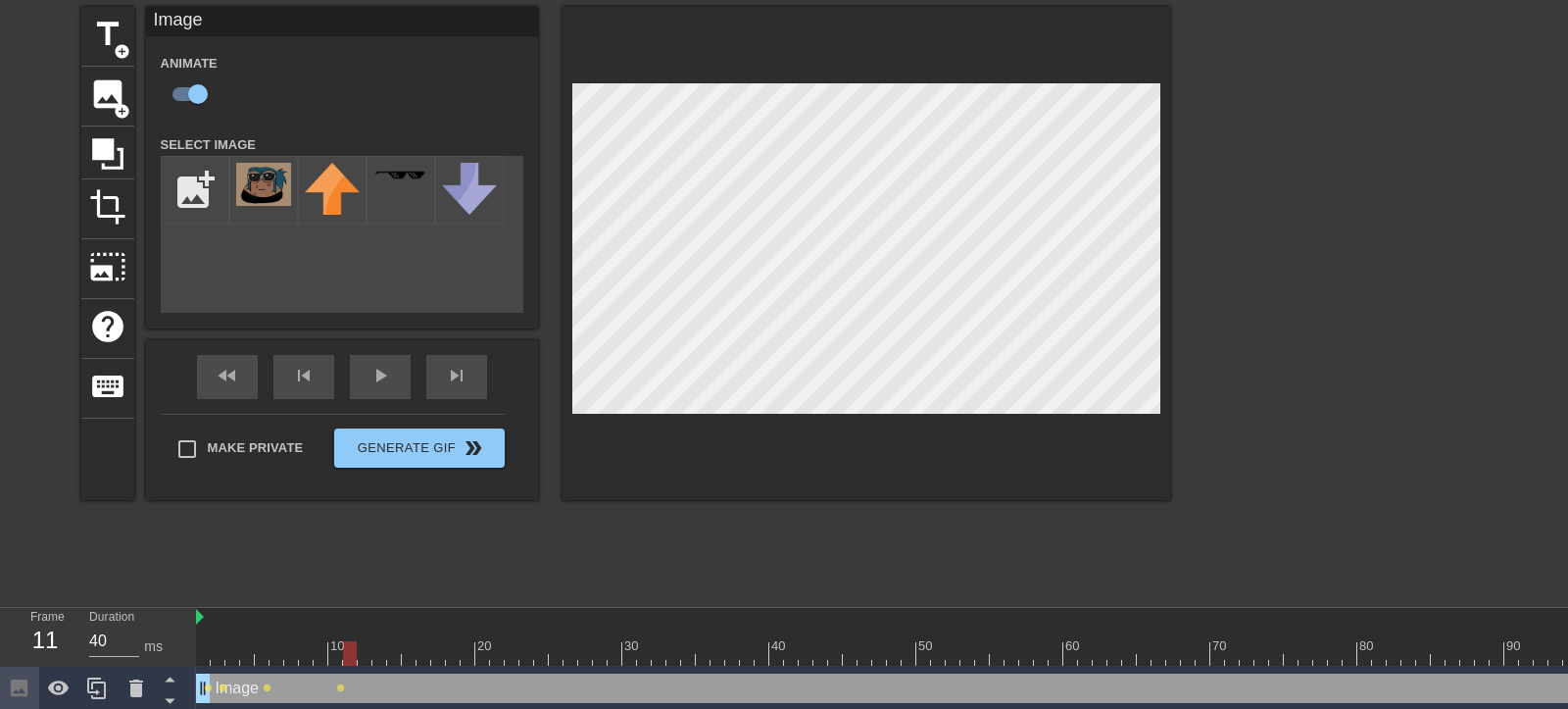 click at bounding box center [1761, 653] 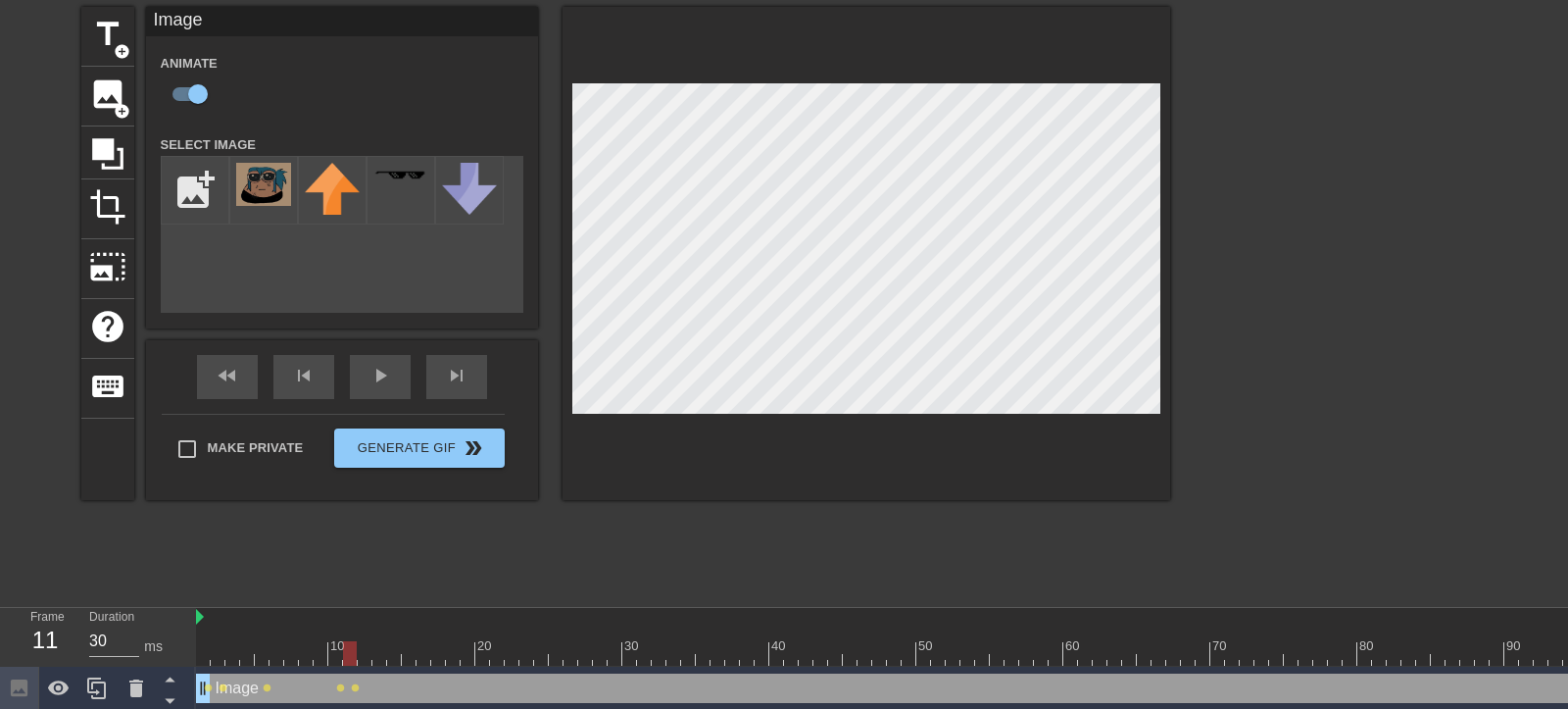 click at bounding box center [1761, 653] 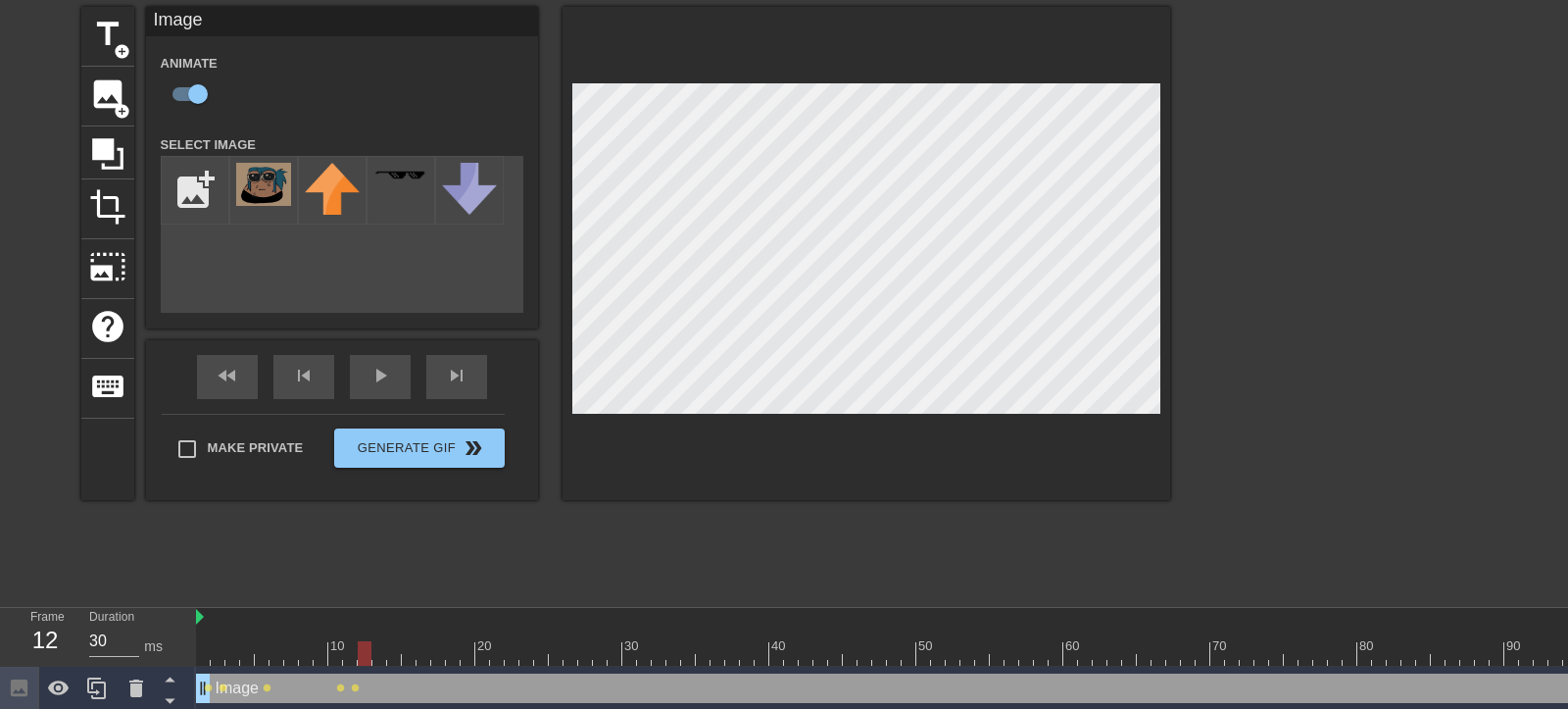 click at bounding box center [1761, 653] 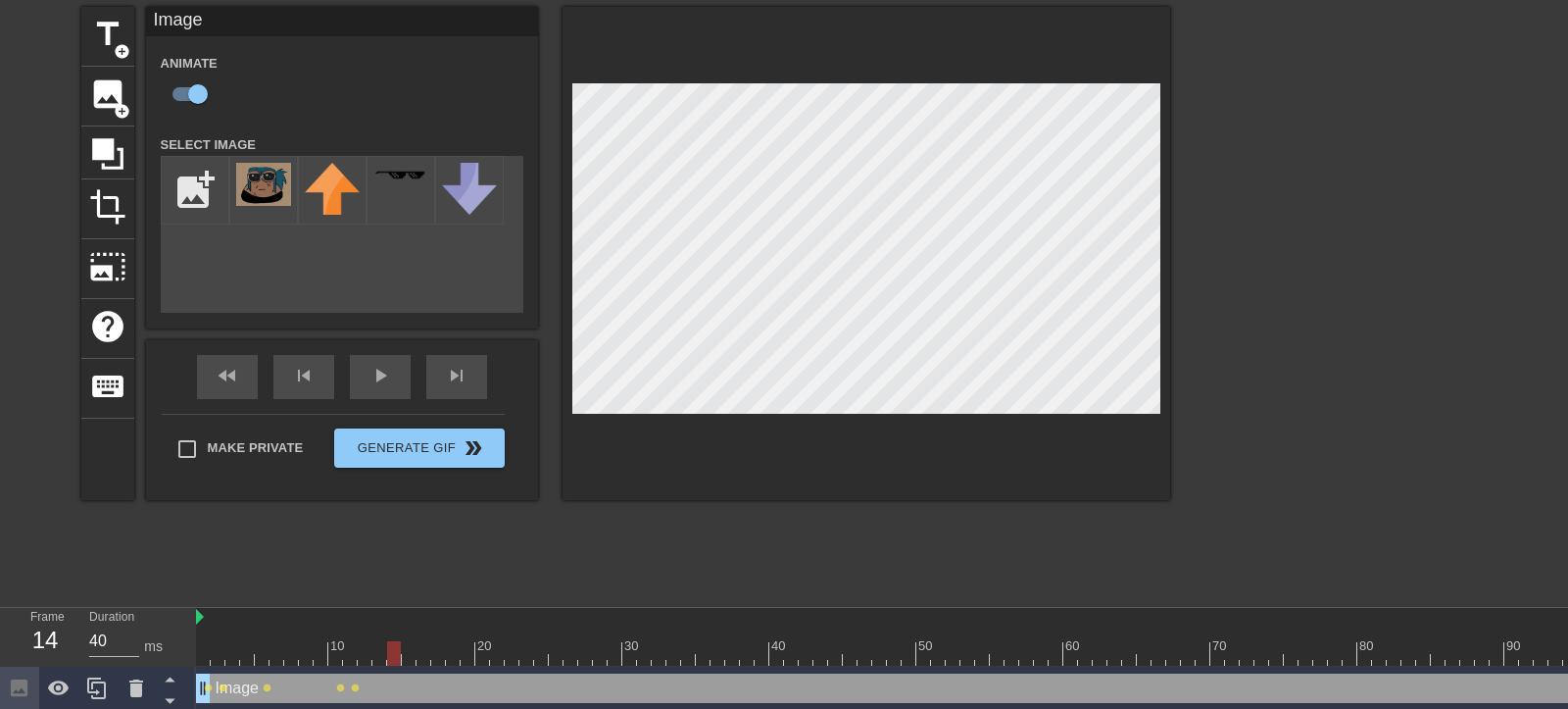 click at bounding box center [1761, 653] 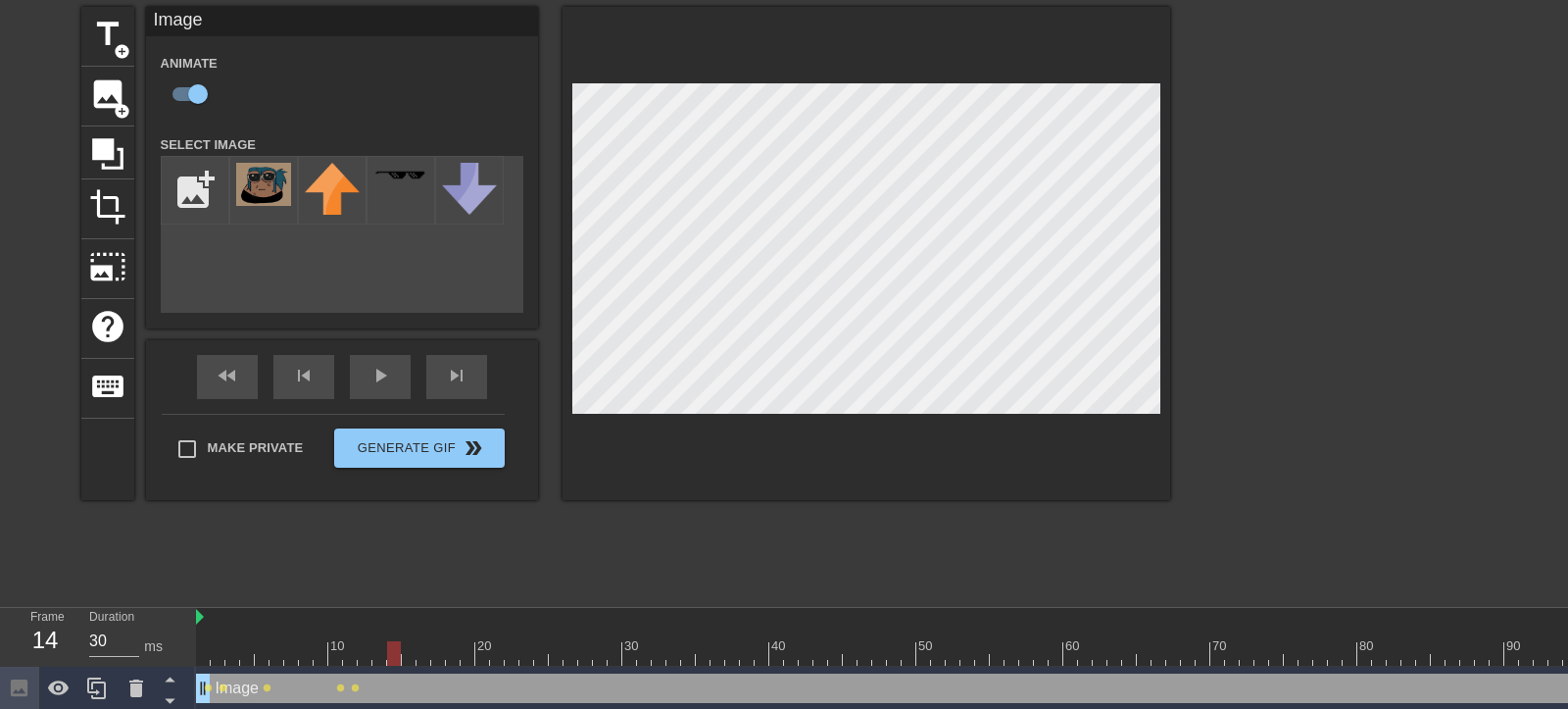 click at bounding box center [1761, 653] 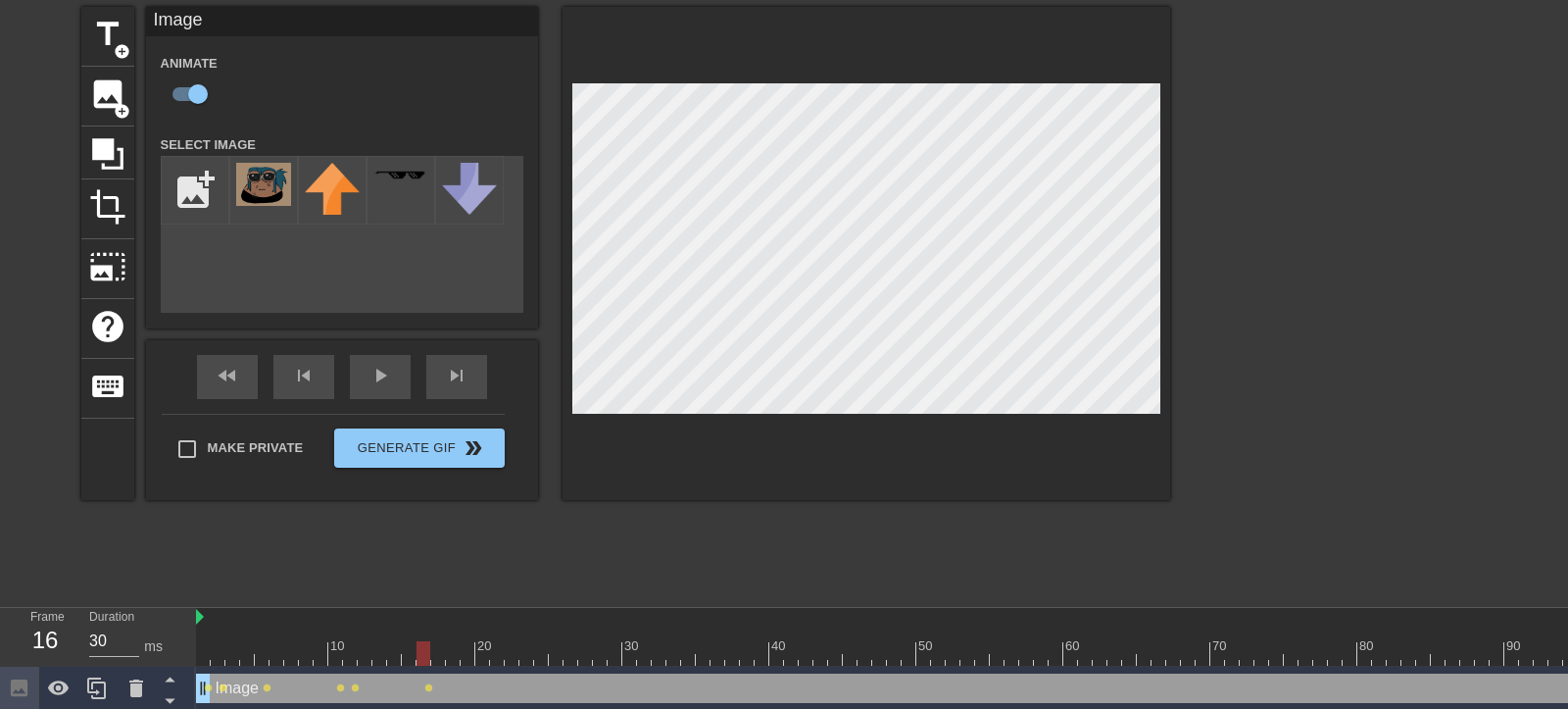 click at bounding box center (1761, 653) 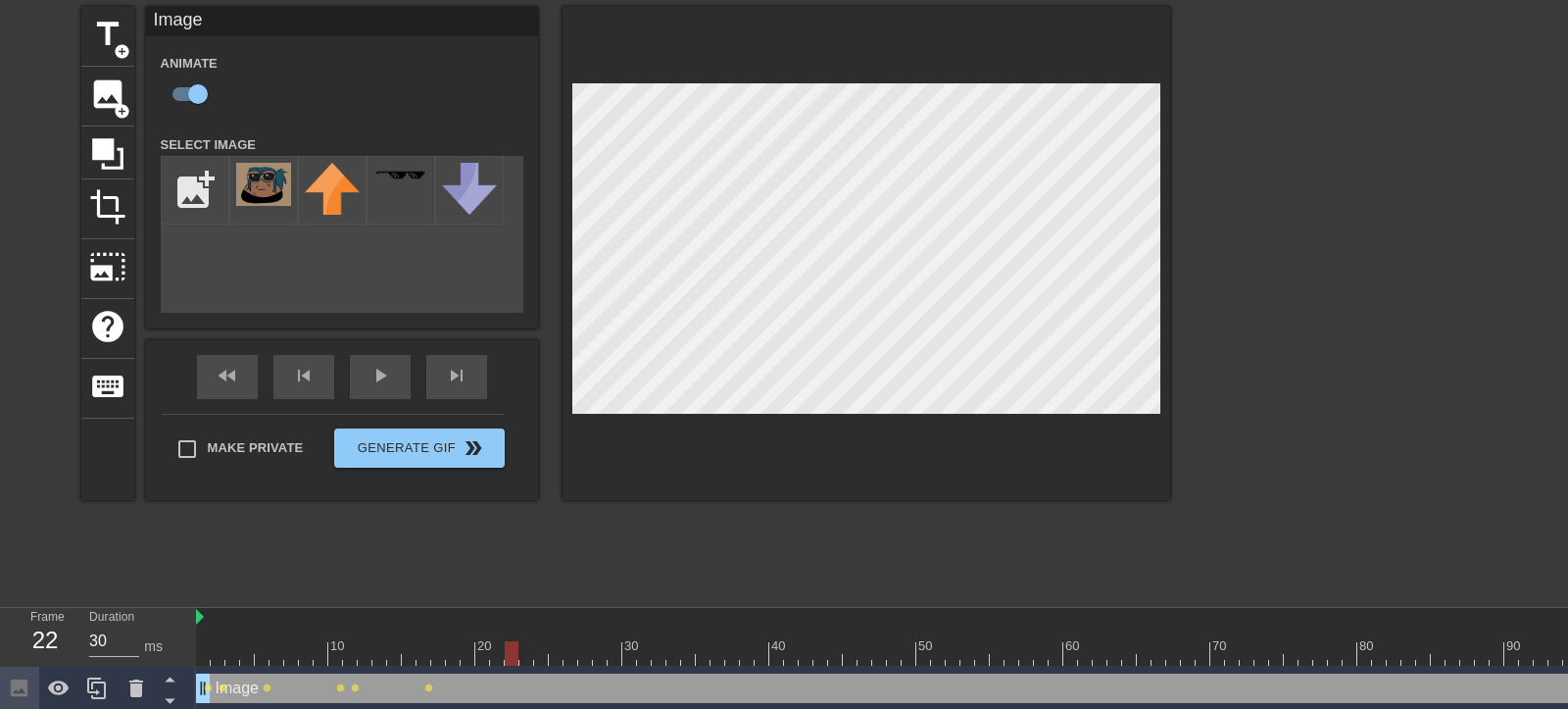 click at bounding box center (1761, 653) 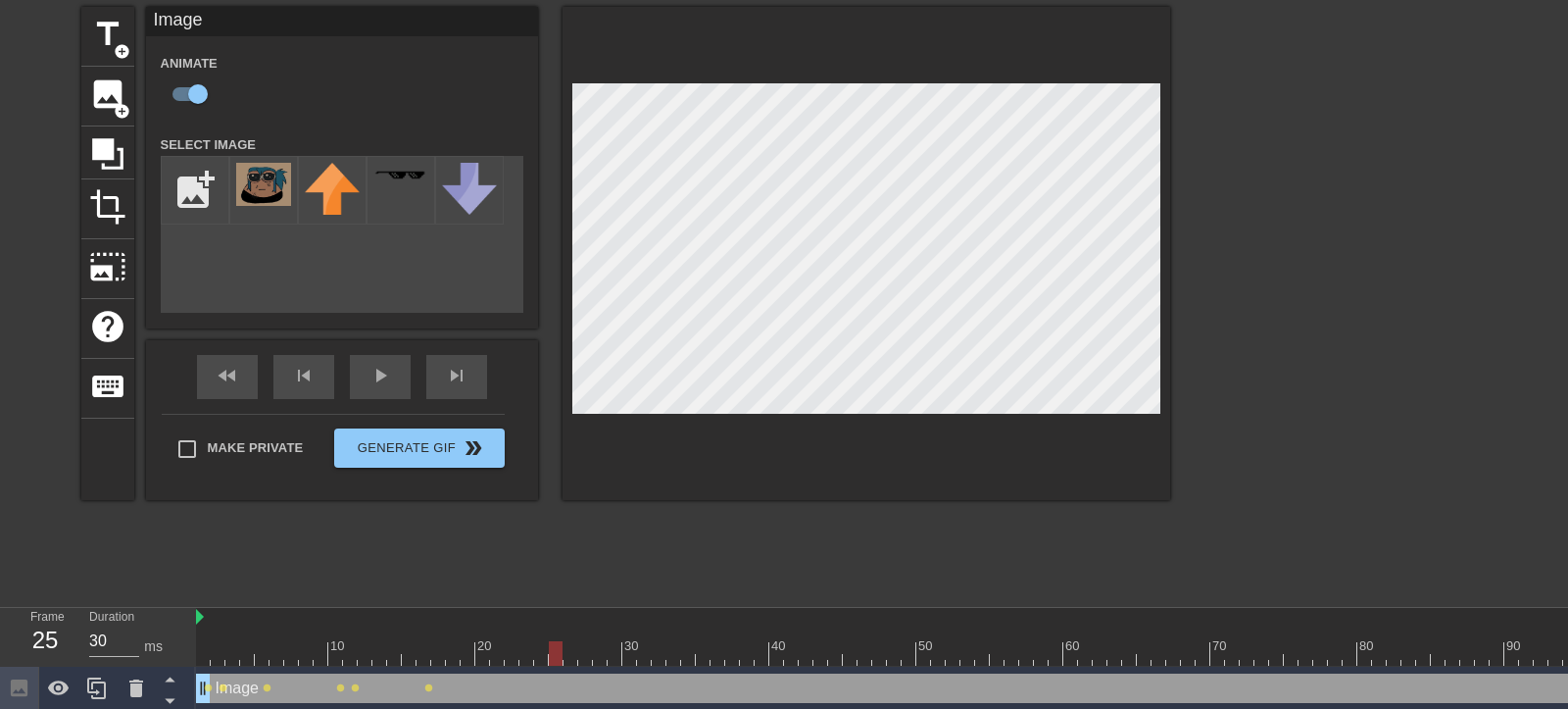click at bounding box center (1761, 653) 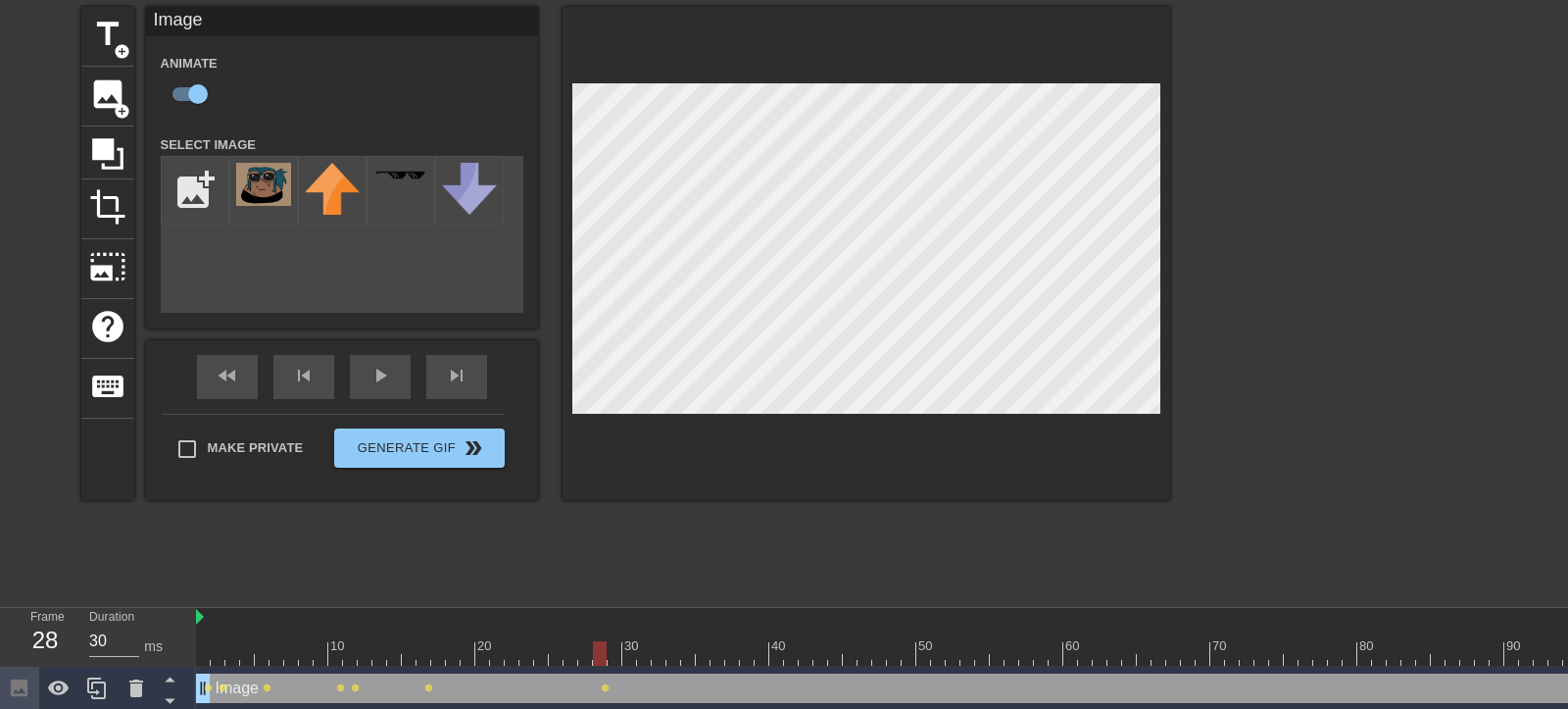 click at bounding box center (1761, 653) 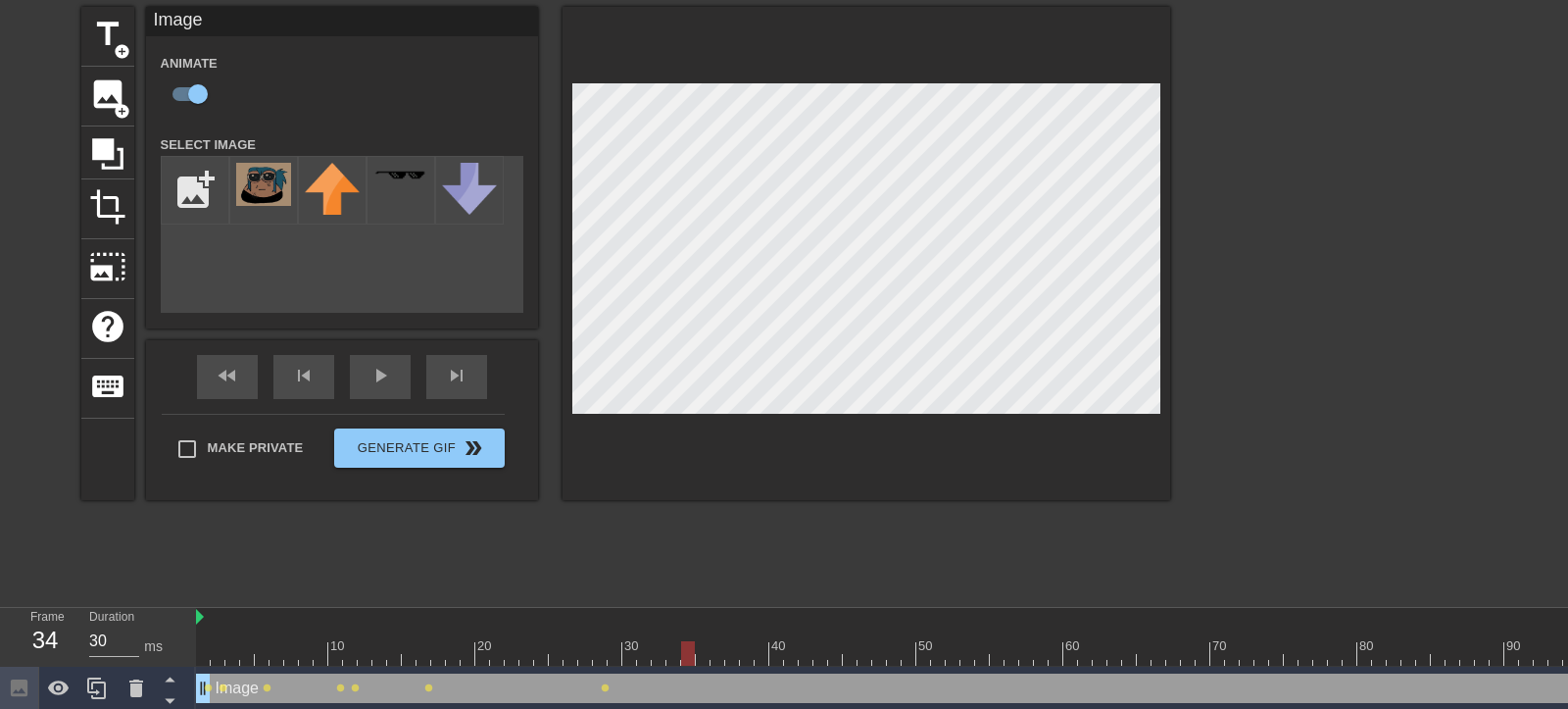 click at bounding box center [1761, 653] 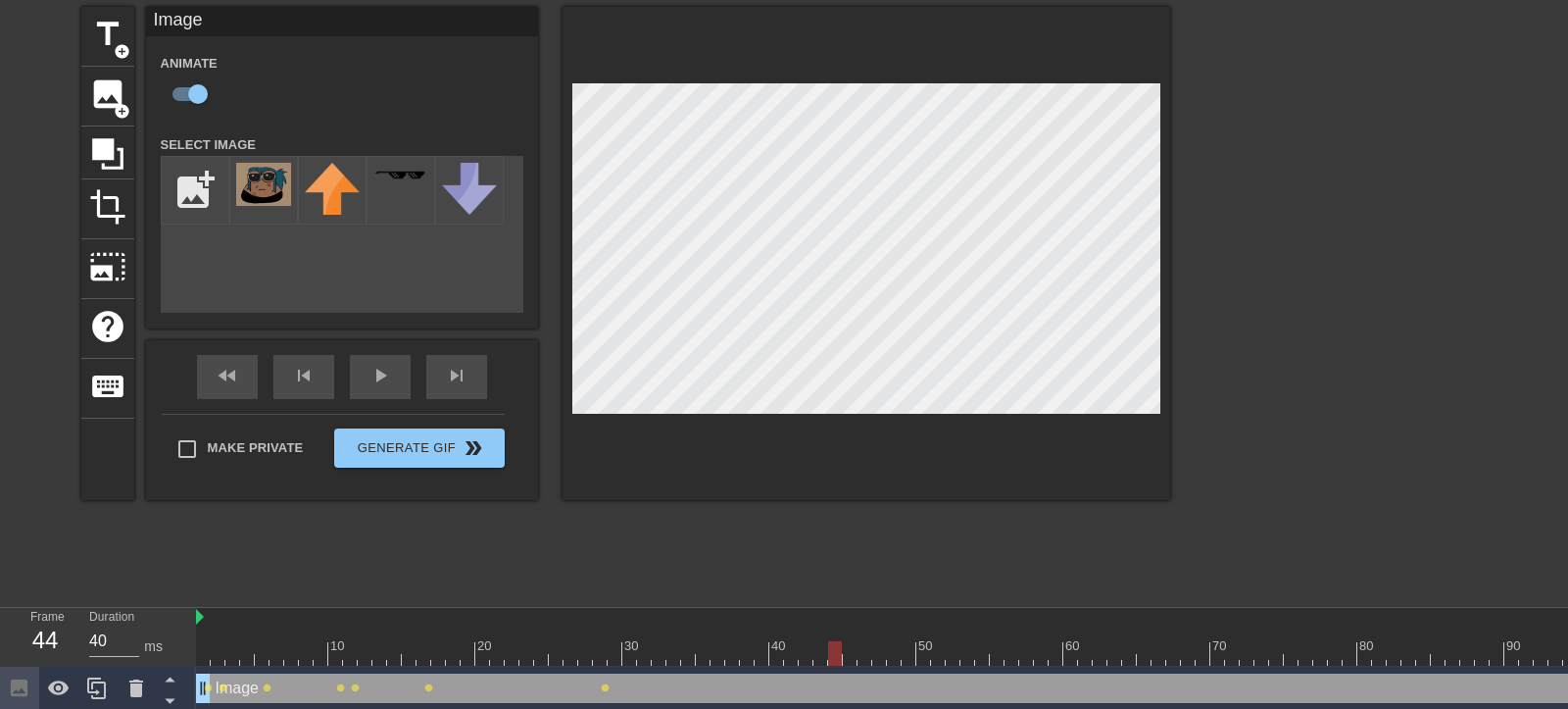 click at bounding box center (1761, 653) 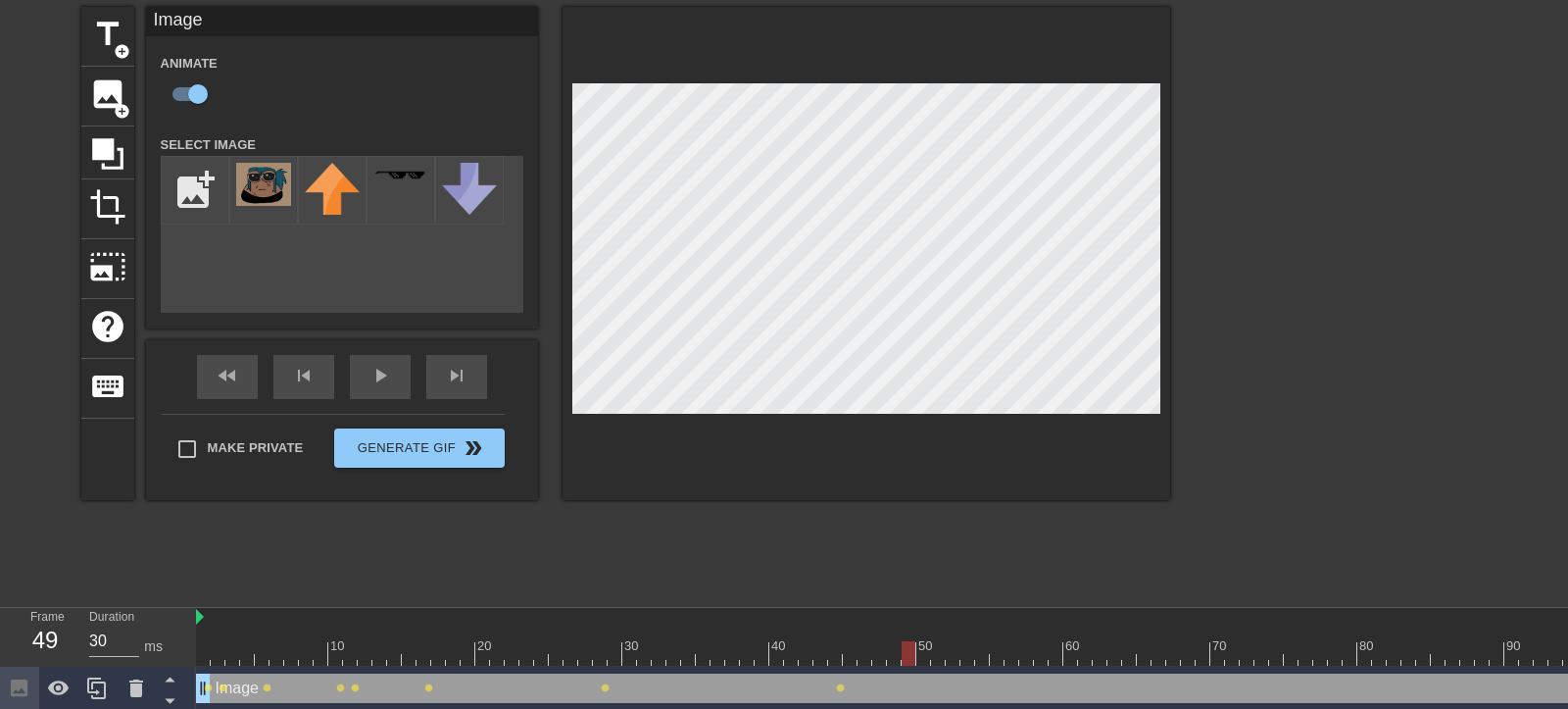 click at bounding box center (1761, 653) 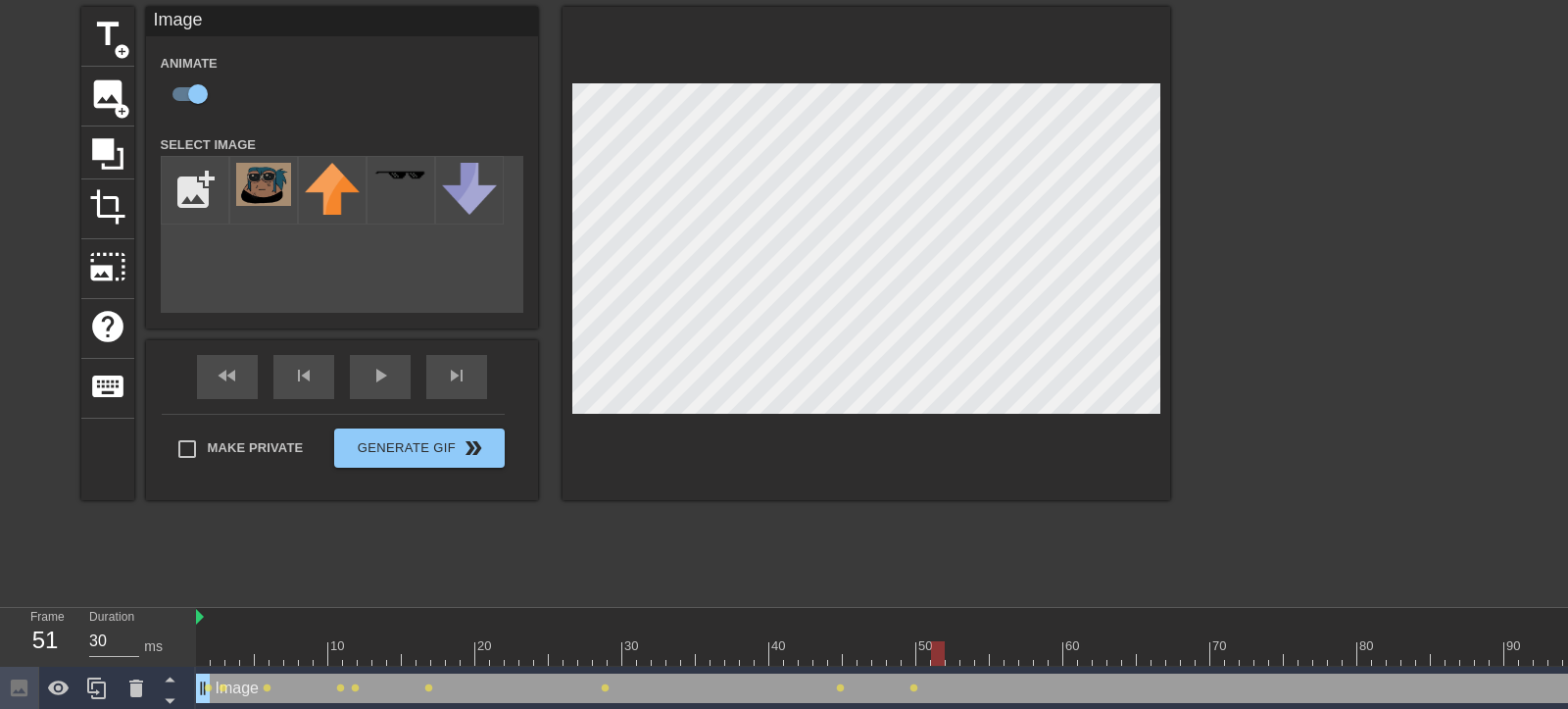 click at bounding box center [1761, 653] 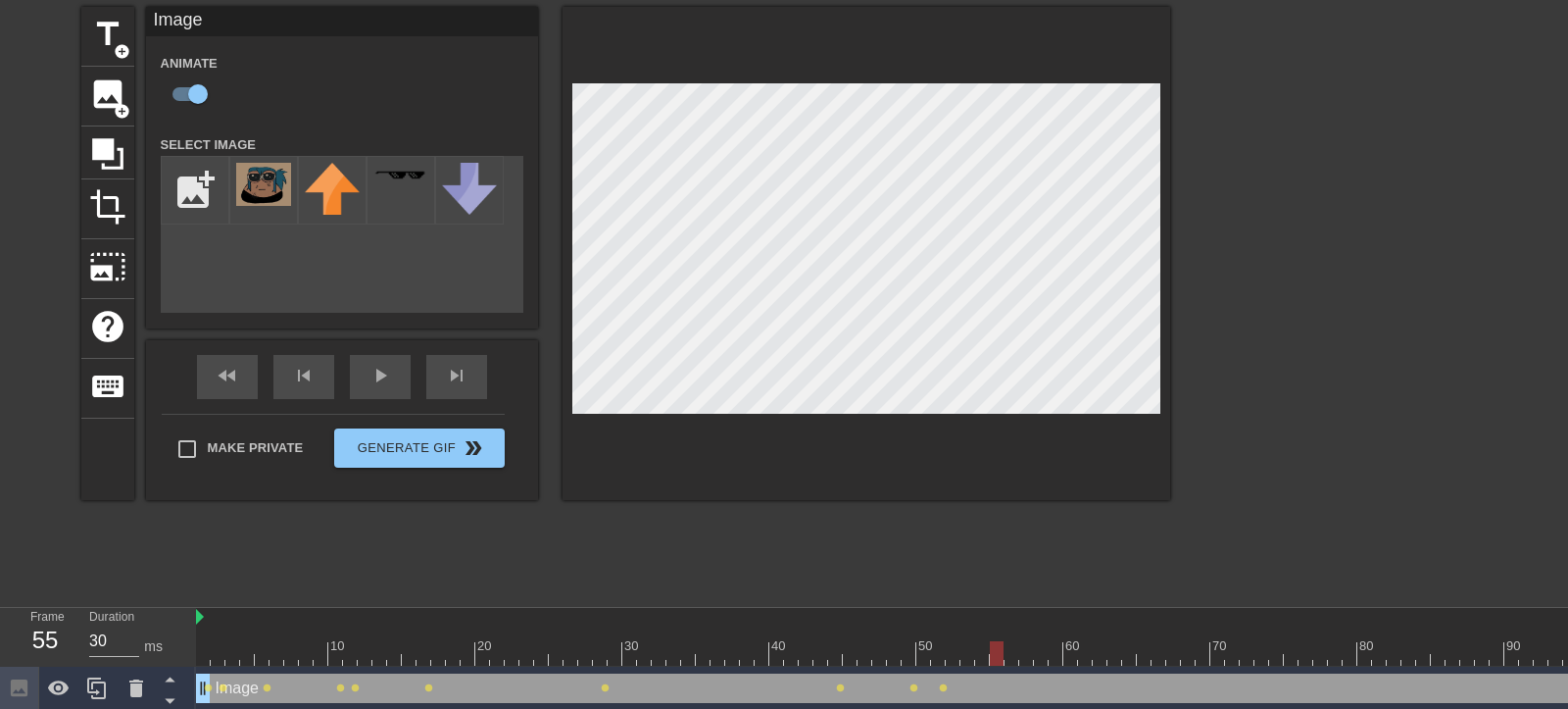click at bounding box center (1761, 653) 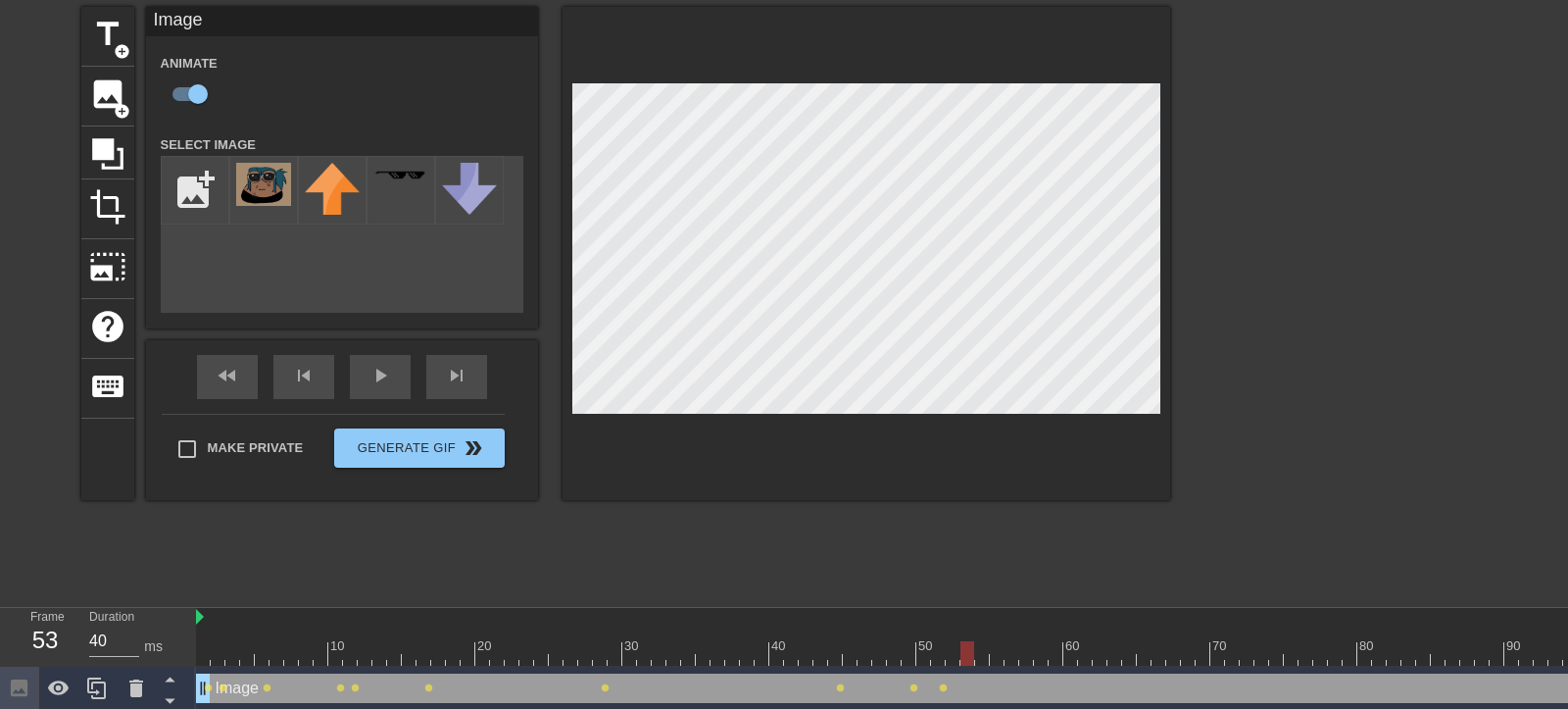 click at bounding box center (1761, 653) 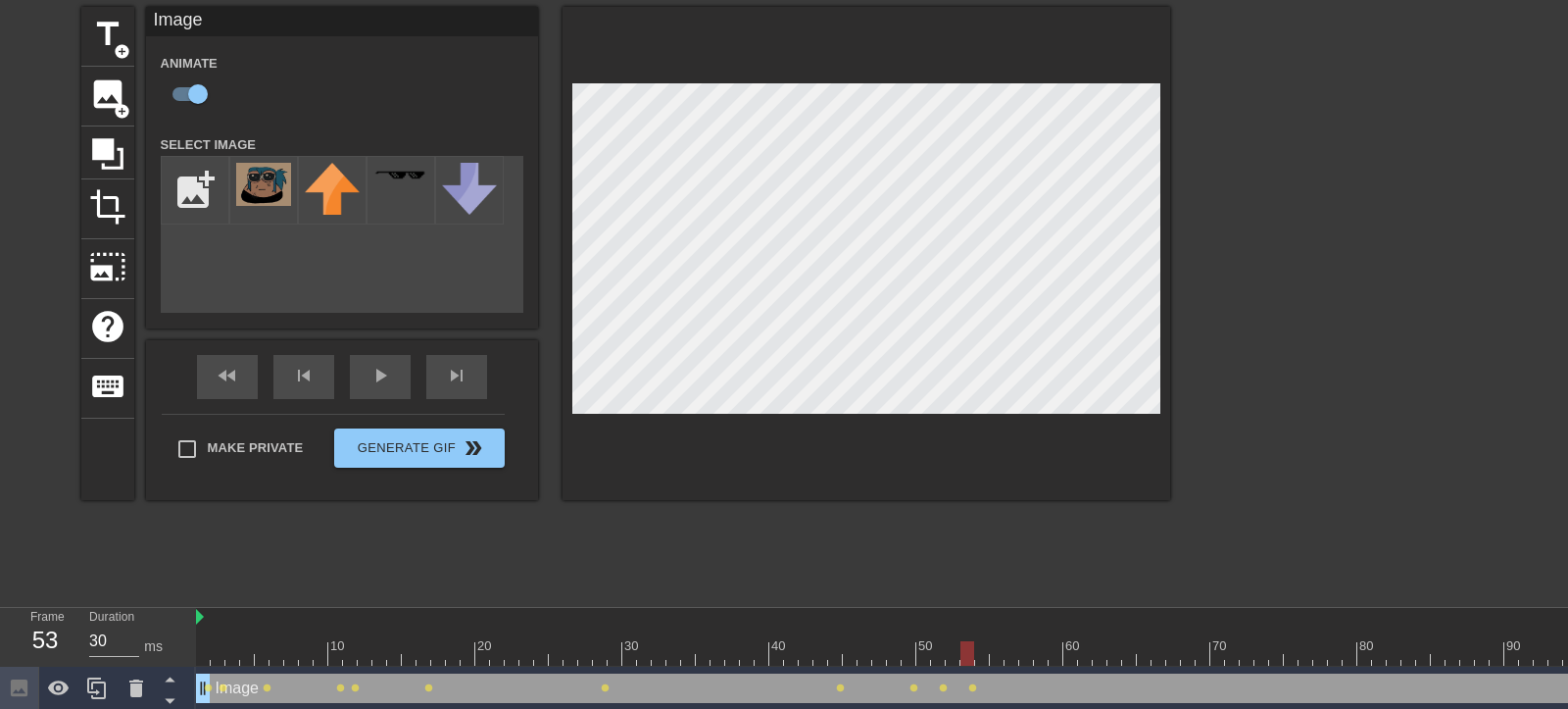 click at bounding box center [1761, 653] 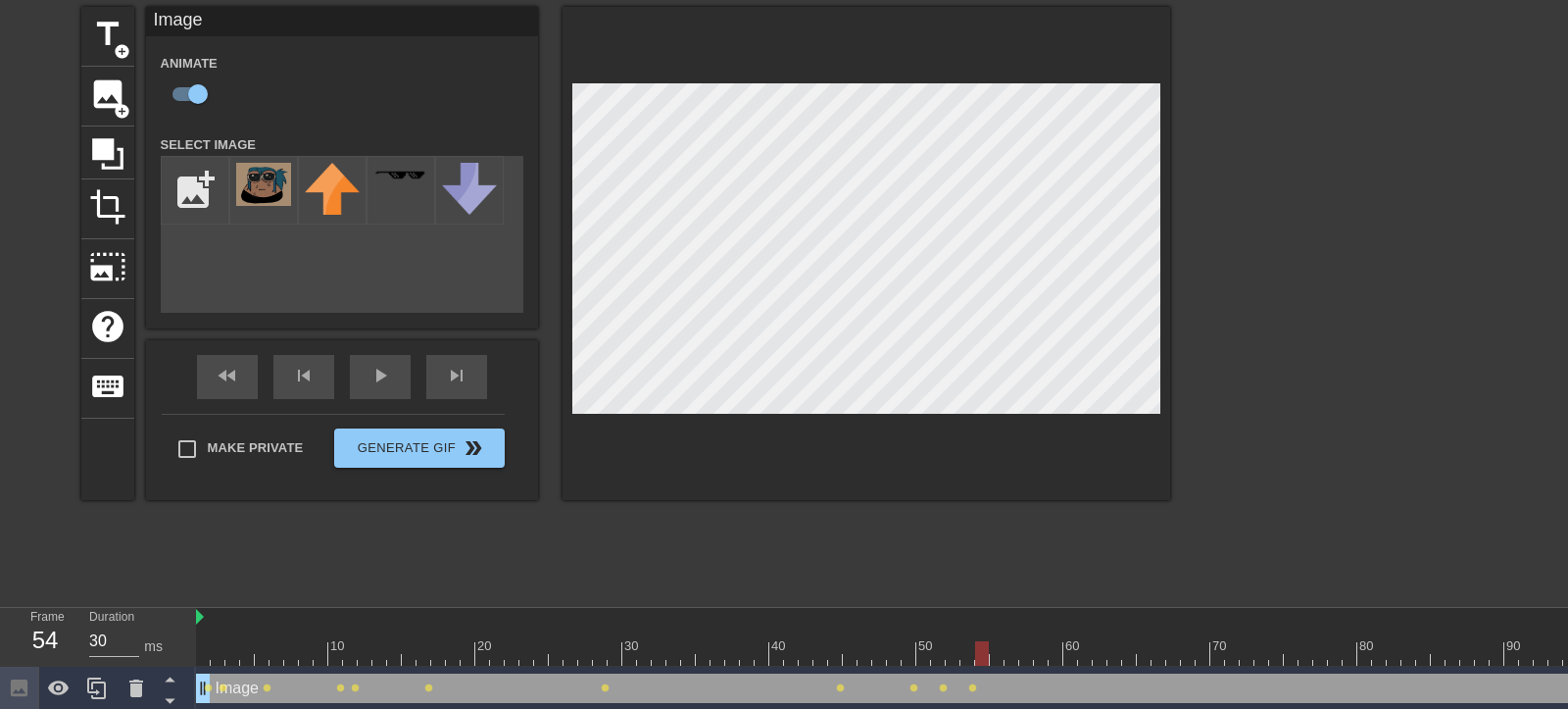 click at bounding box center [1761, 653] 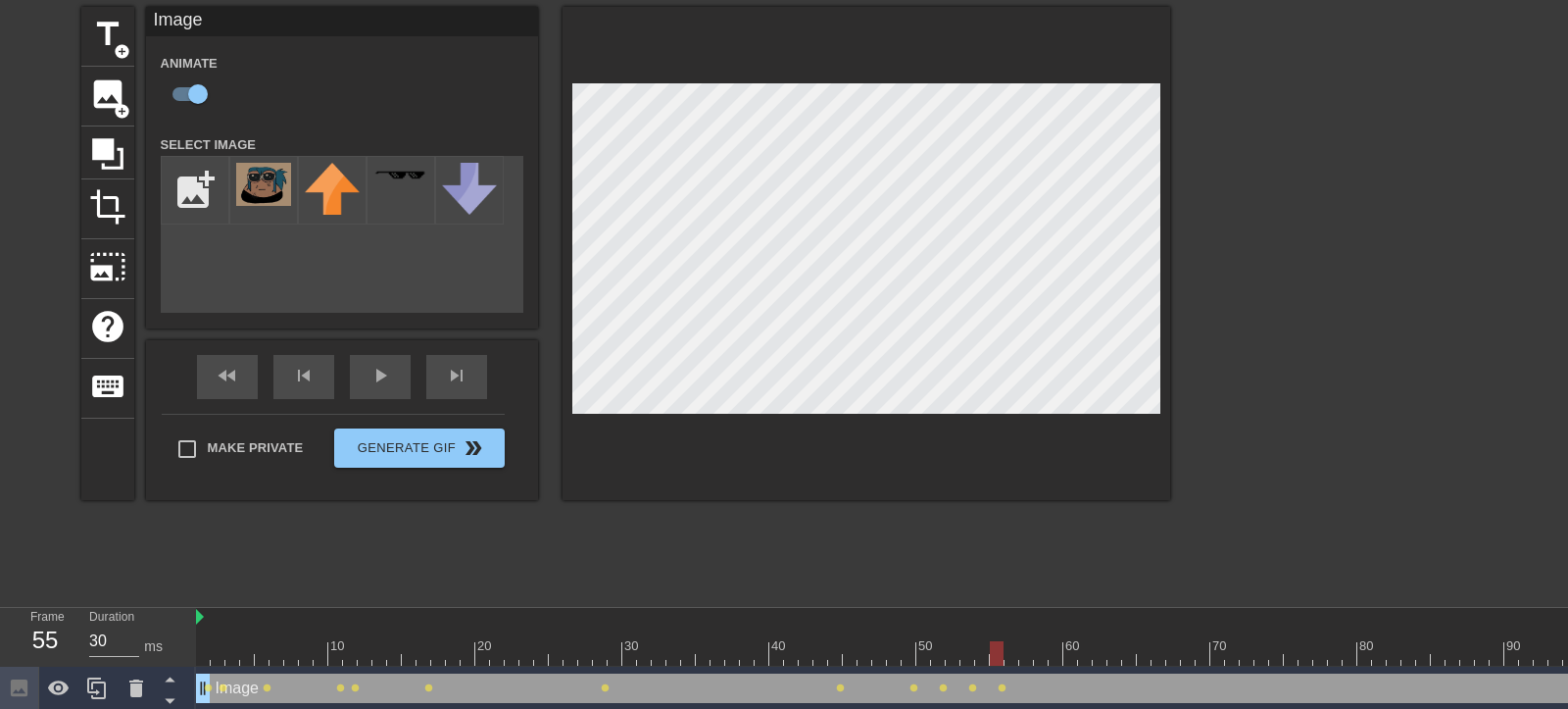 click at bounding box center (997, 653) 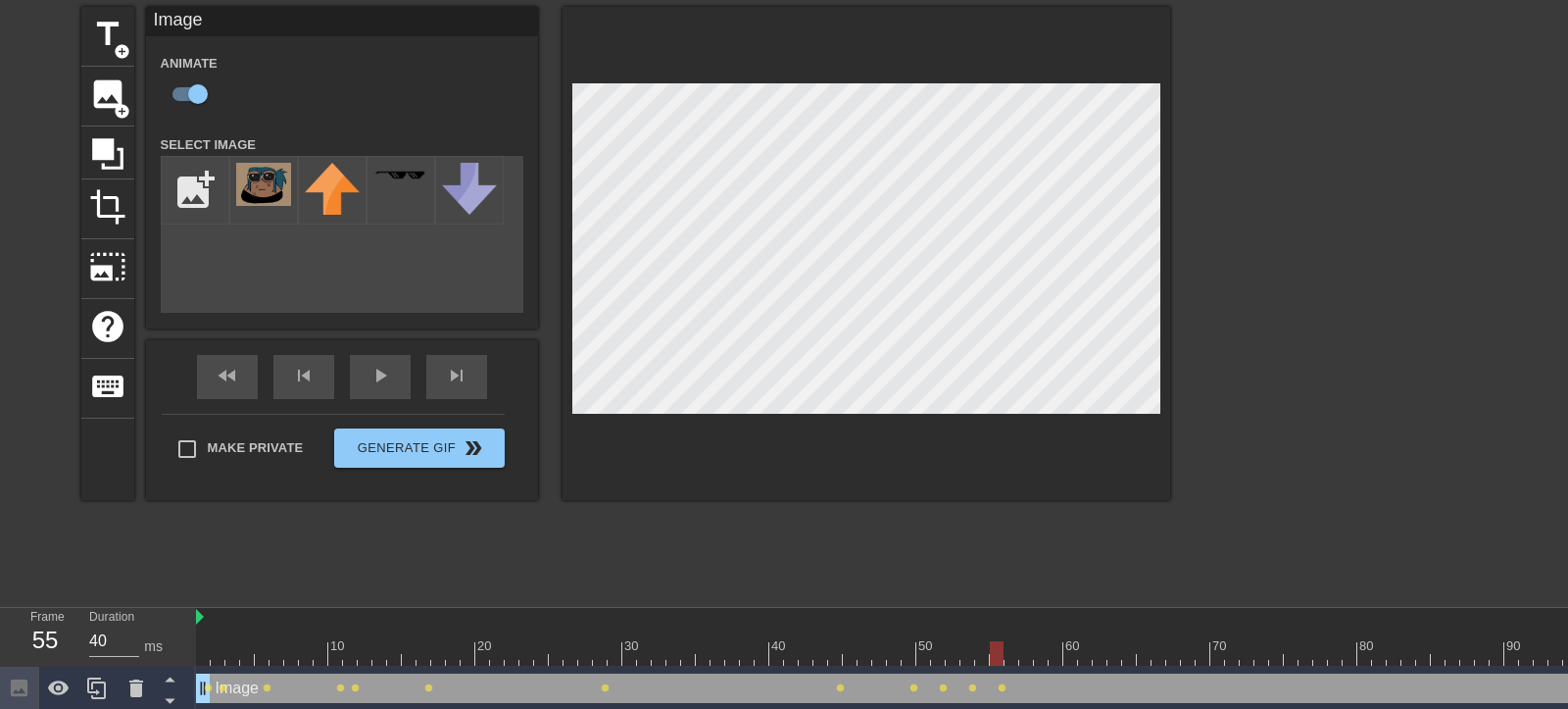 click at bounding box center [1761, 653] 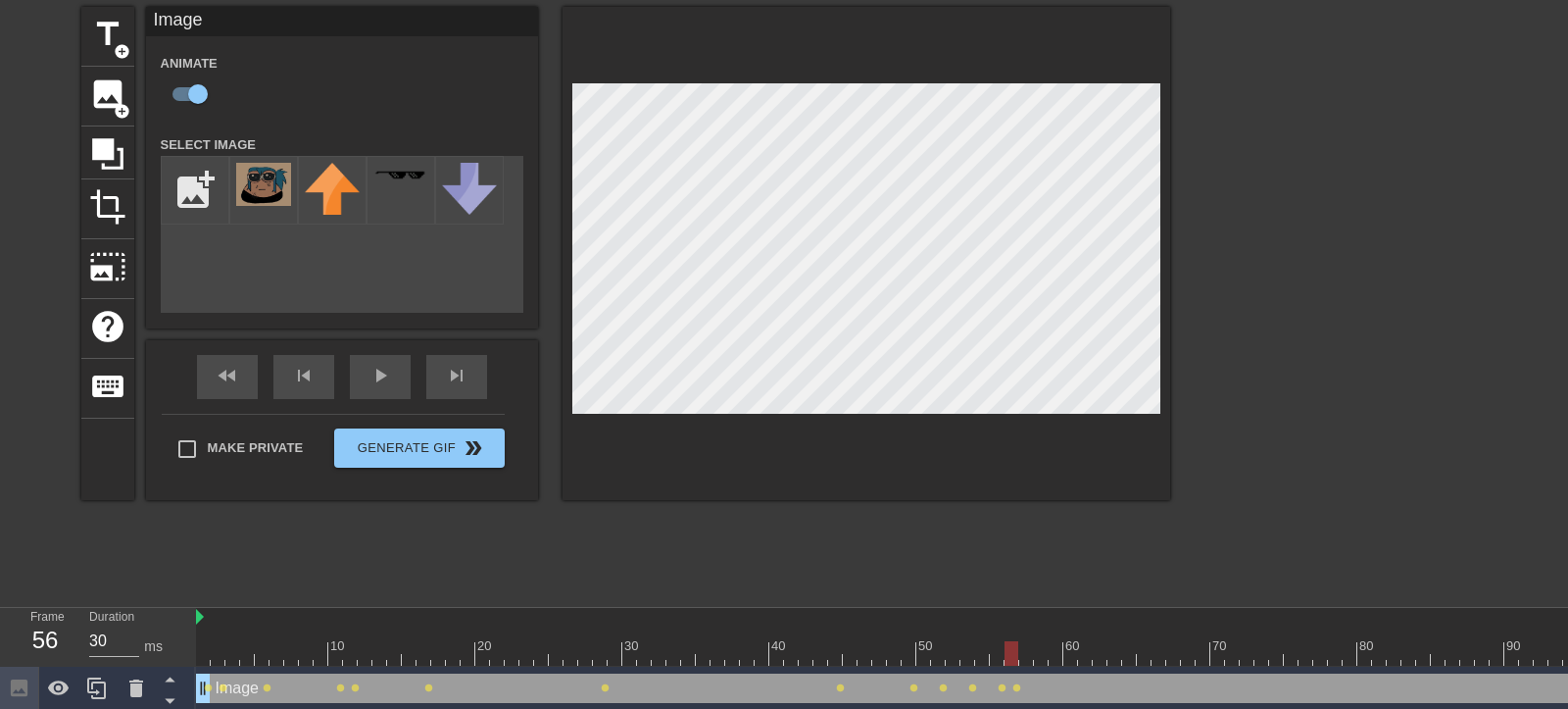 click at bounding box center (1761, 653) 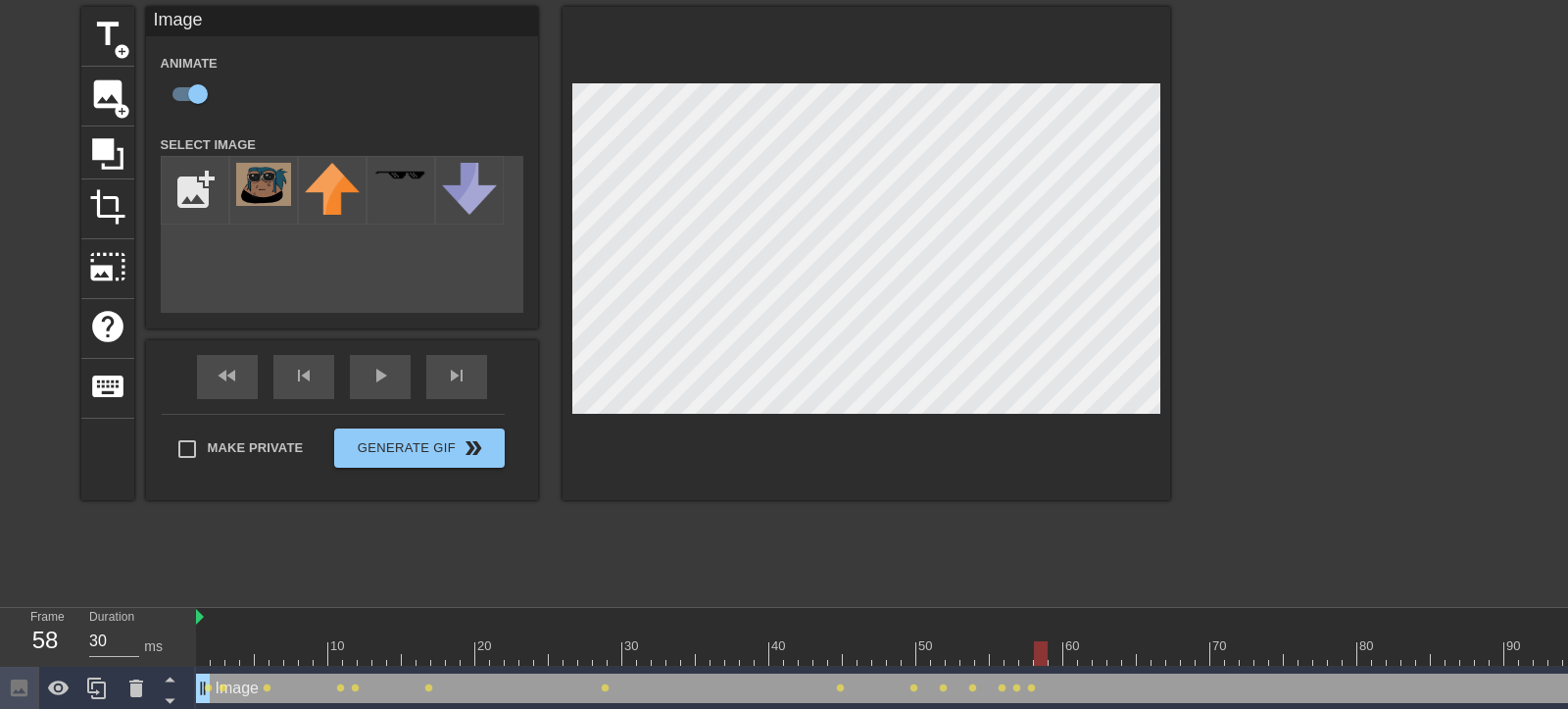 click at bounding box center (1761, 653) 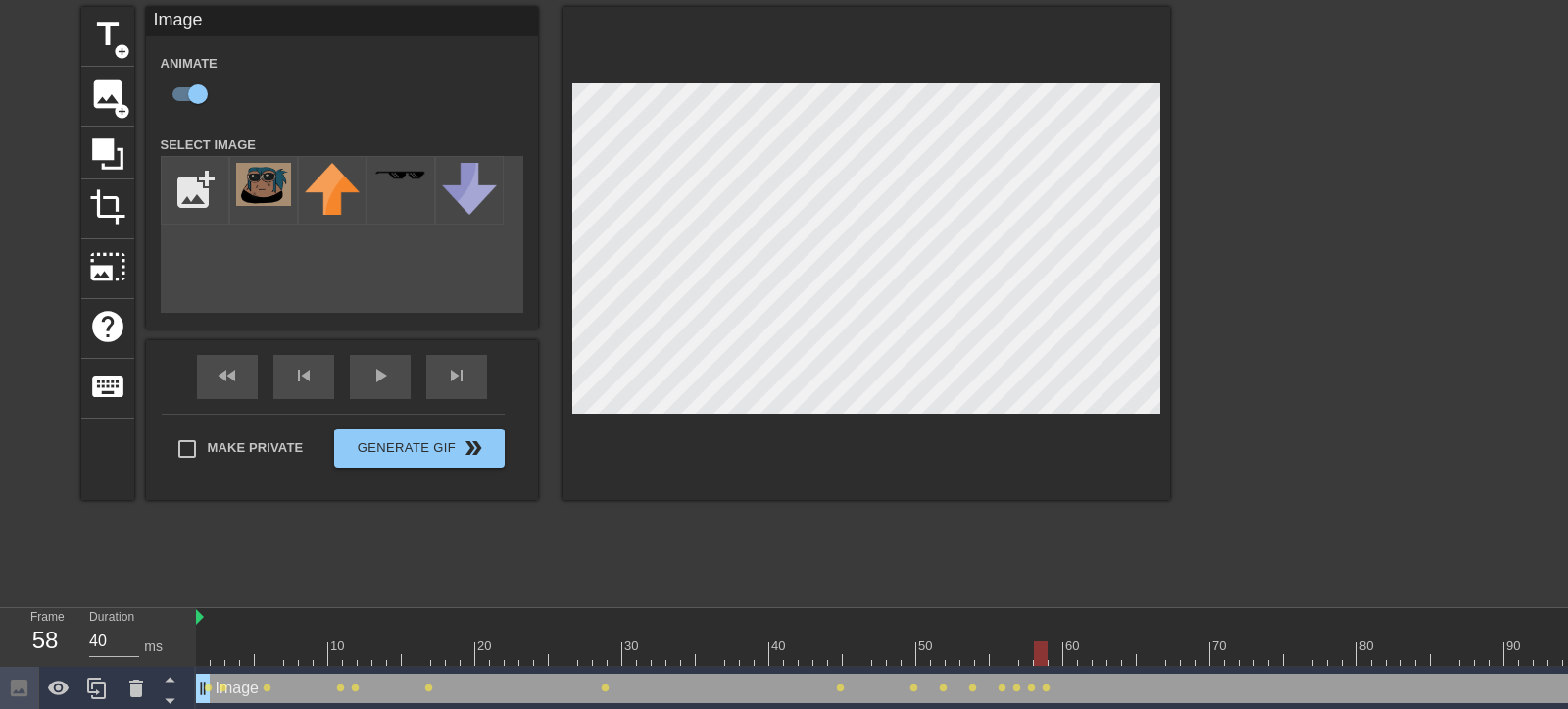 click at bounding box center (1761, 653) 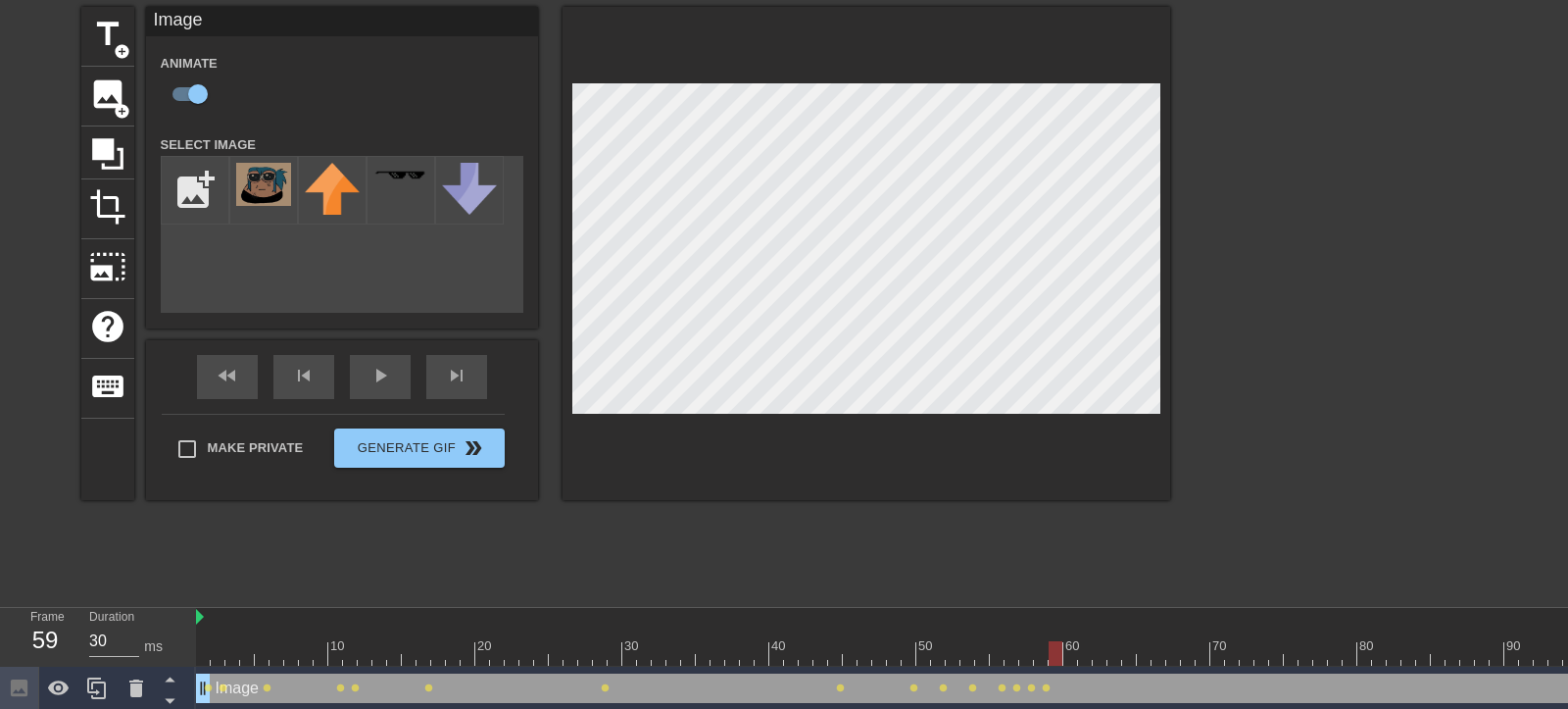 click at bounding box center [1761, 653] 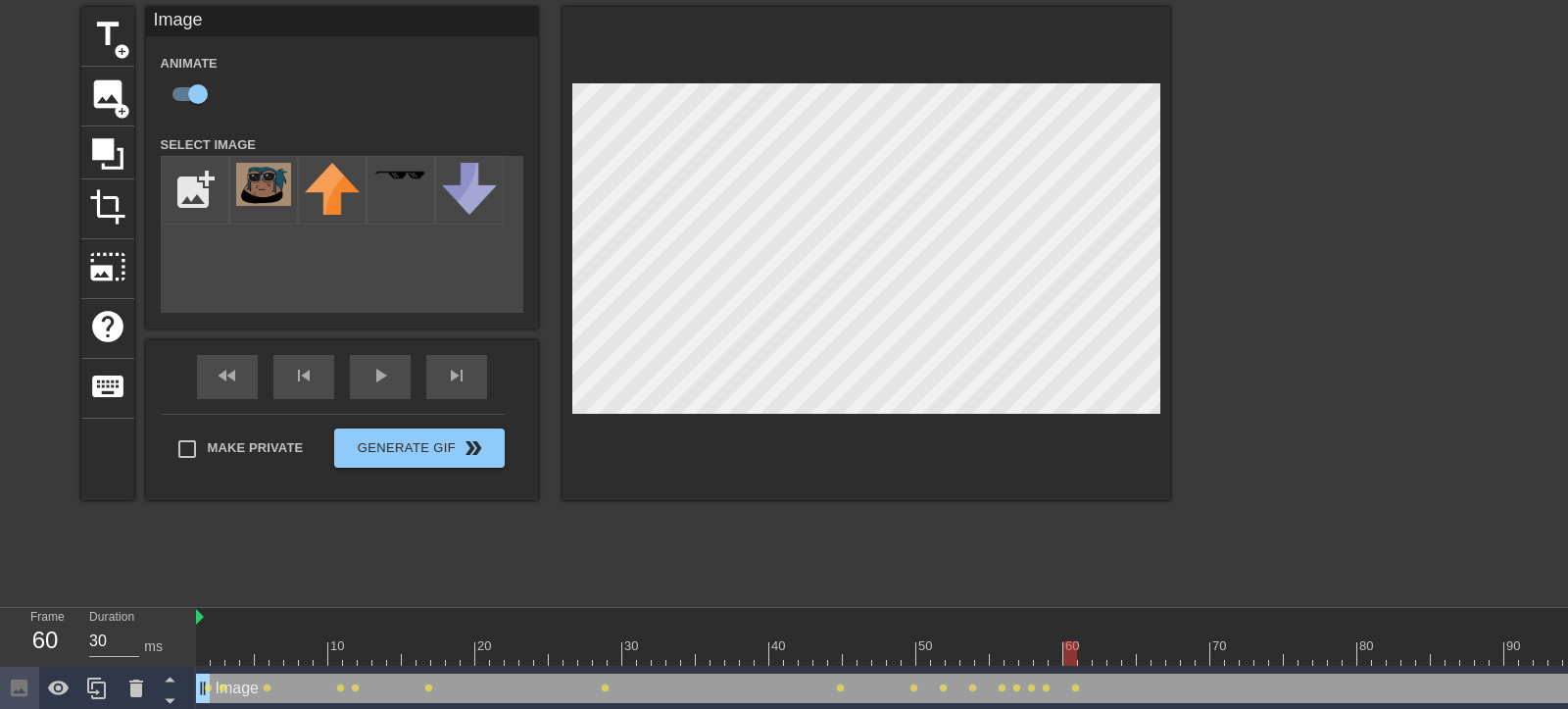 click at bounding box center (1761, 653) 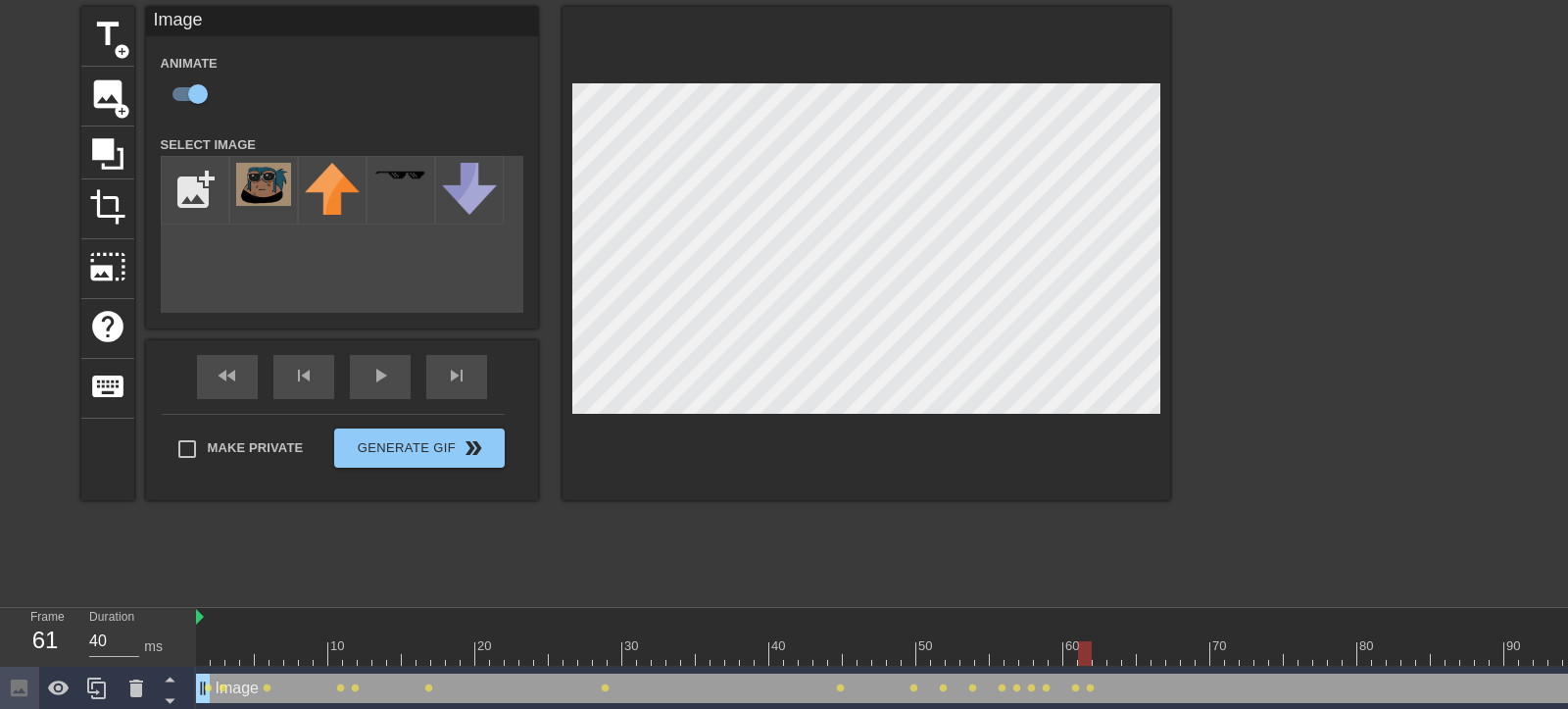 click at bounding box center [1761, 653] 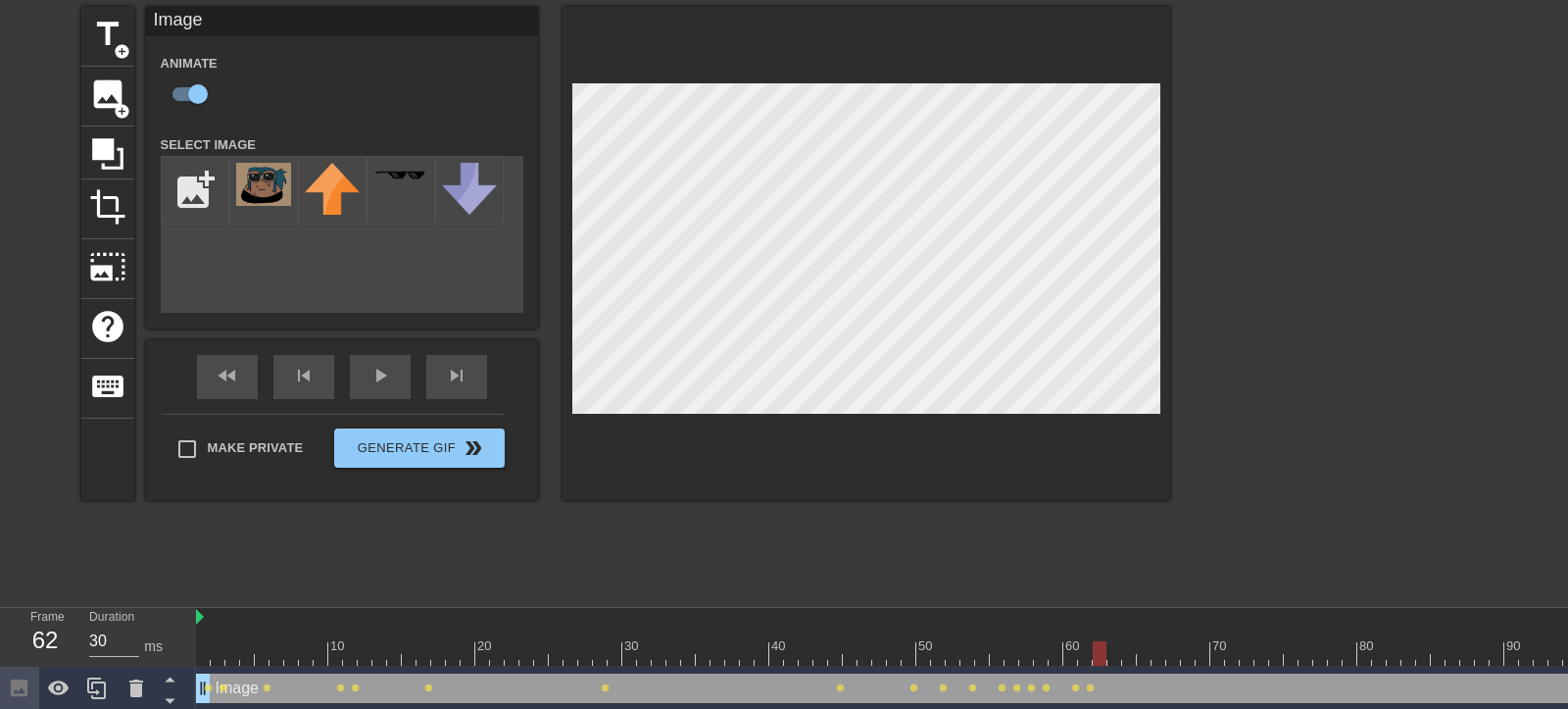 click at bounding box center [1761, 653] 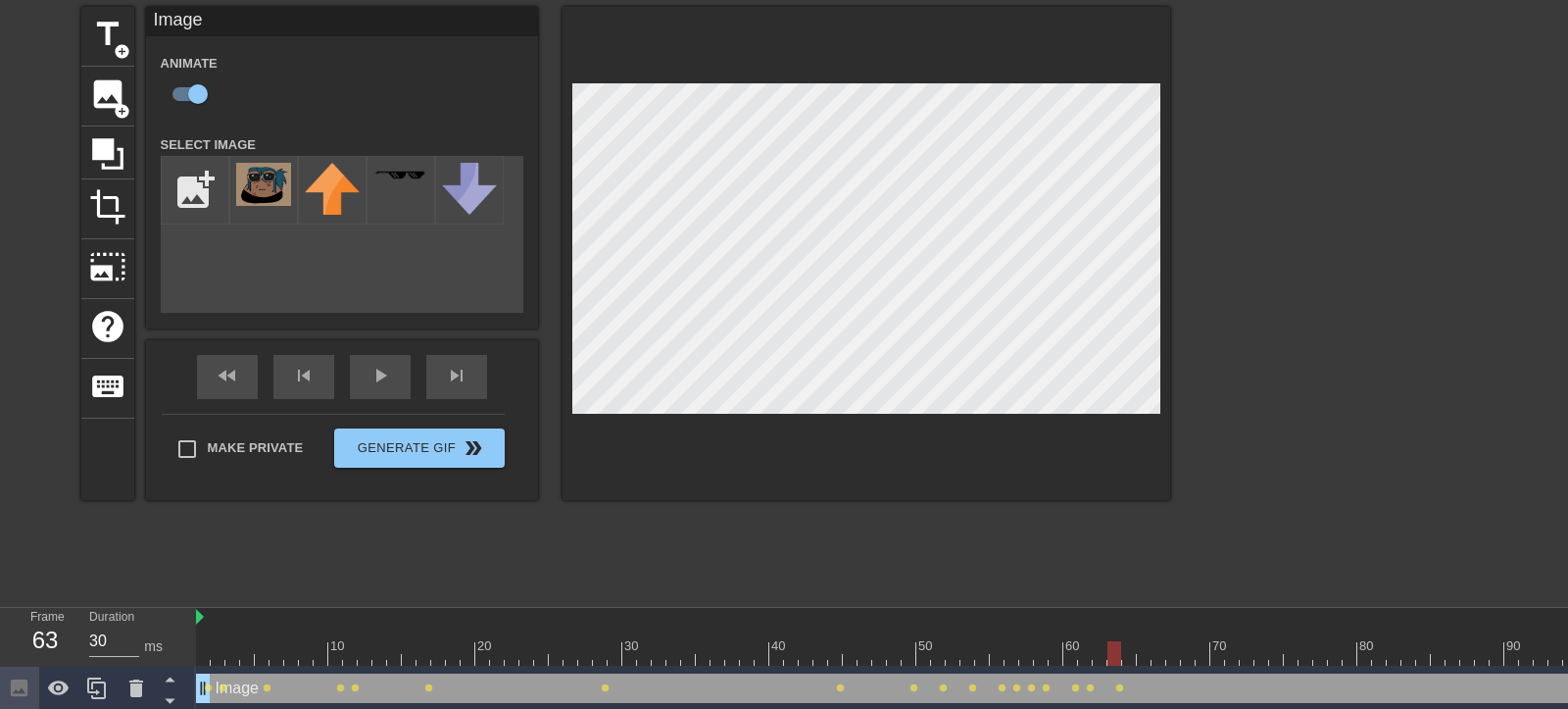click at bounding box center (1761, 653) 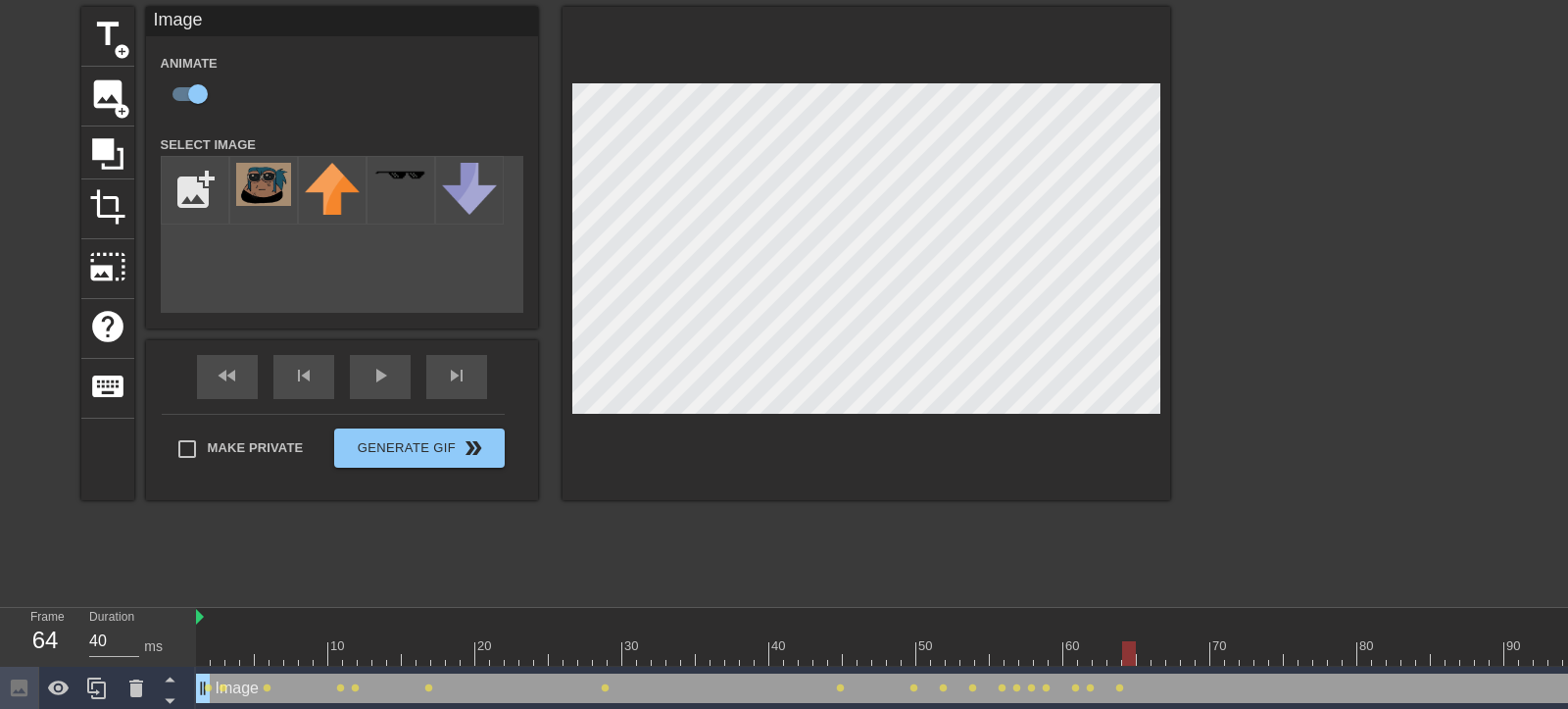 click at bounding box center [1761, 653] 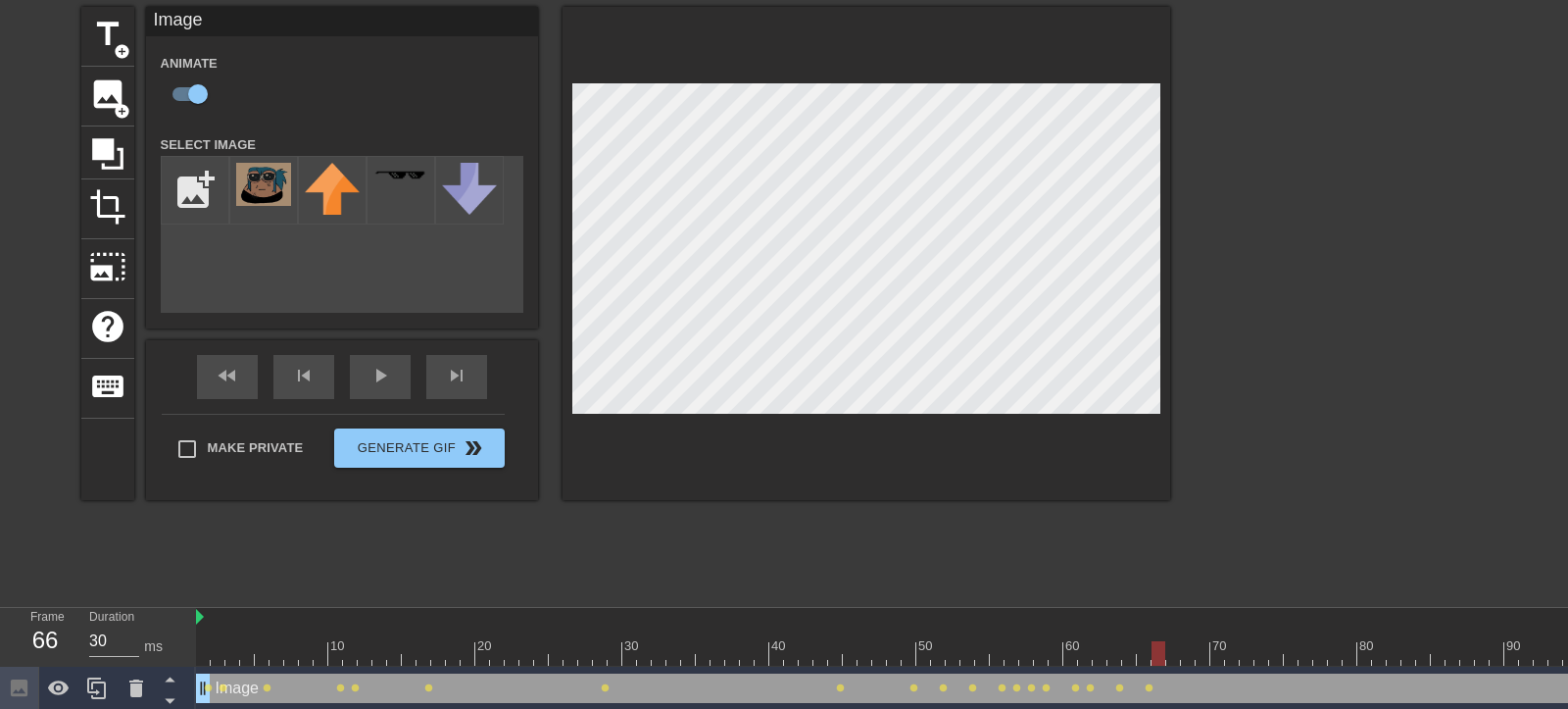 click at bounding box center [1761, 653] 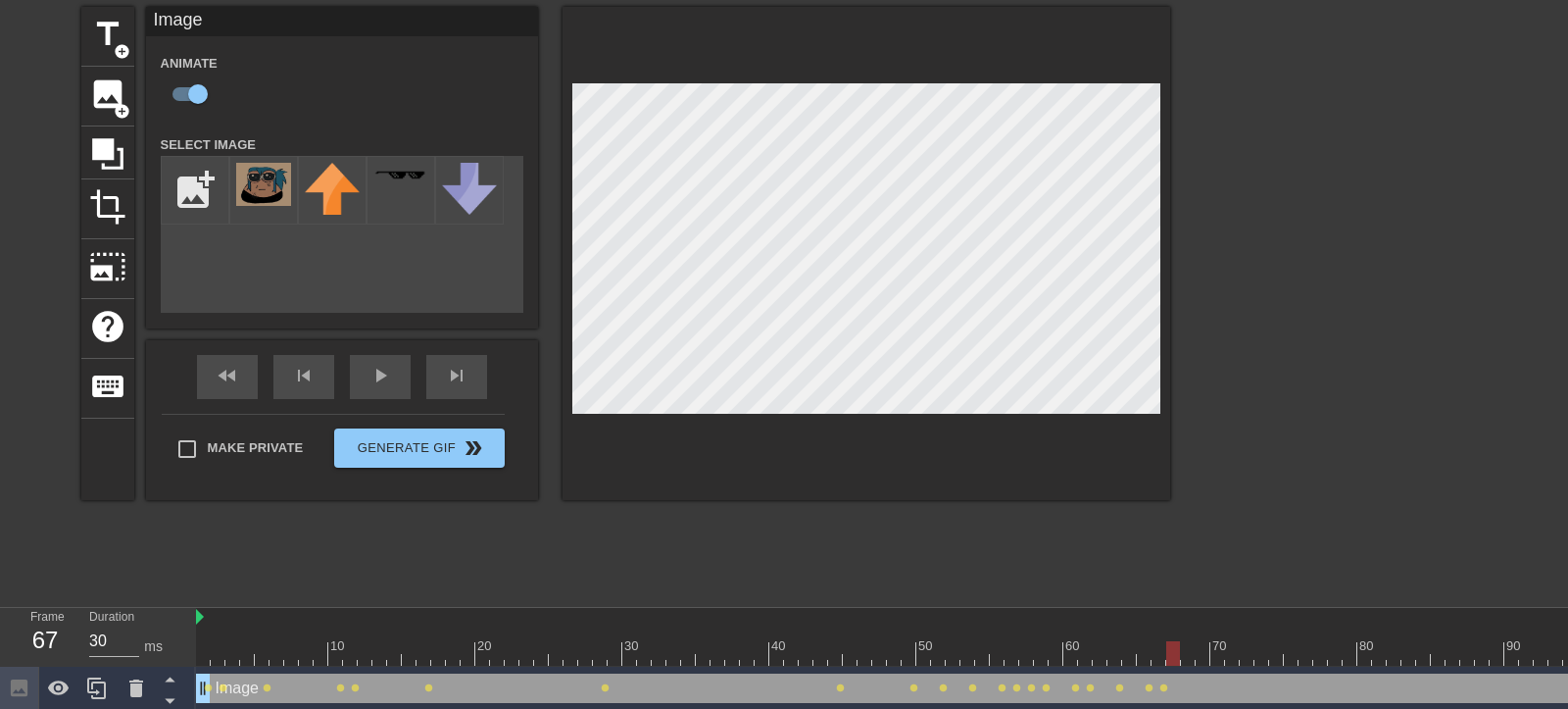 click at bounding box center [1761, 653] 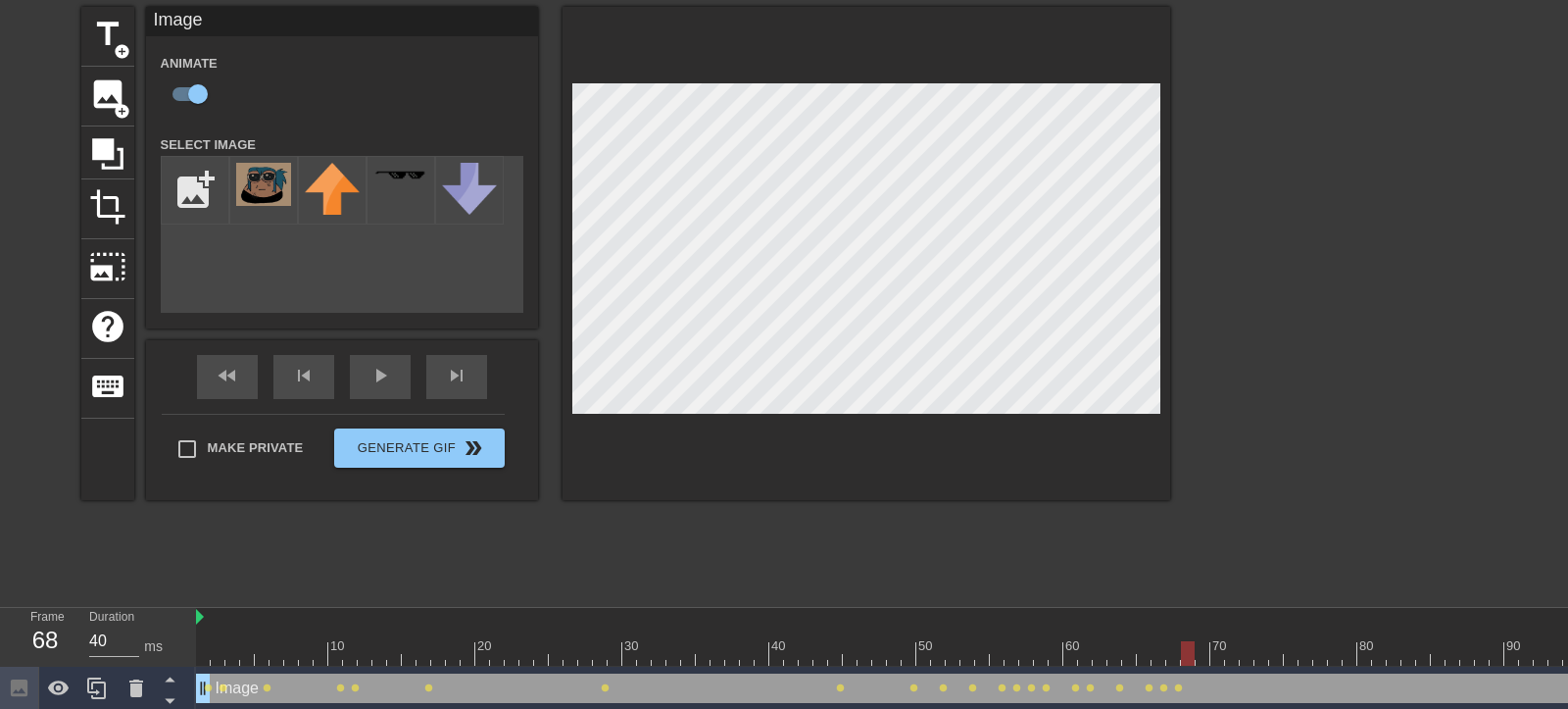 click at bounding box center (1761, 653) 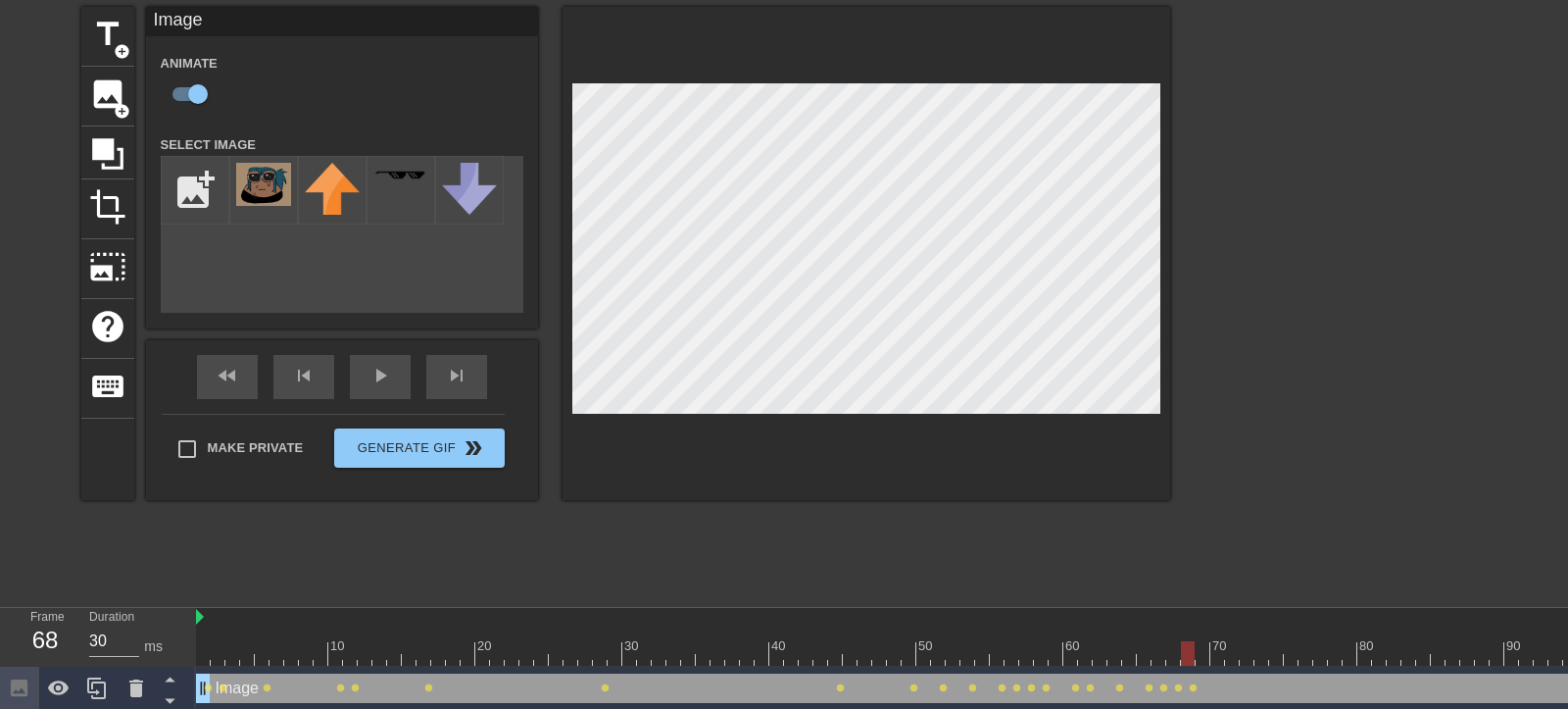 click at bounding box center [1761, 653] 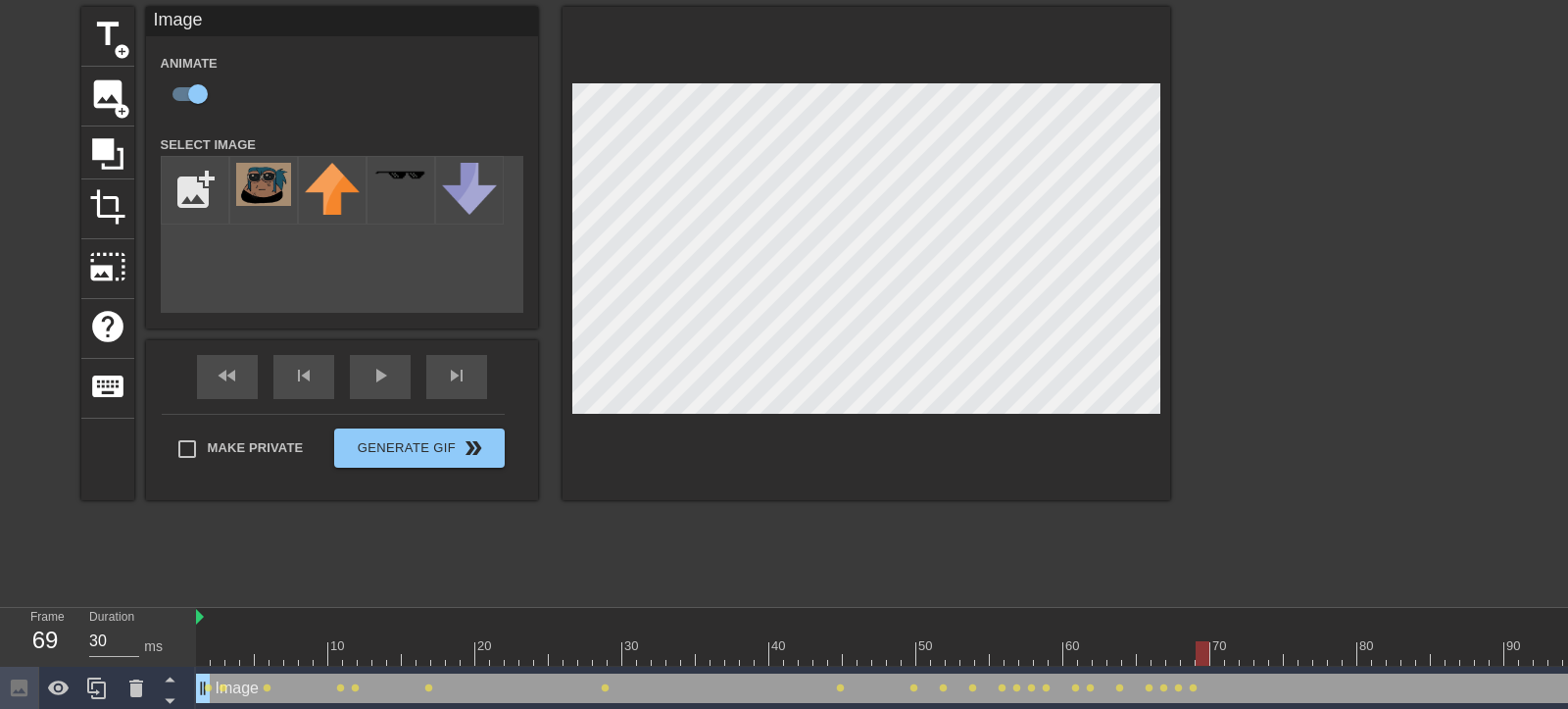 click at bounding box center [1761, 653] 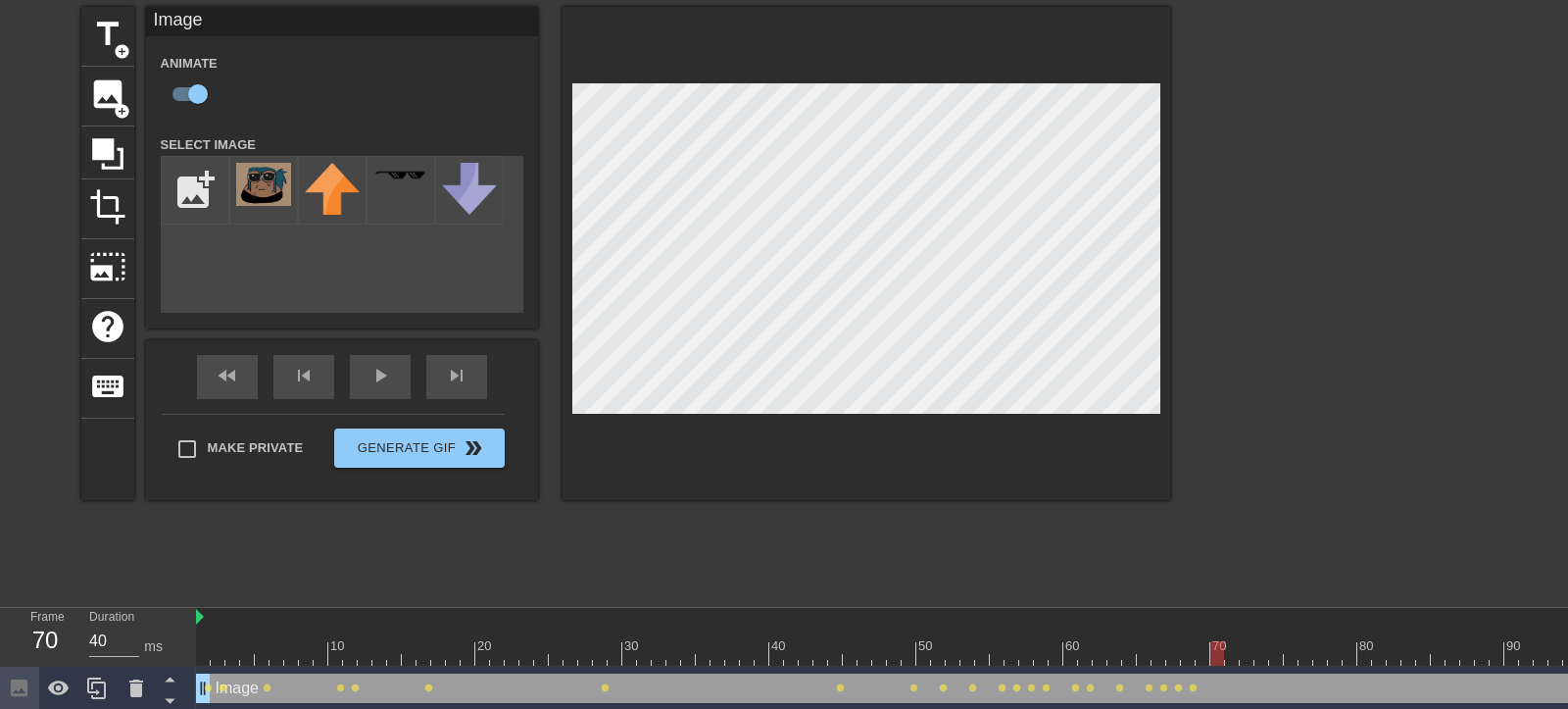 click at bounding box center (1761, 653) 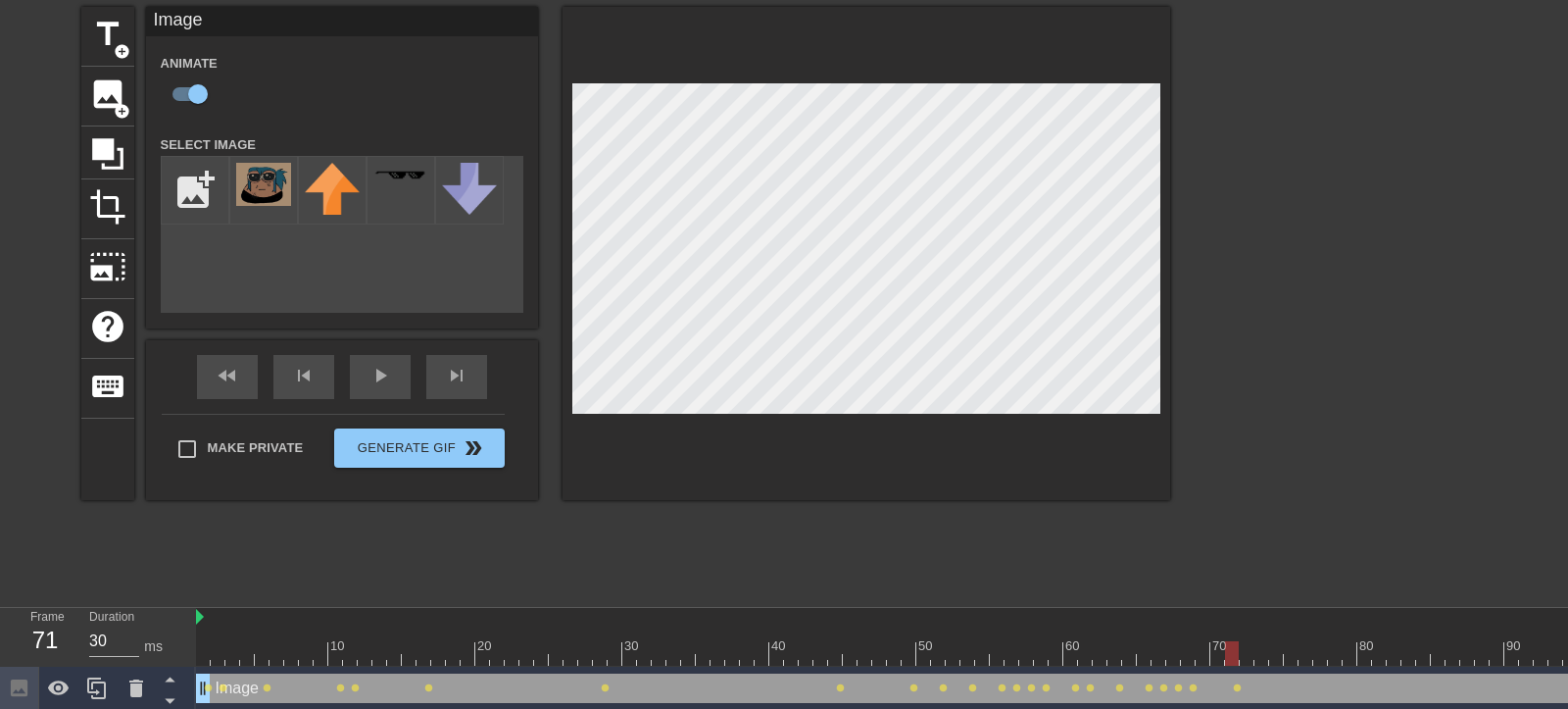 click at bounding box center (1761, 653) 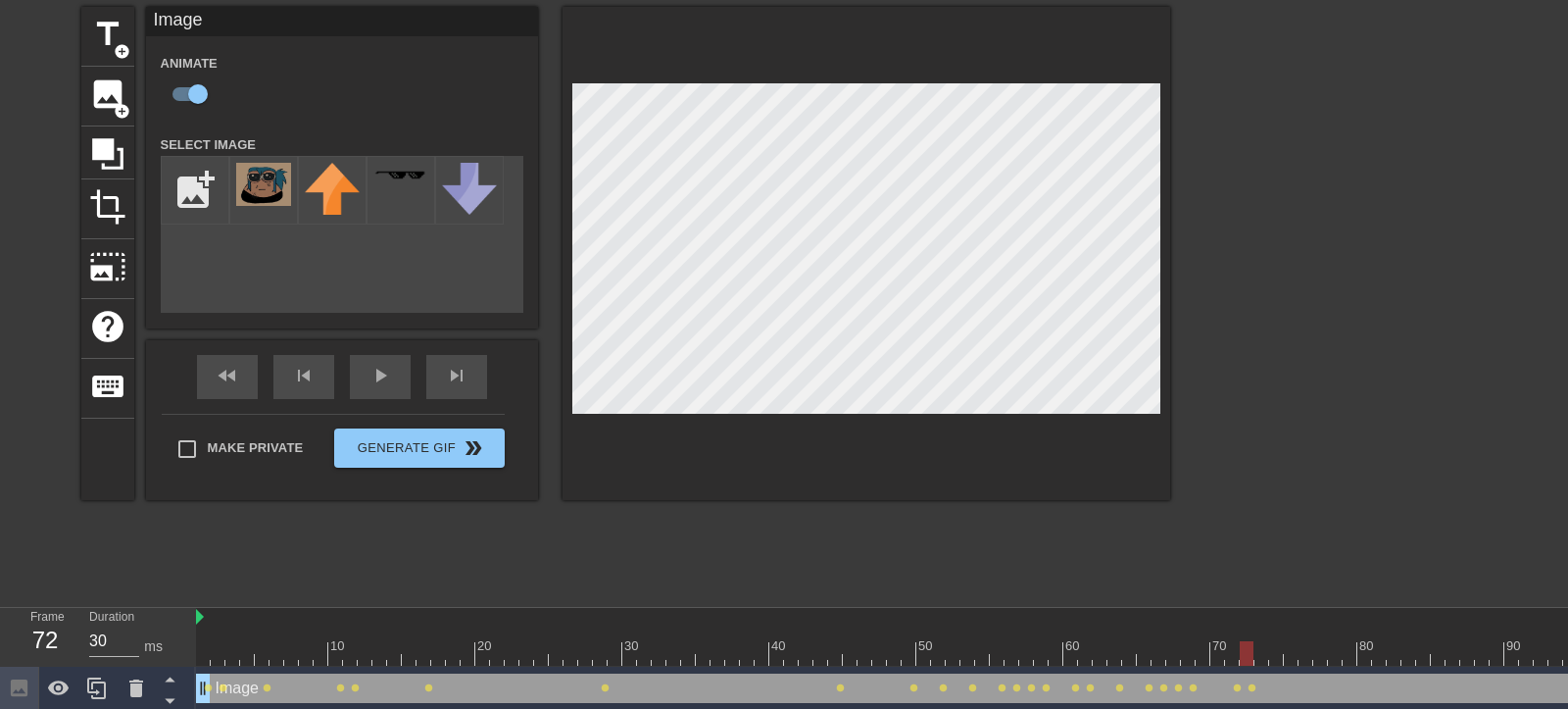 click at bounding box center (1761, 653) 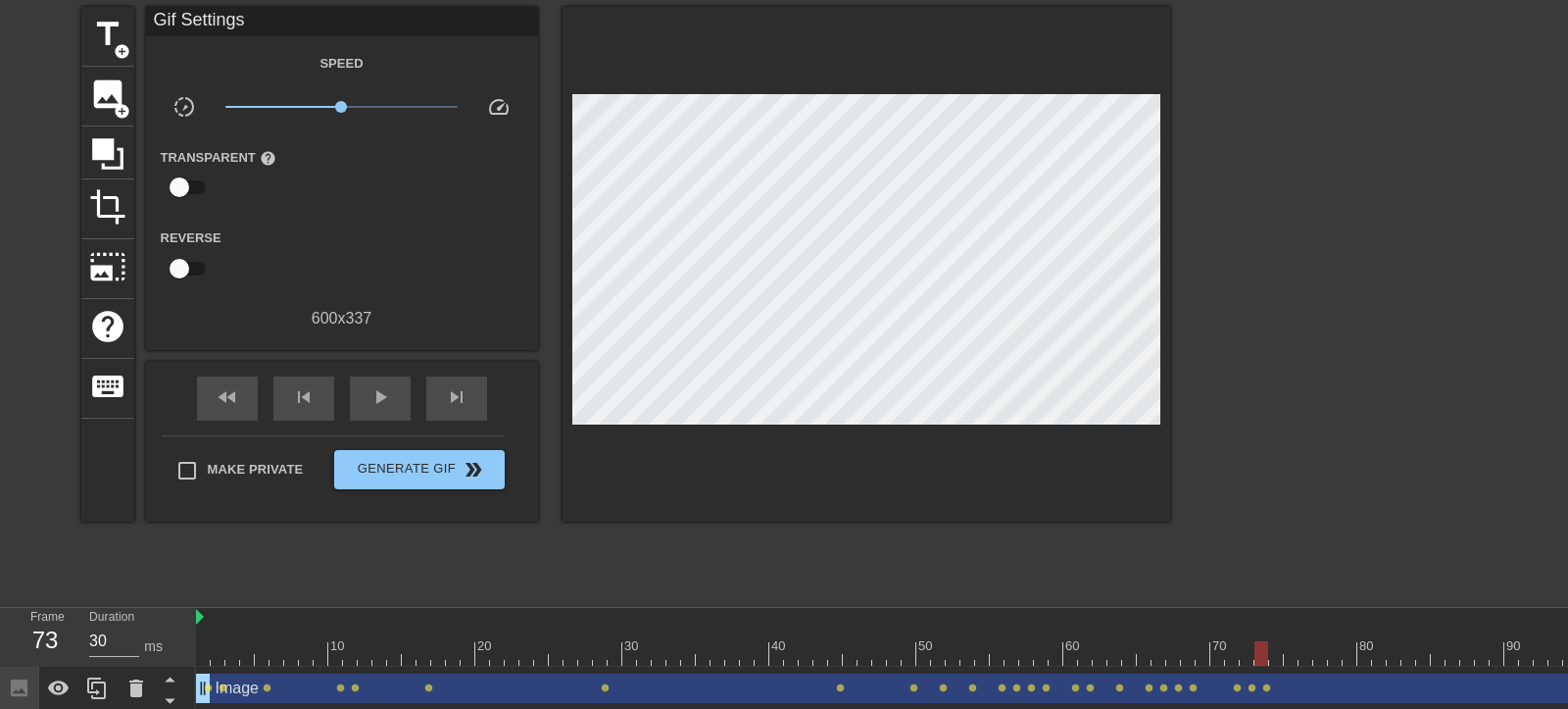 scroll, scrollTop: 71, scrollLeft: 15, axis: both 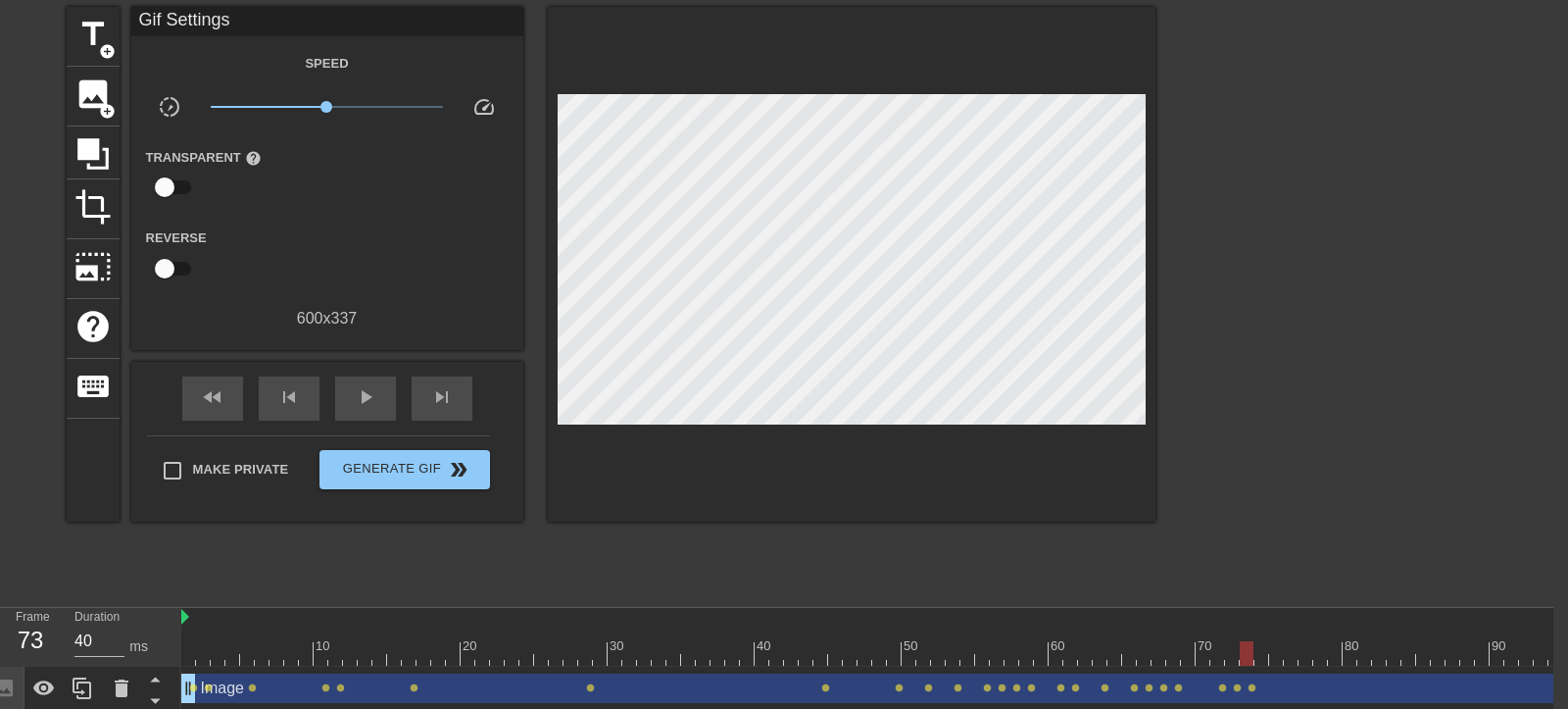 click at bounding box center (1746, 653) 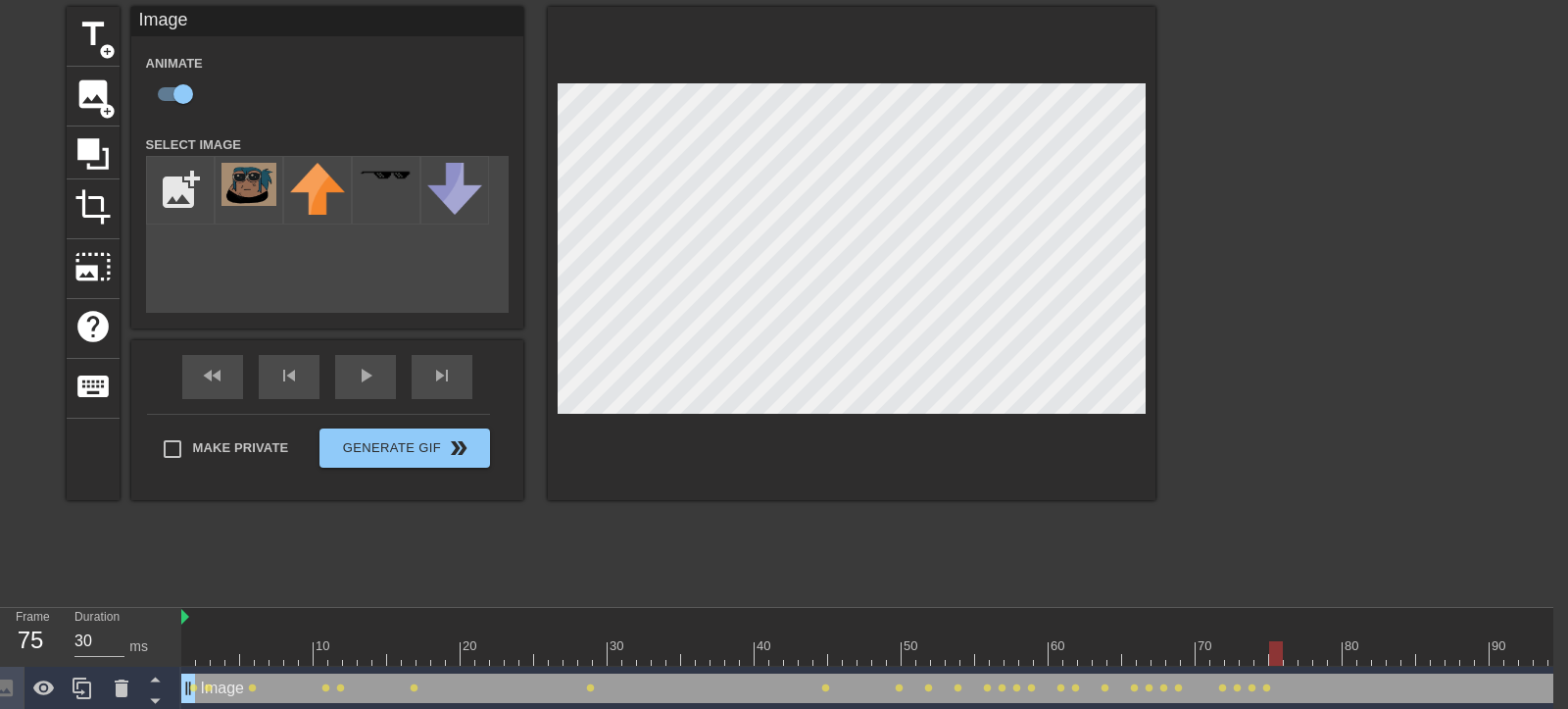 click at bounding box center [1746, 653] 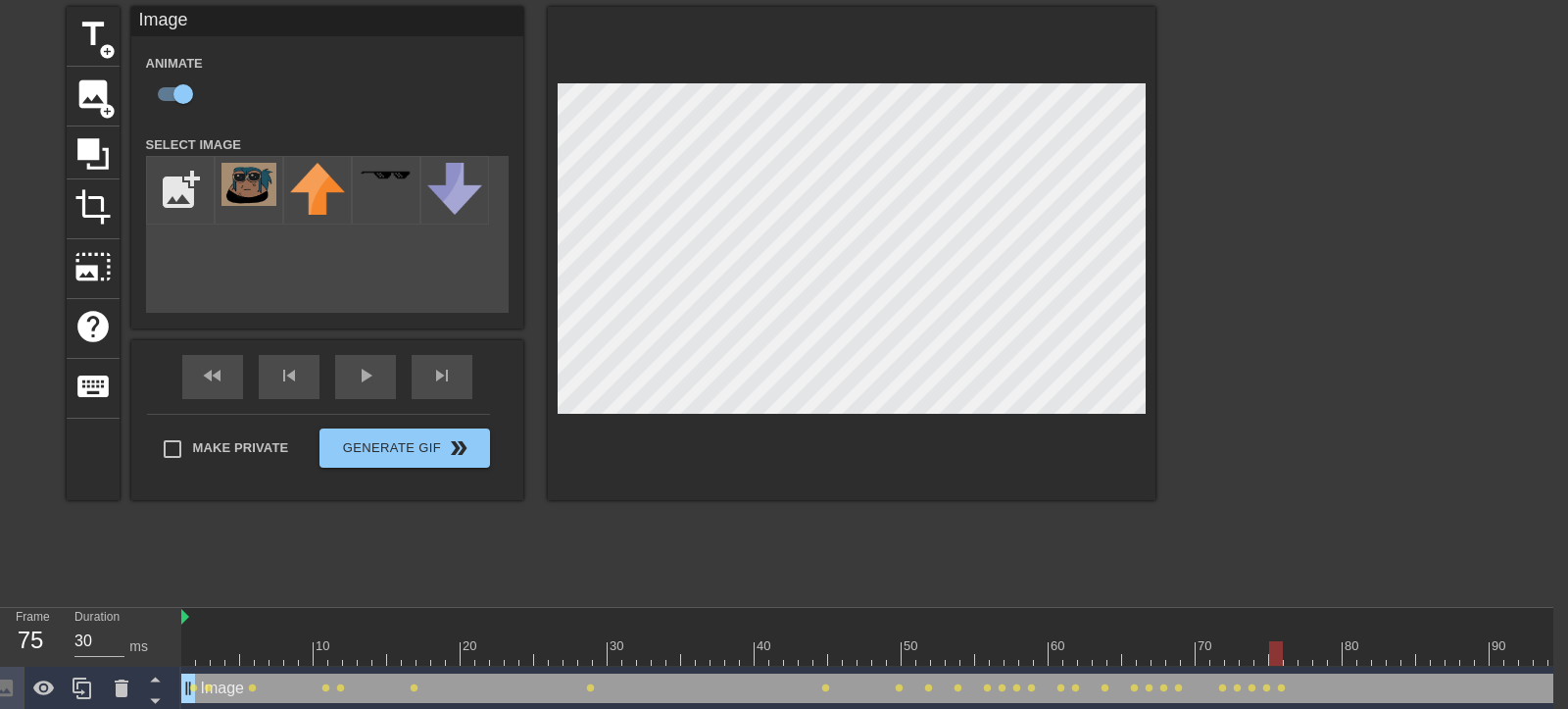 click at bounding box center [1746, 653] 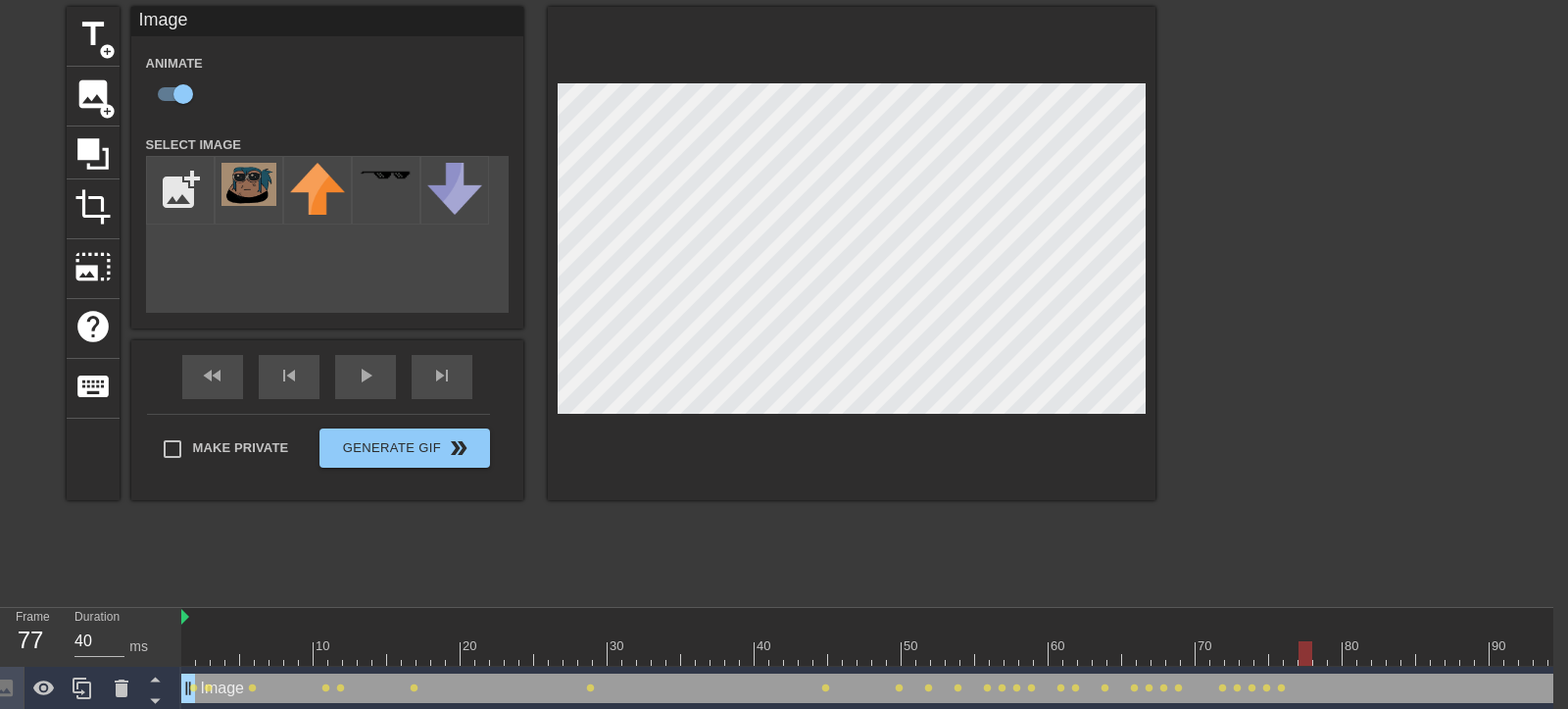 click at bounding box center (1746, 653) 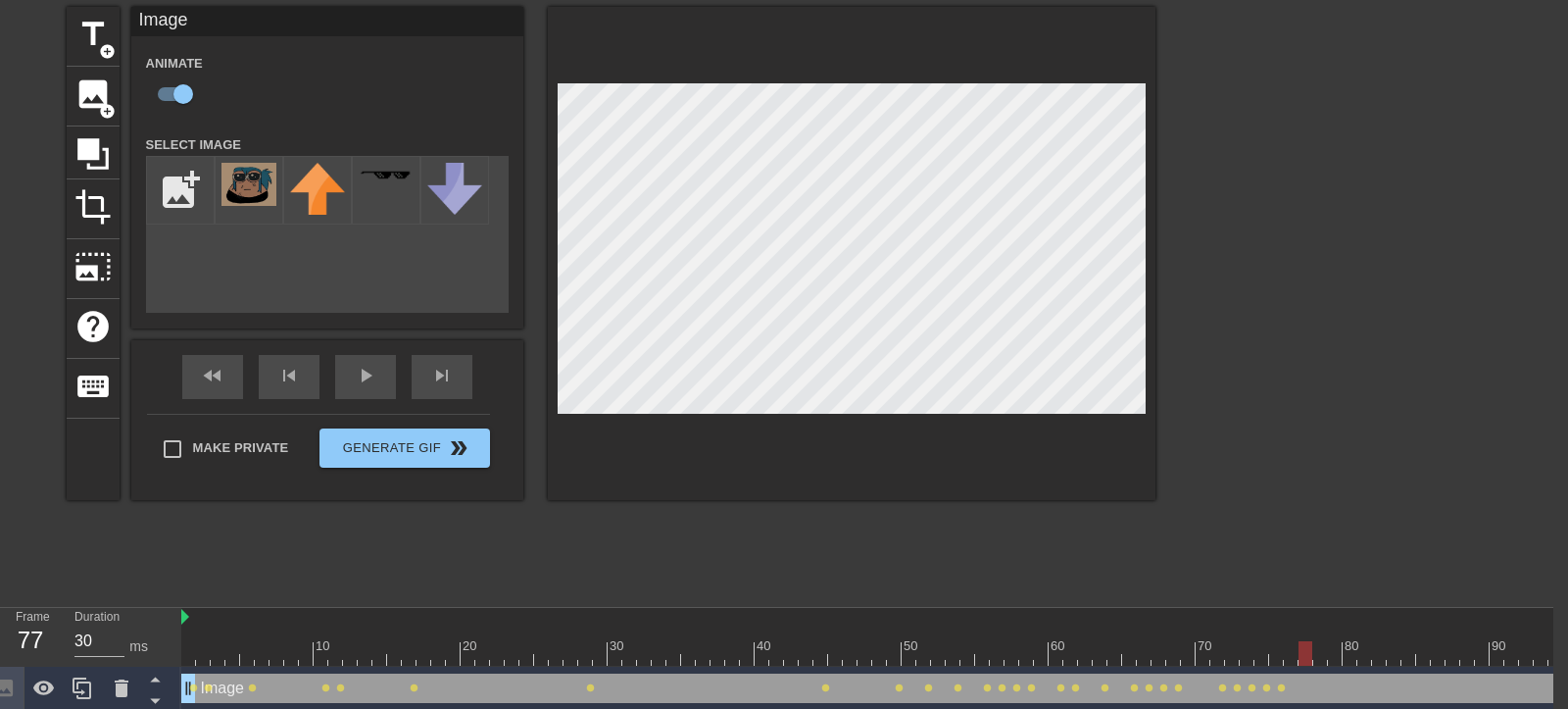 click at bounding box center (1746, 653) 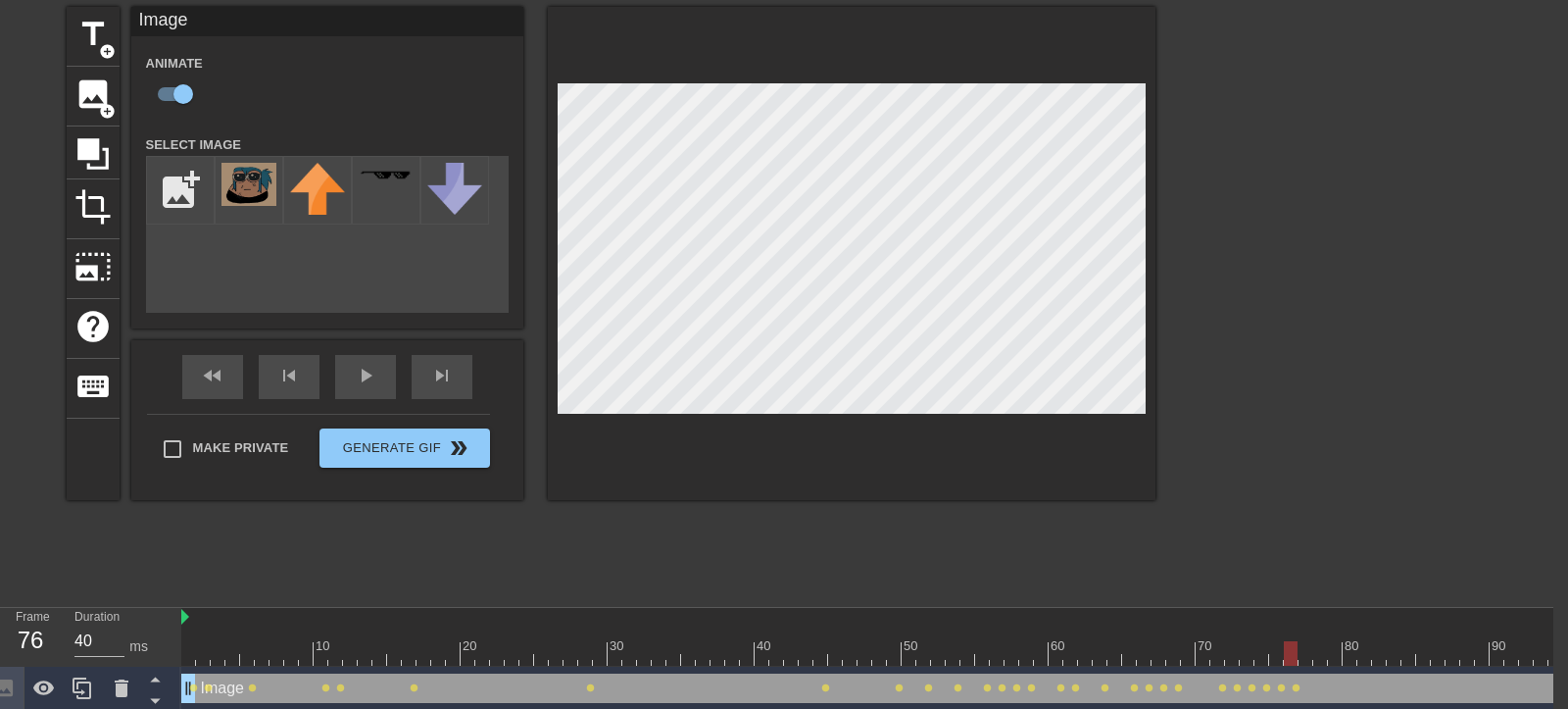 click at bounding box center (1746, 653) 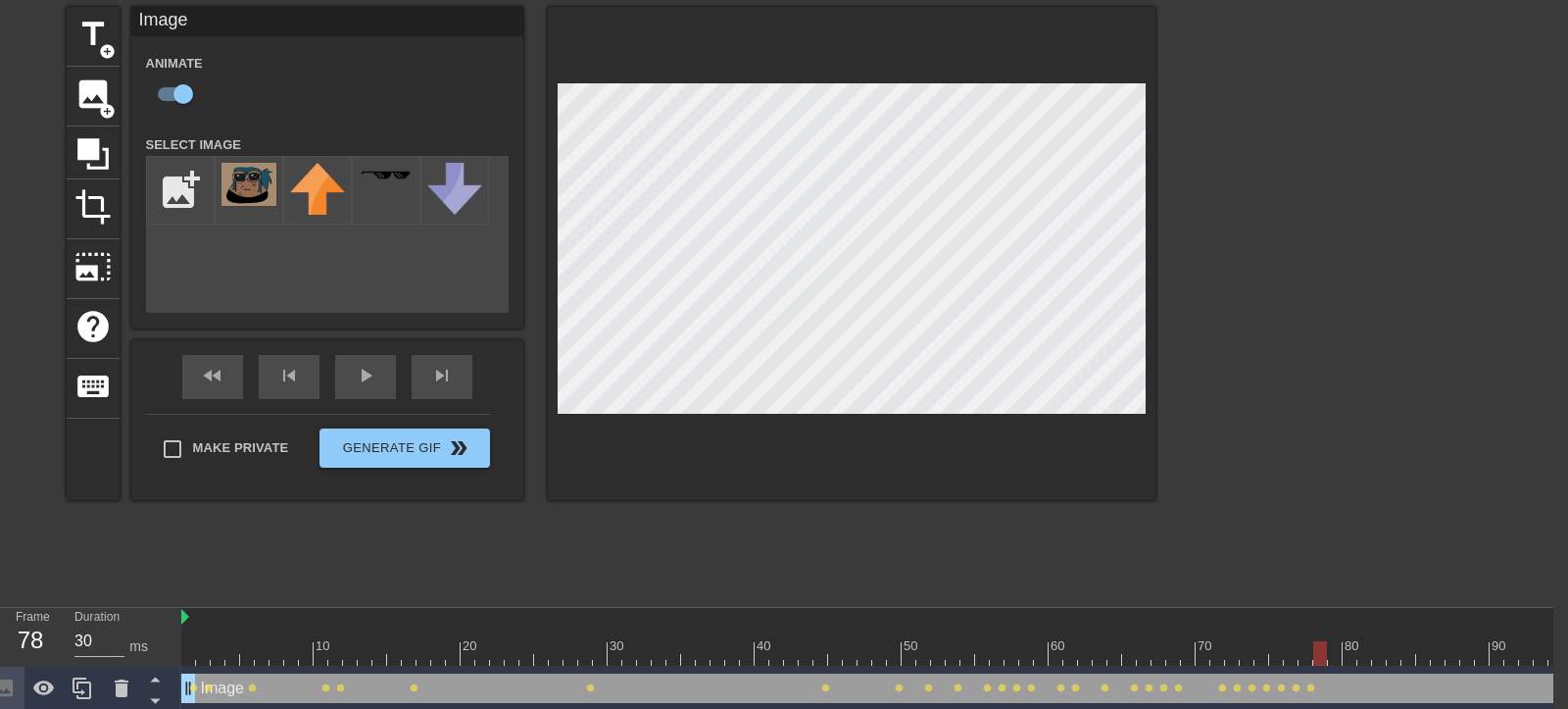 click at bounding box center (1746, 653) 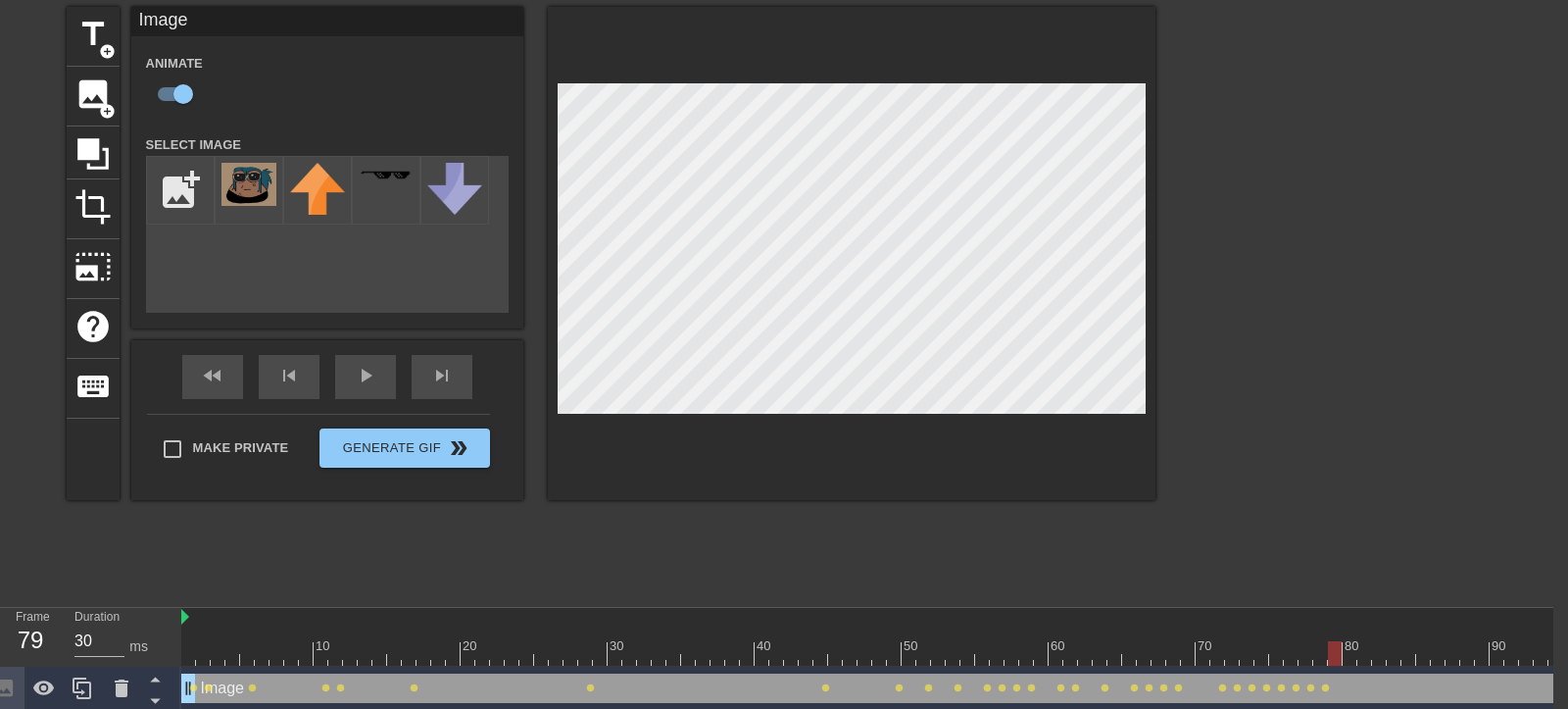 click at bounding box center (1746, 653) 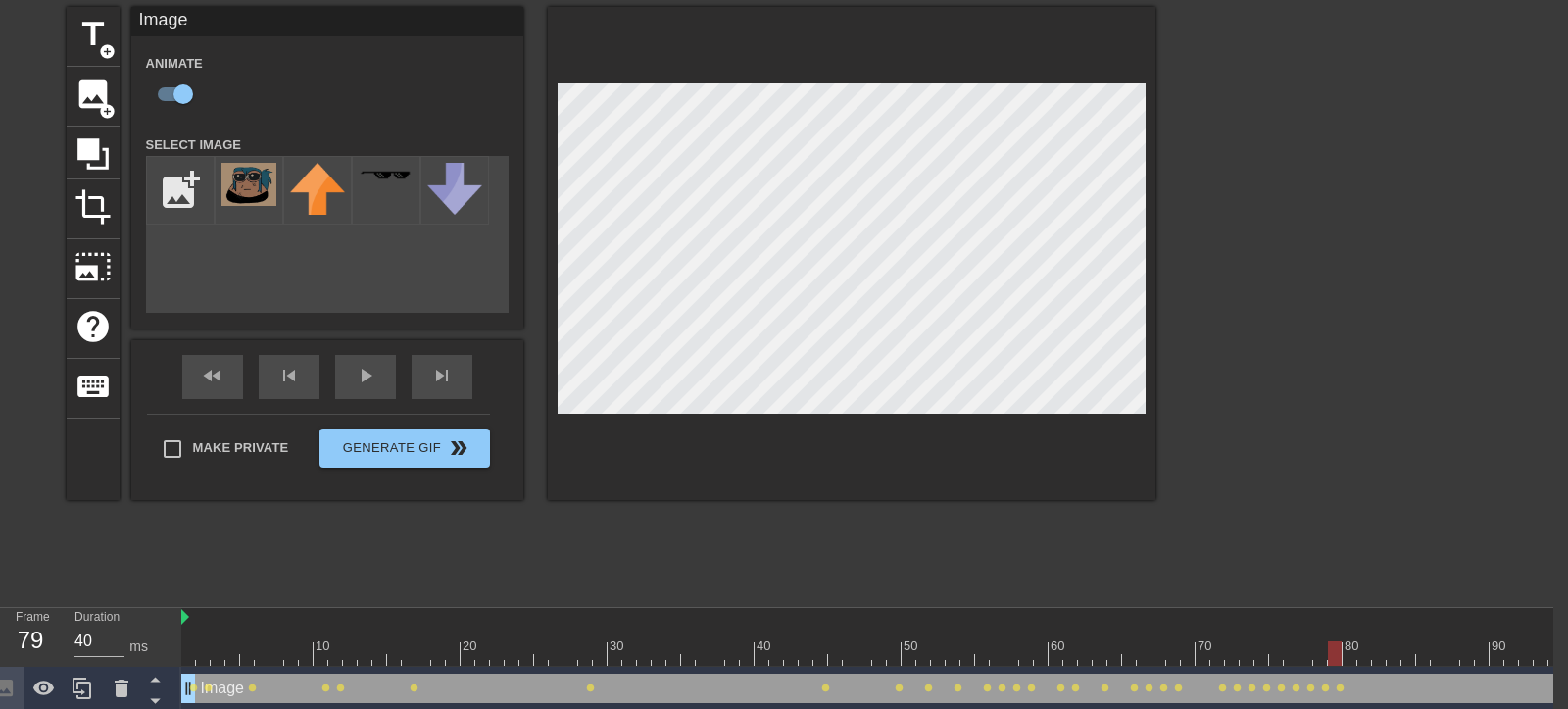 click at bounding box center (1746, 653) 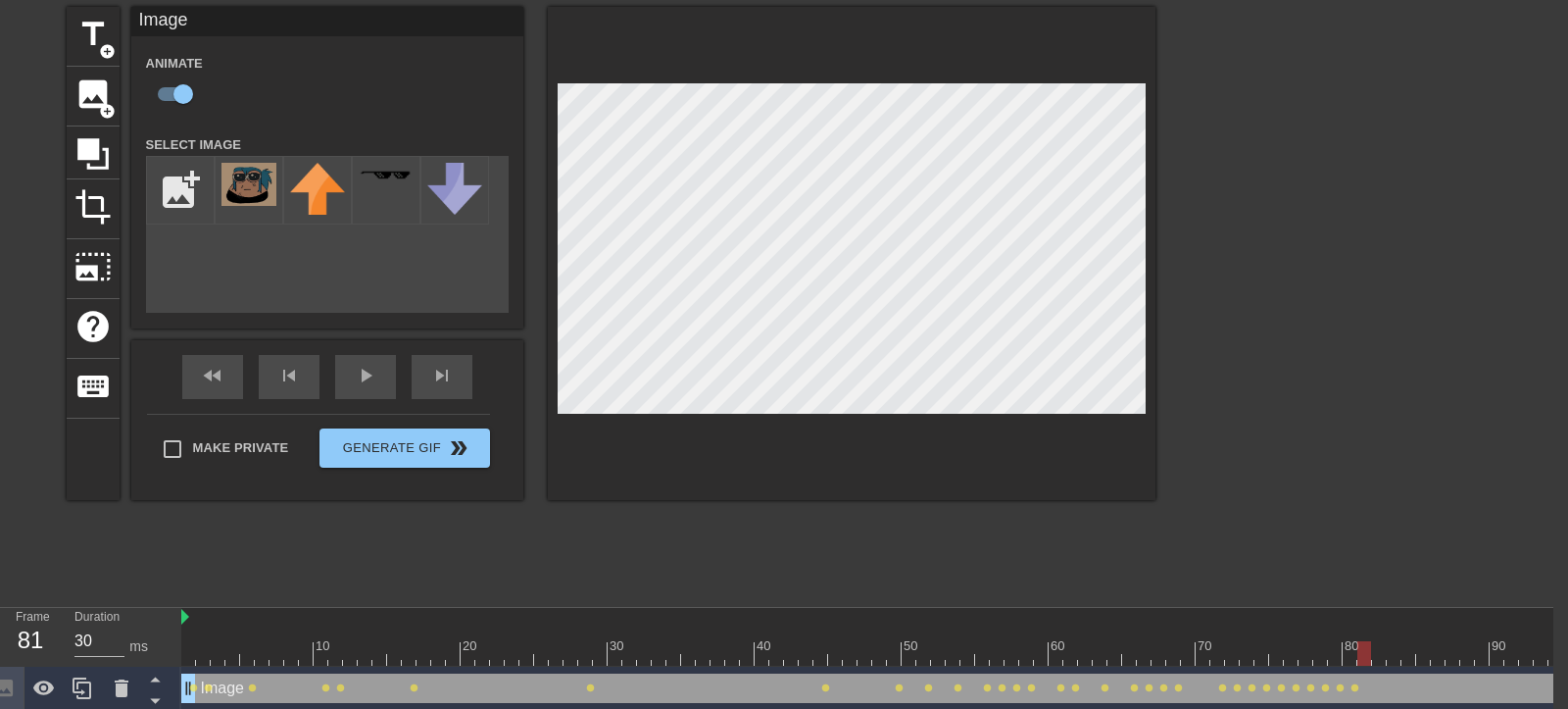 click at bounding box center [1746, 653] 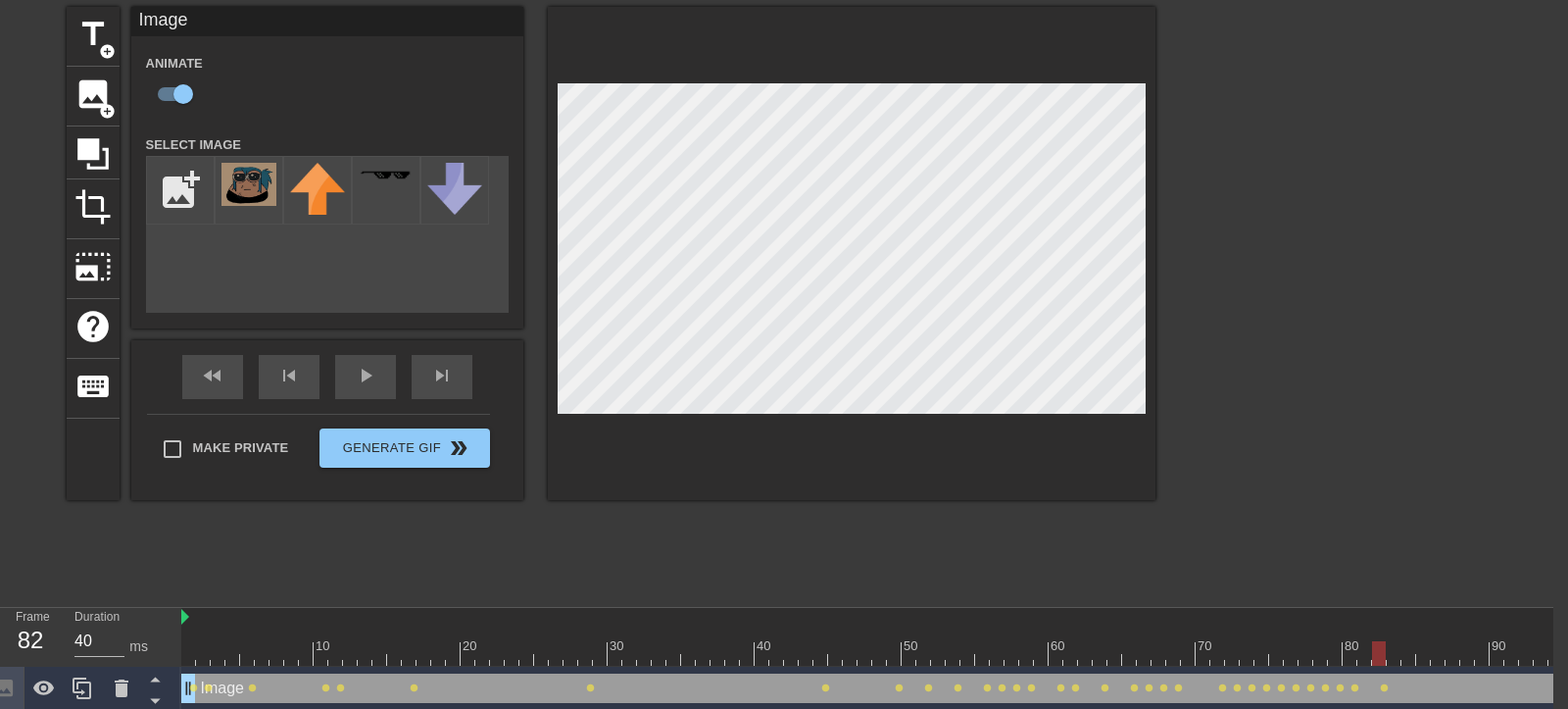 click at bounding box center (1746, 653) 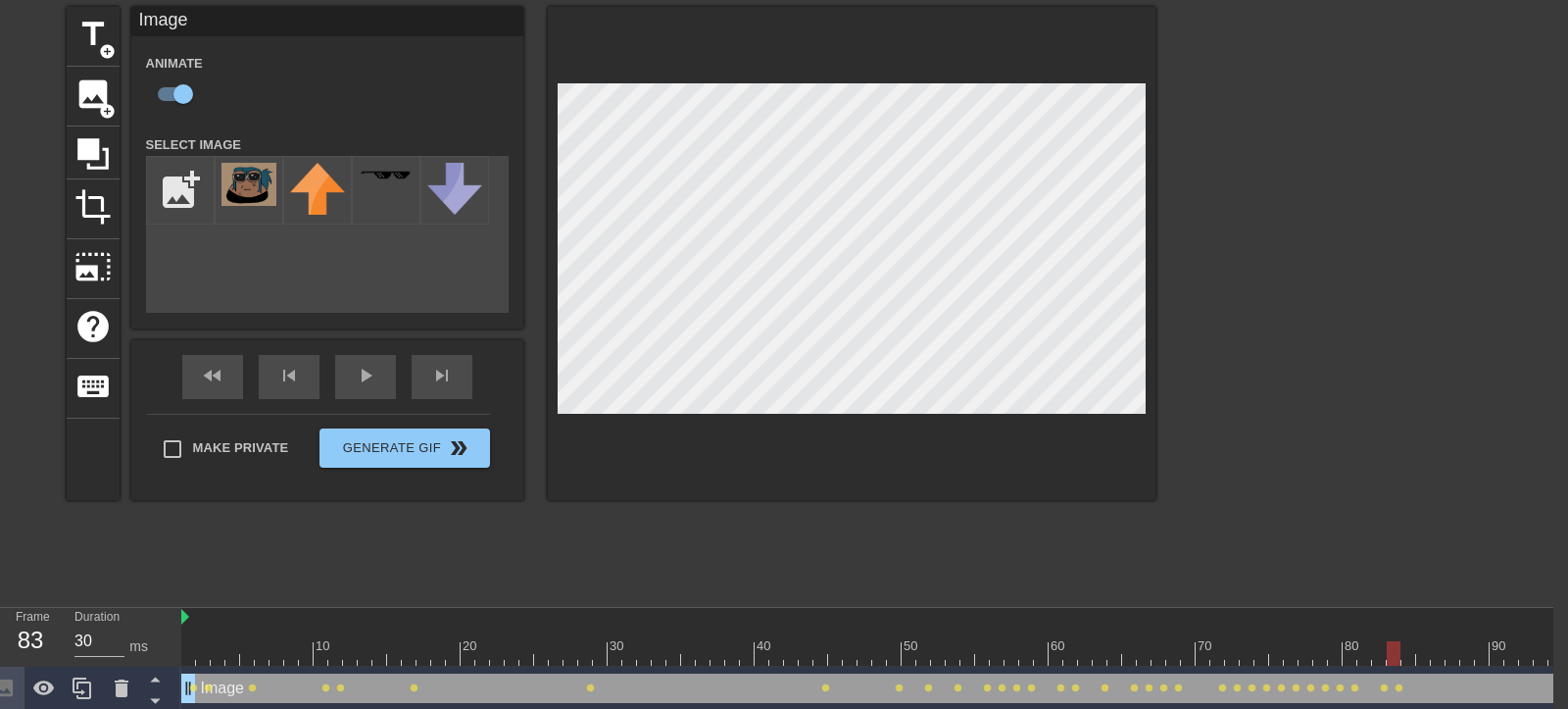 click at bounding box center [1746, 653] 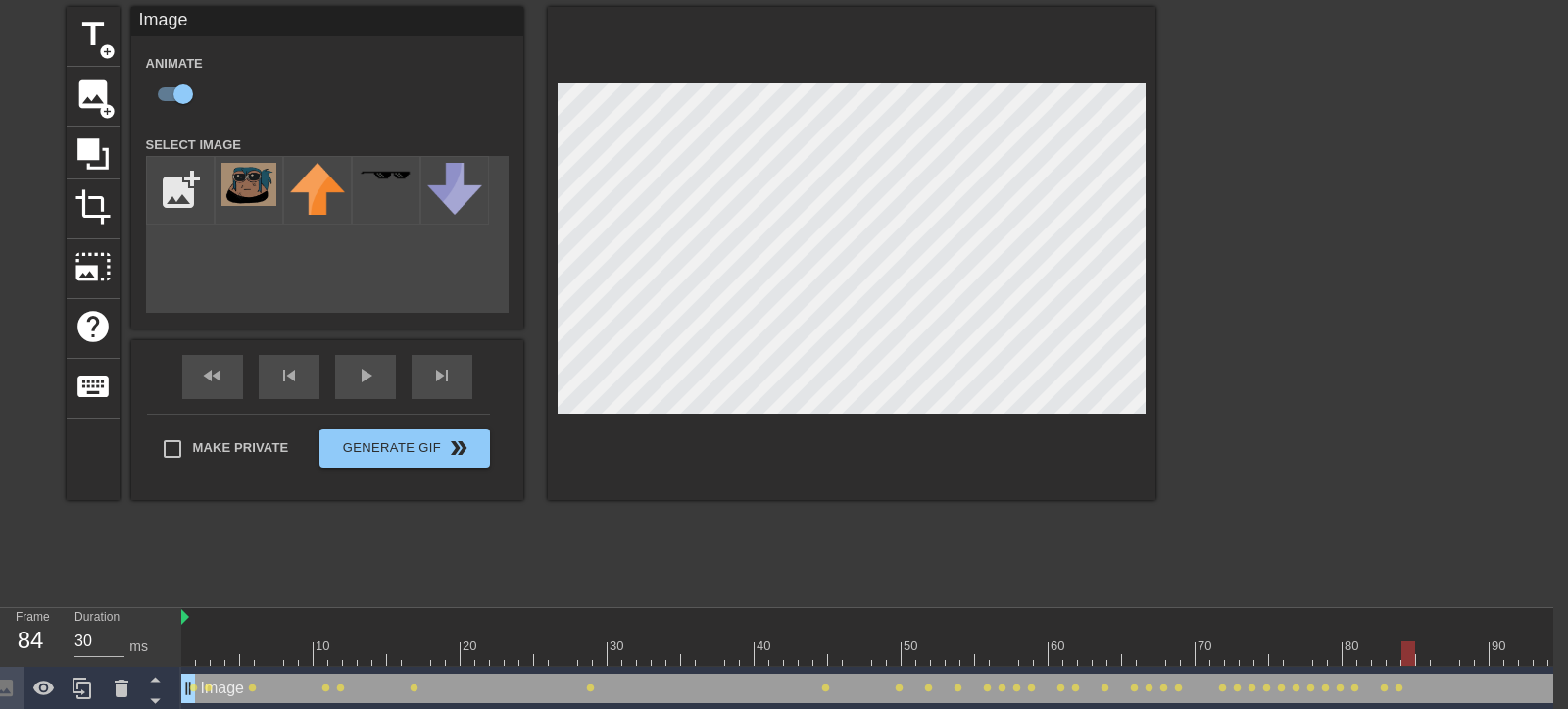 click at bounding box center [1746, 653] 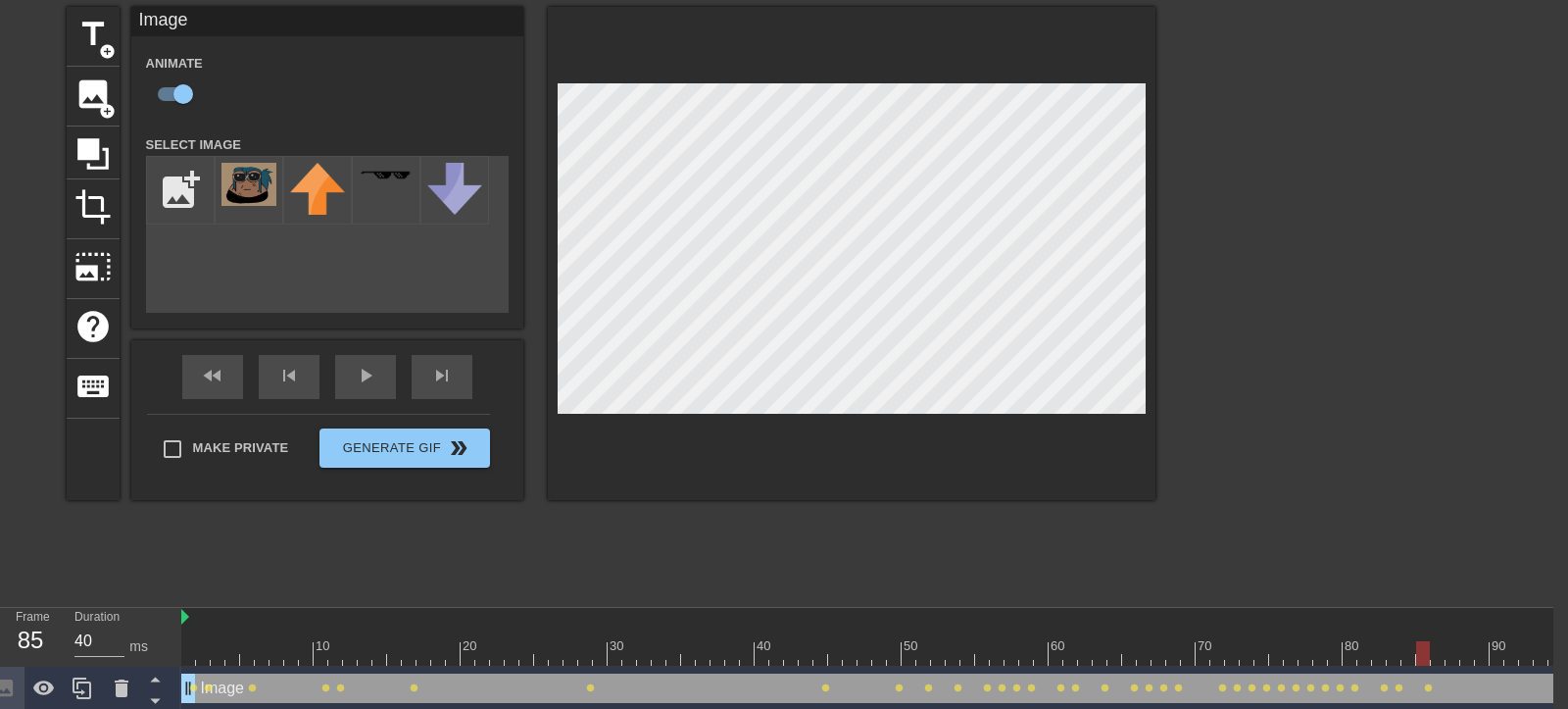click at bounding box center (1746, 653) 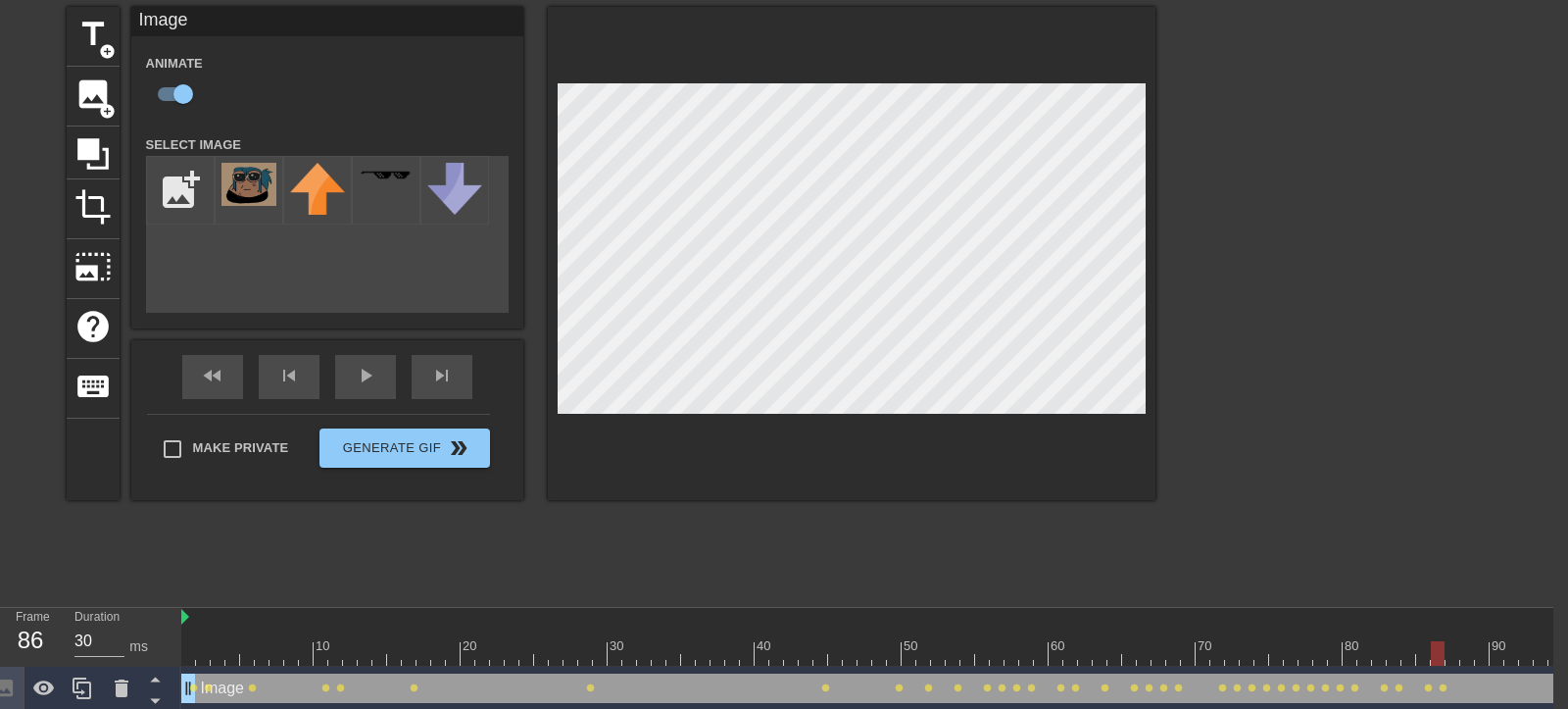 click at bounding box center (1746, 653) 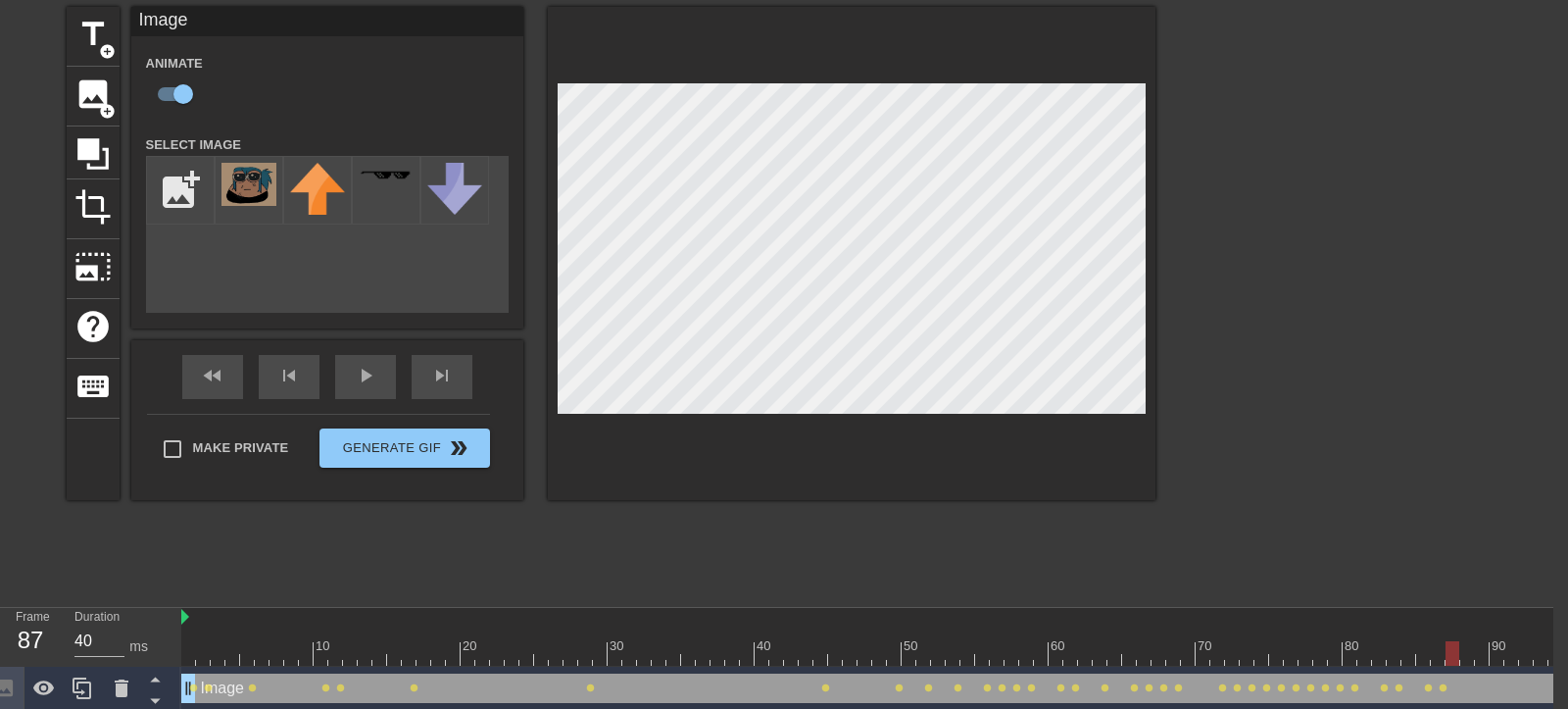 click at bounding box center [1746, 653] 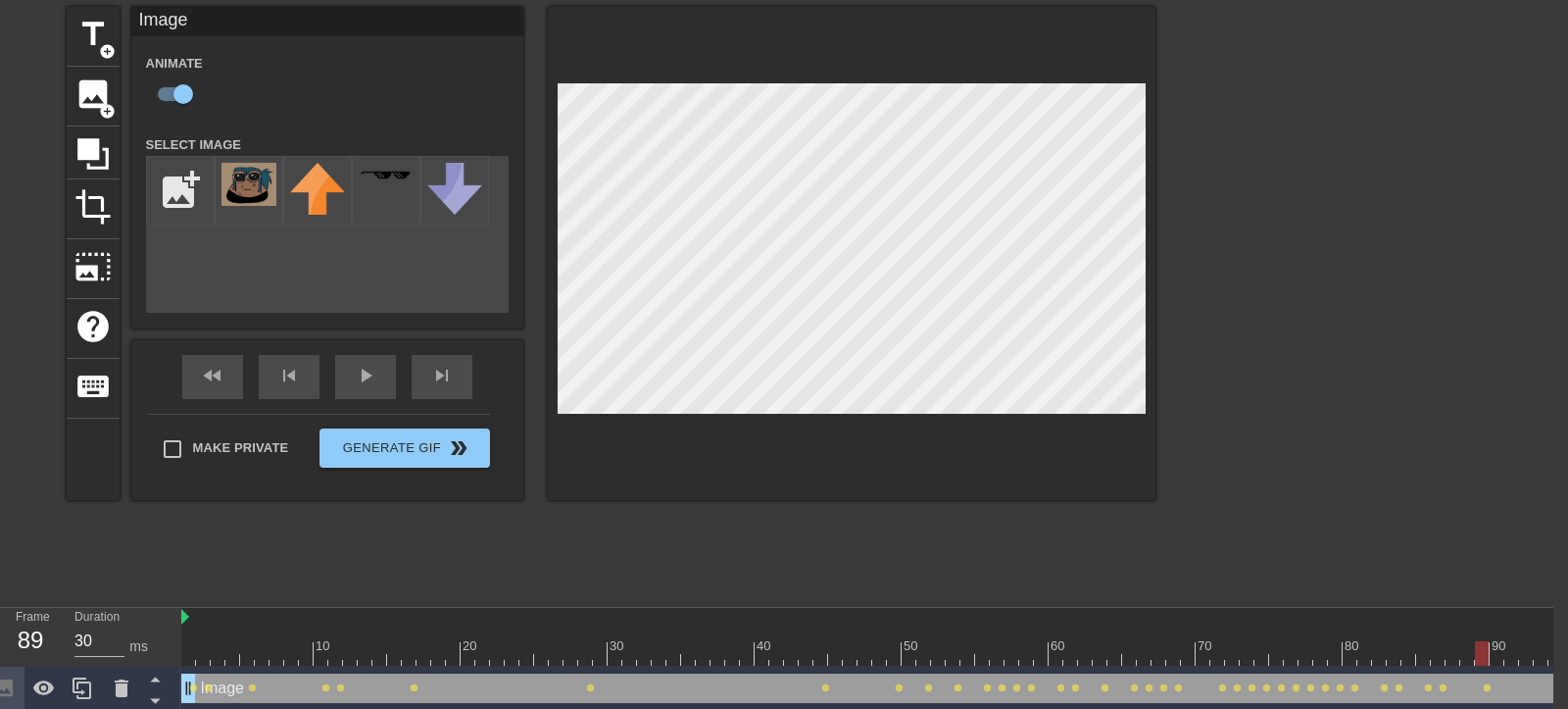 click at bounding box center (1746, 653) 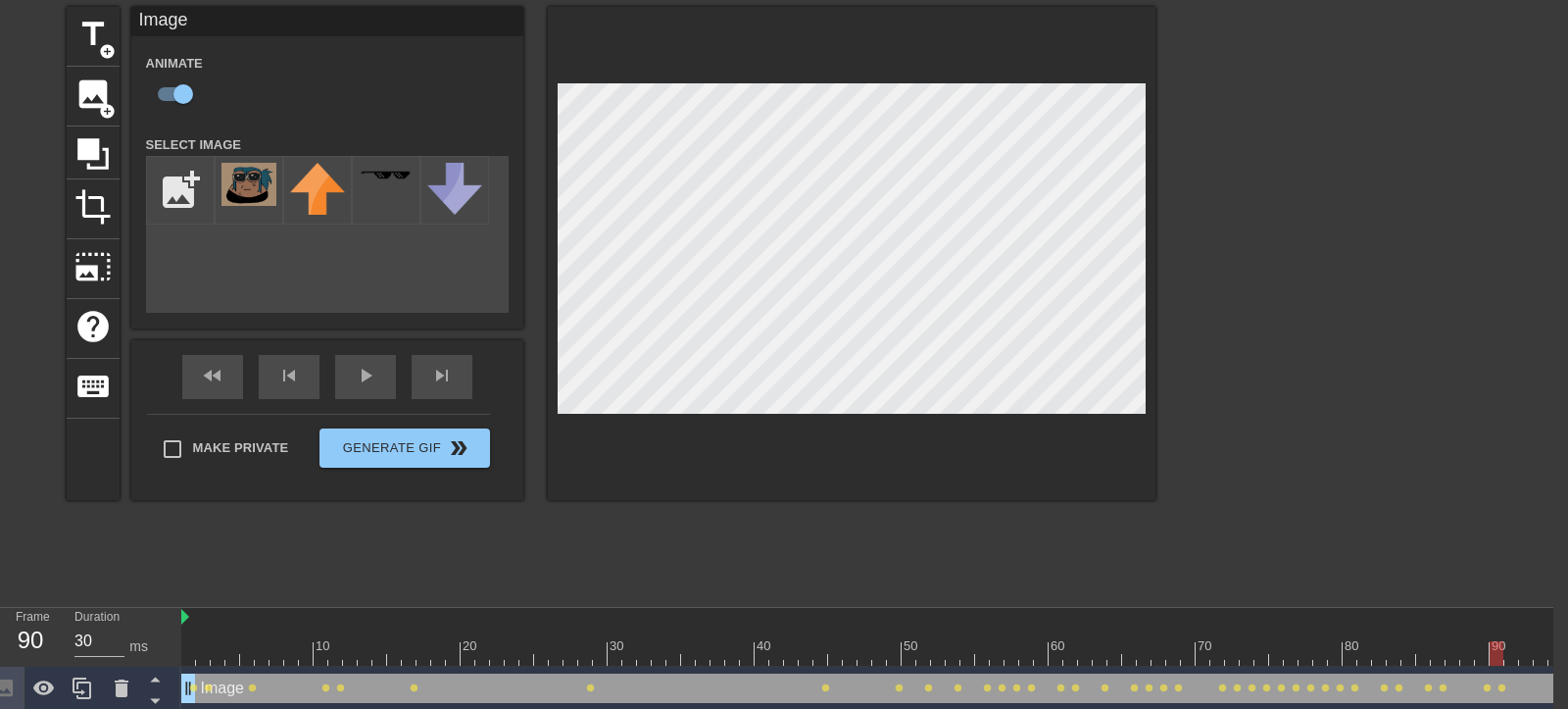 scroll, scrollTop: 76, scrollLeft: 15, axis: both 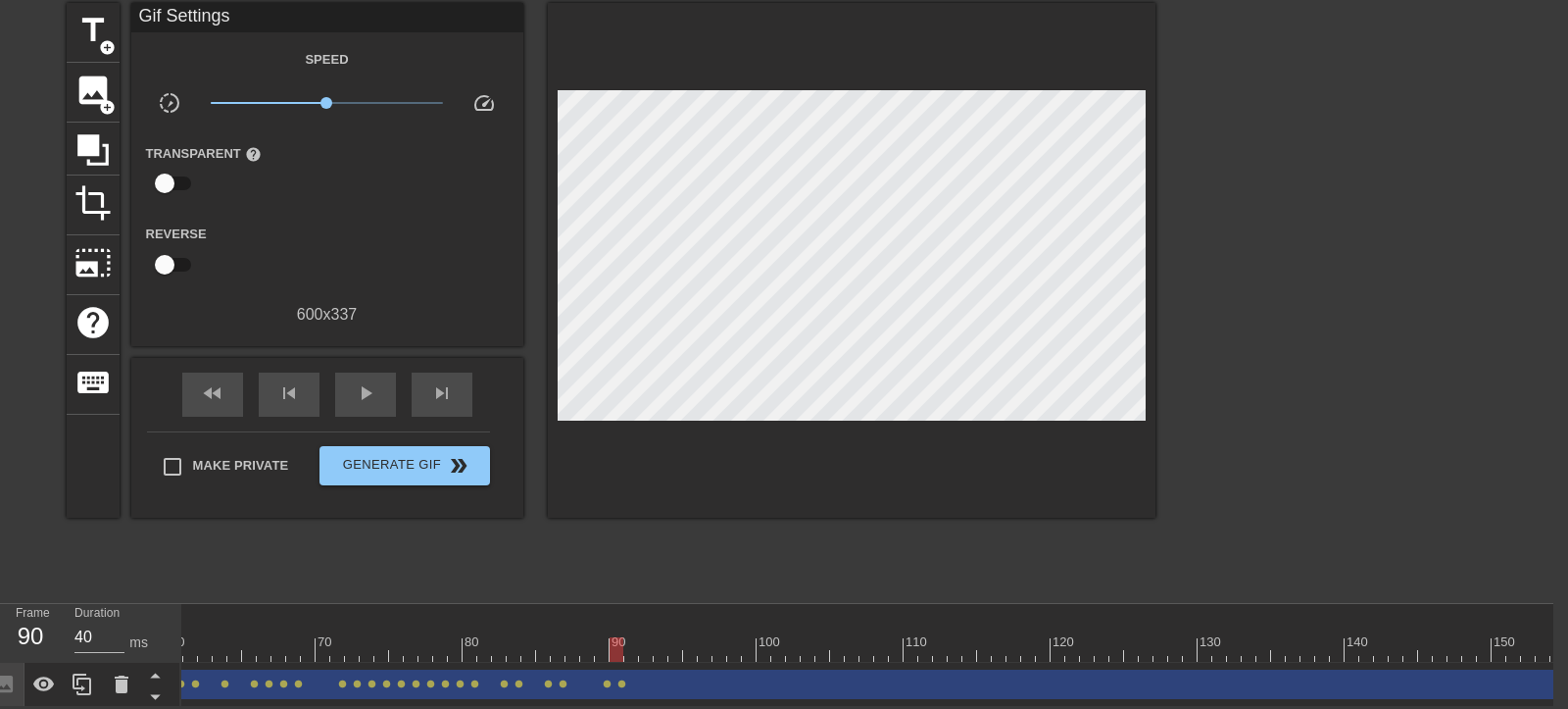 click at bounding box center (866, 649) 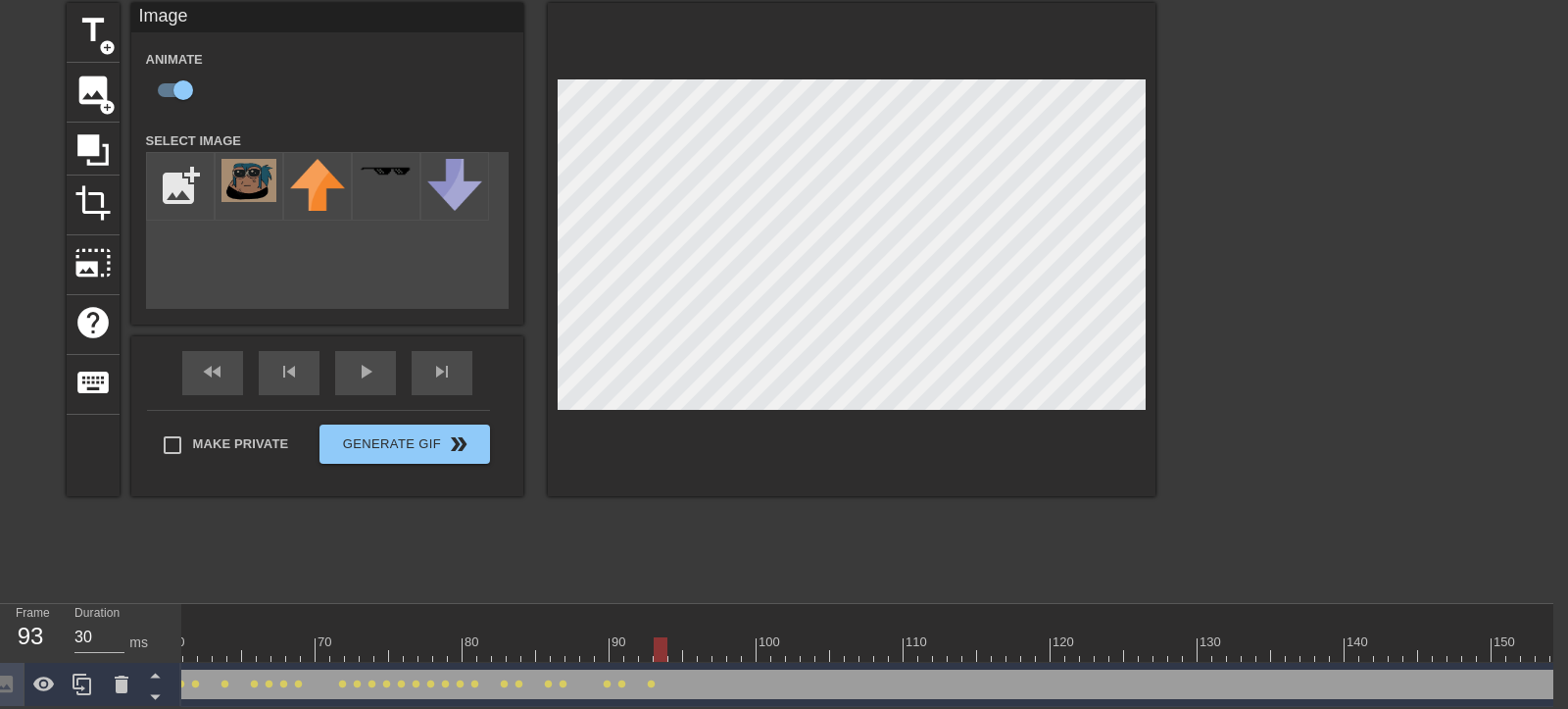 click at bounding box center [866, 649] 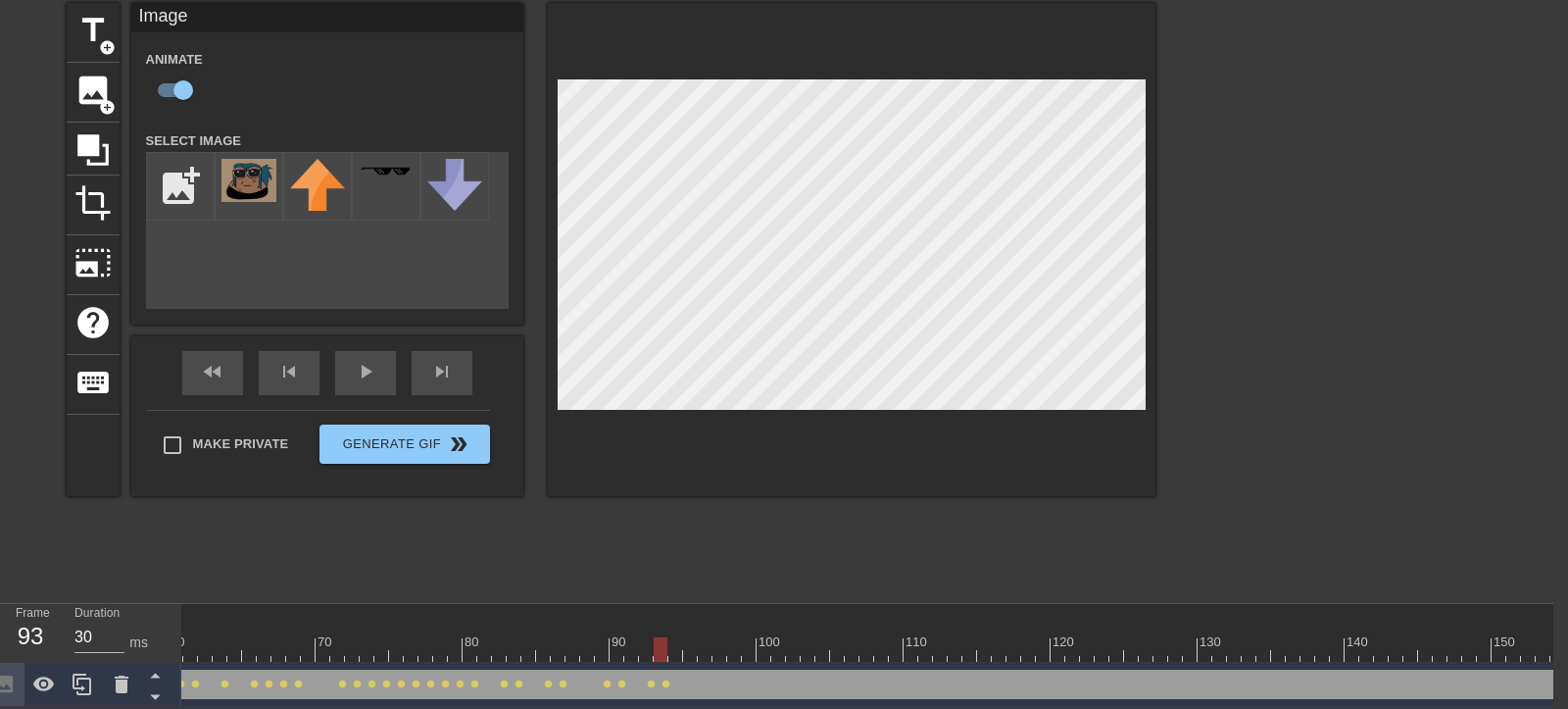 click at bounding box center [866, 649] 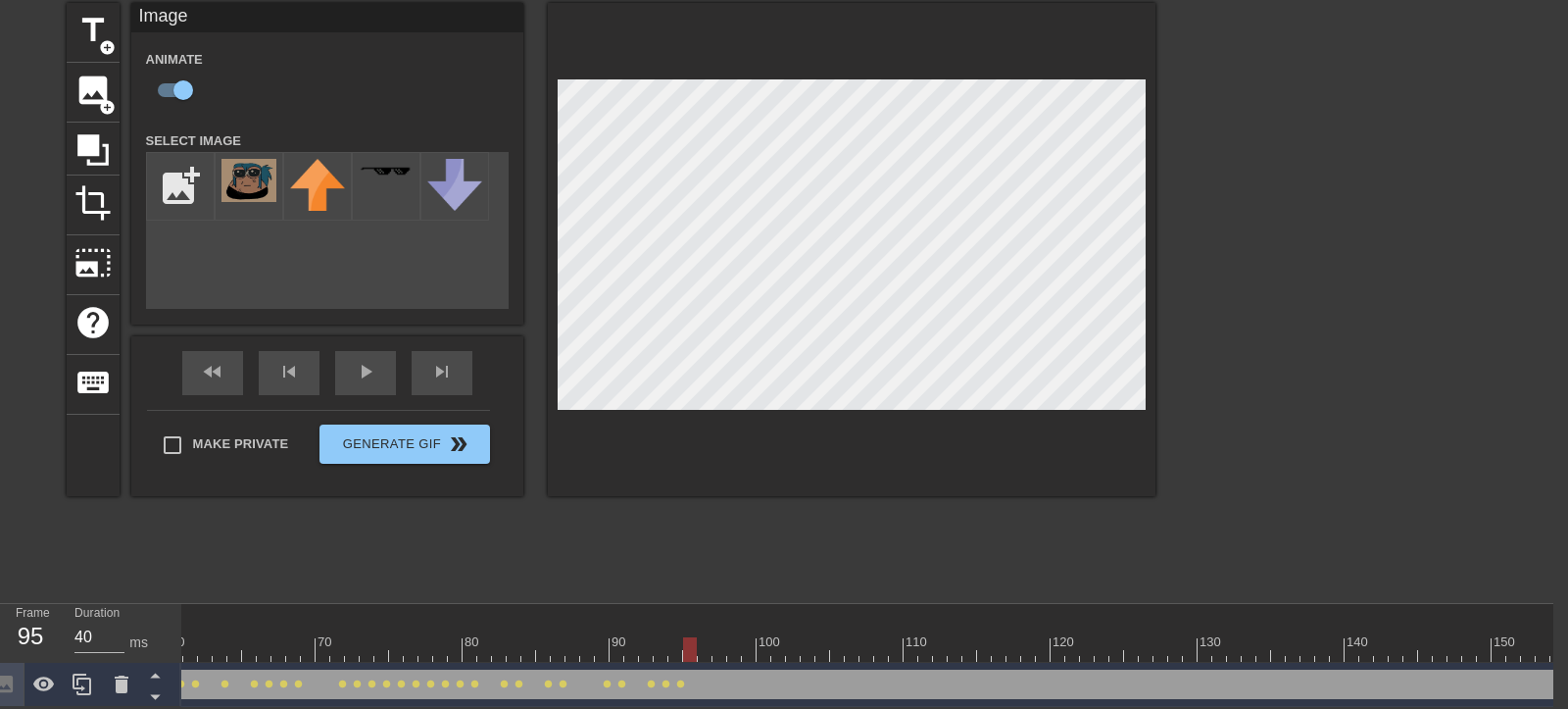click at bounding box center (866, 649) 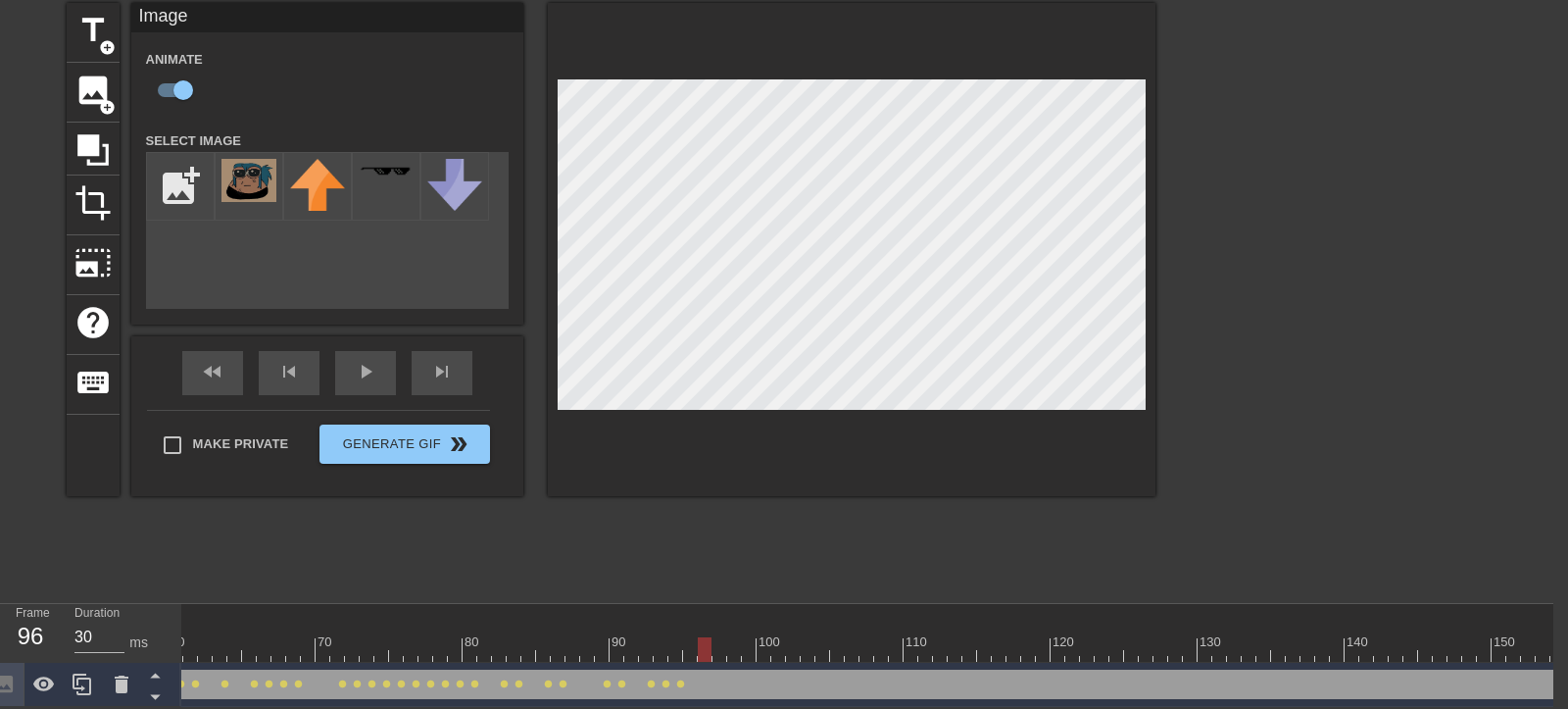 click at bounding box center (866, 649) 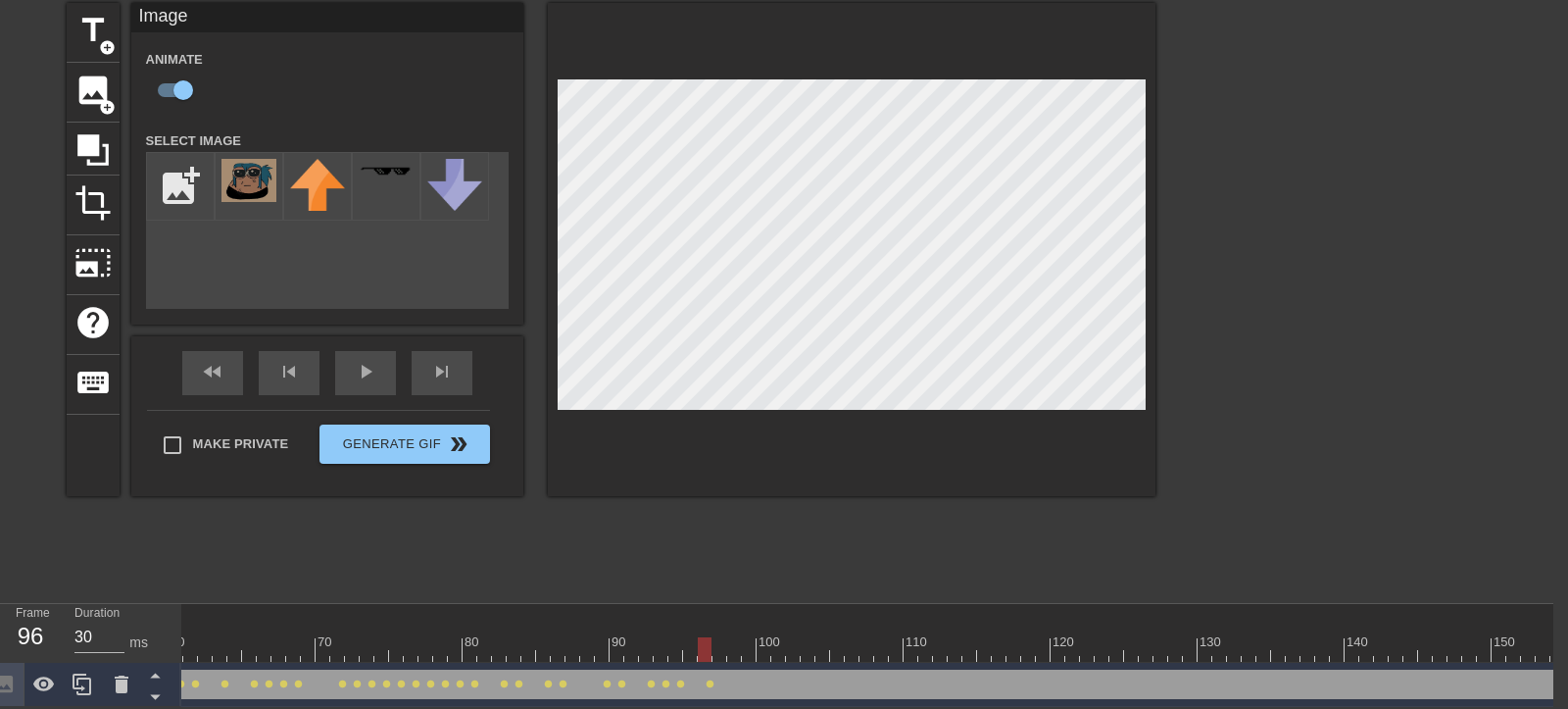 click at bounding box center [866, 649] 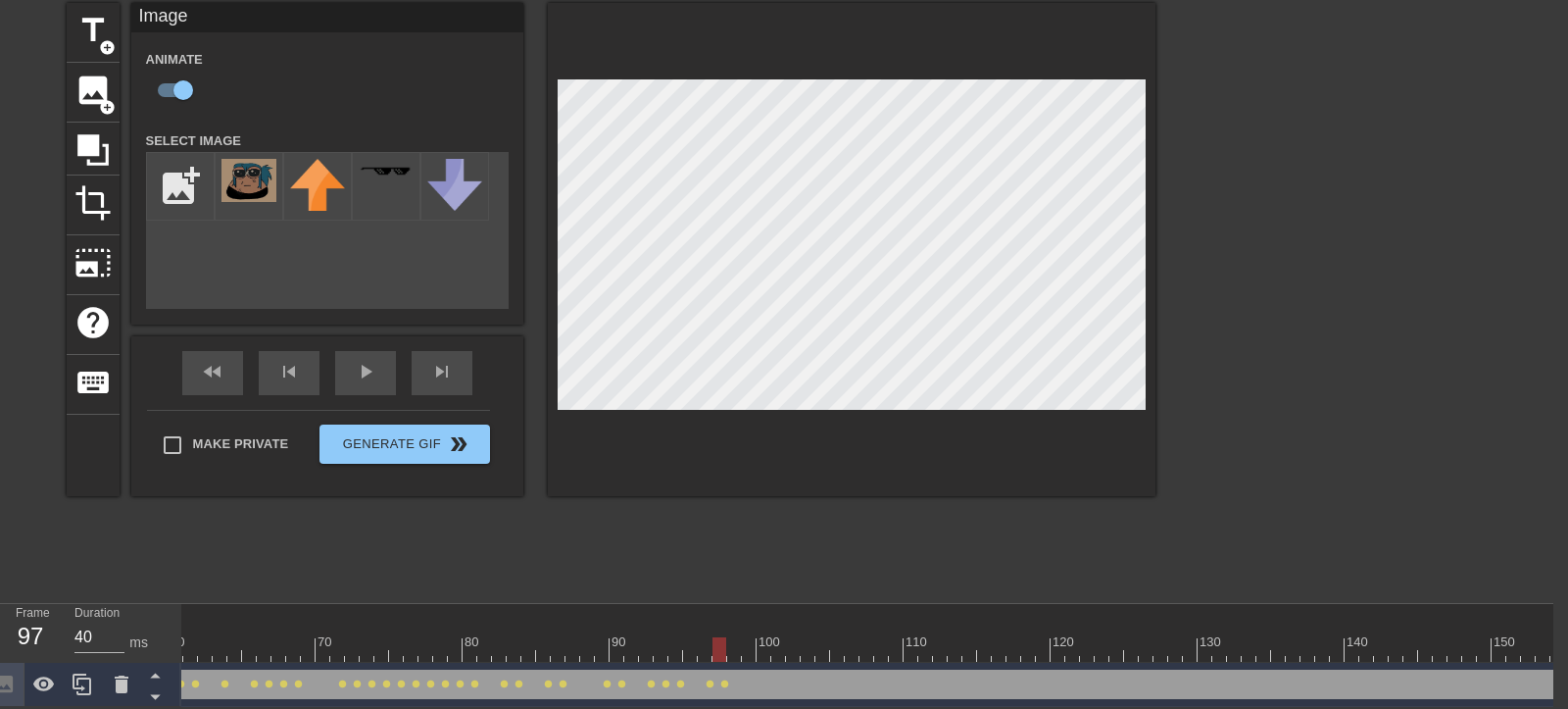 click at bounding box center [866, 649] 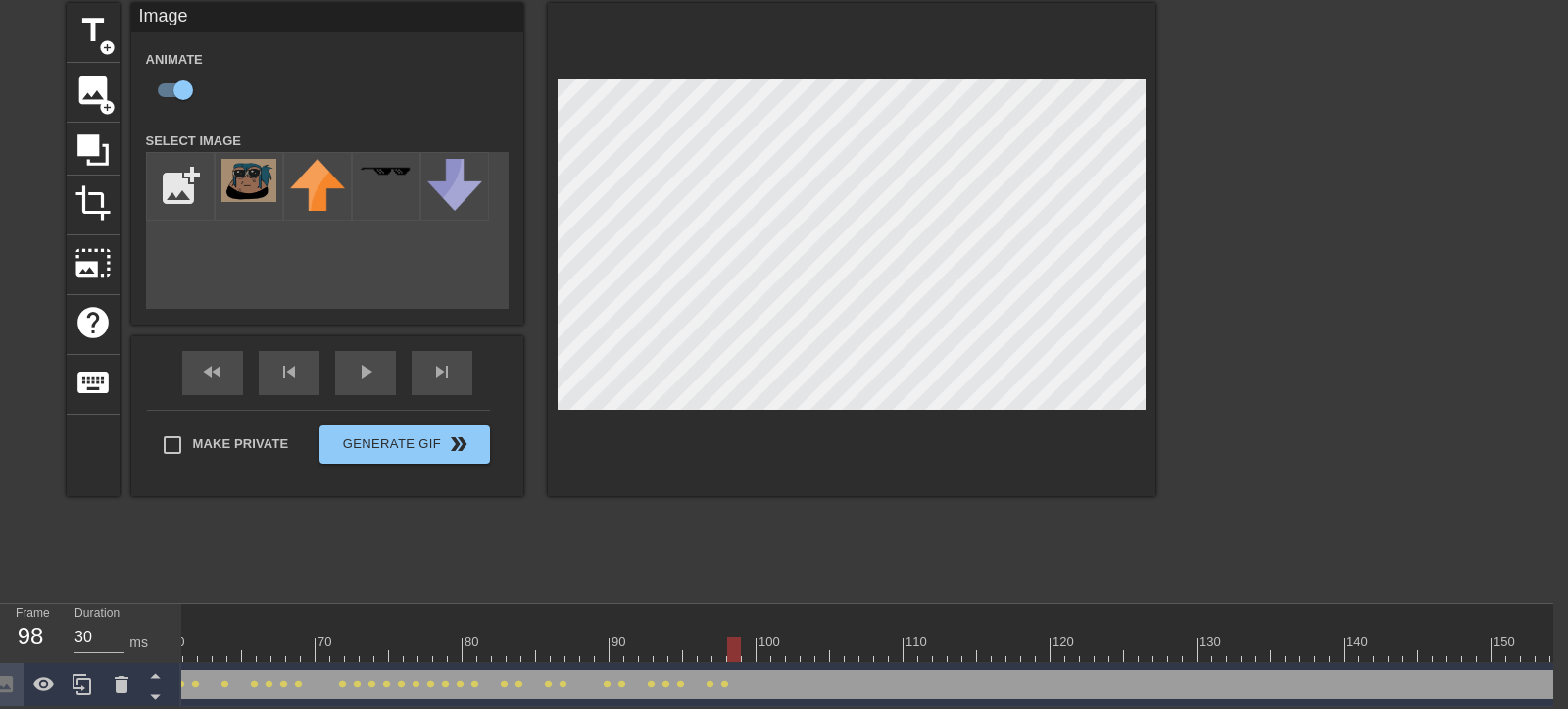 click at bounding box center (866, 649) 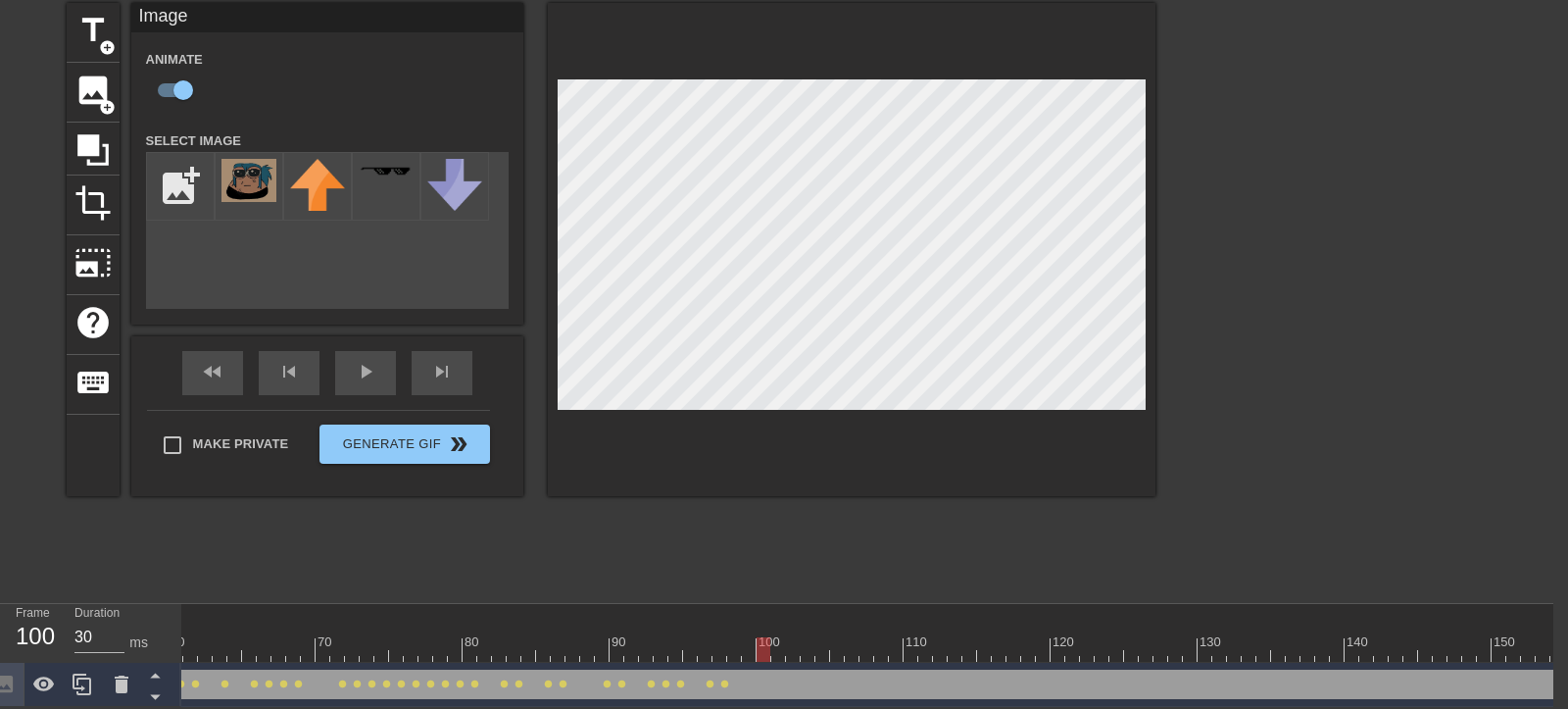 click at bounding box center [866, 649] 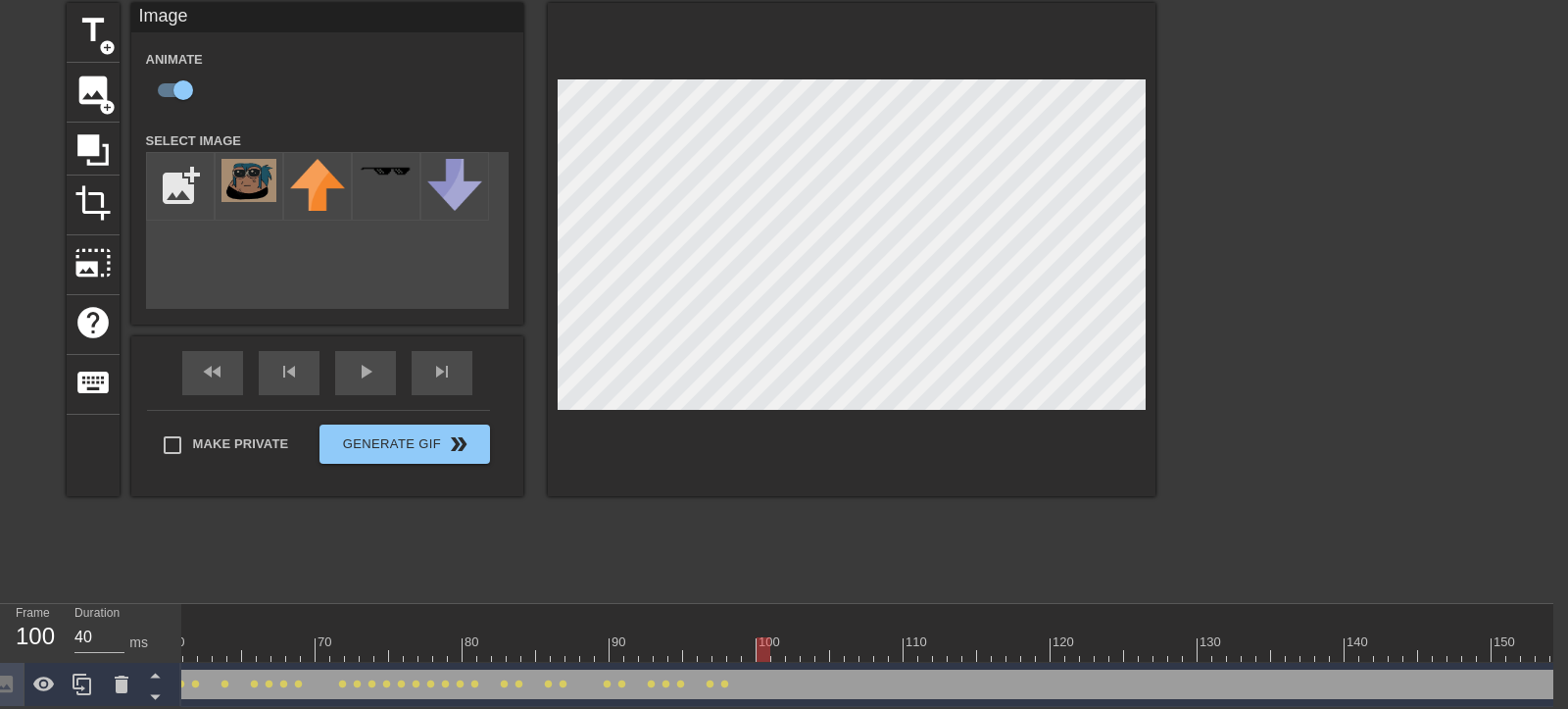 click at bounding box center (866, 649) 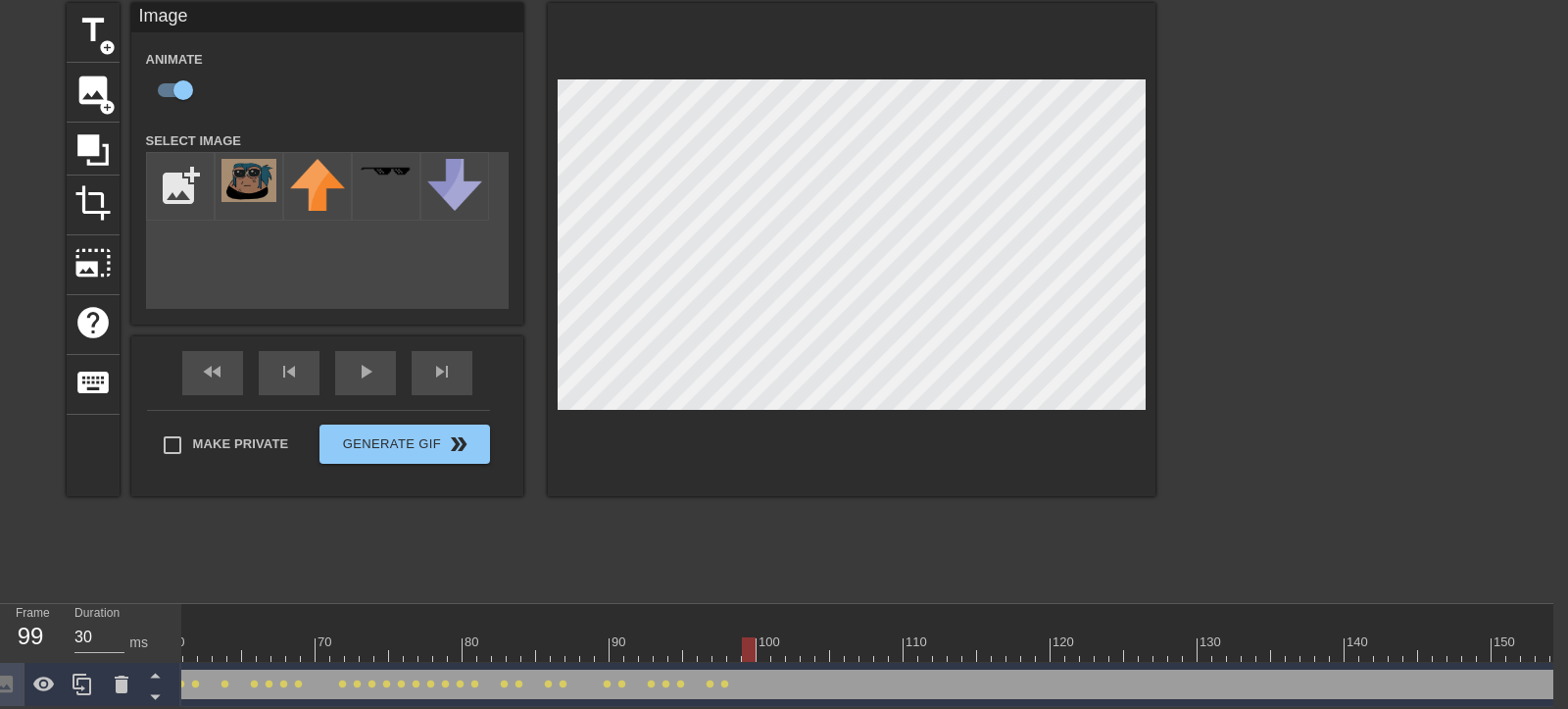 click at bounding box center (866, 649) 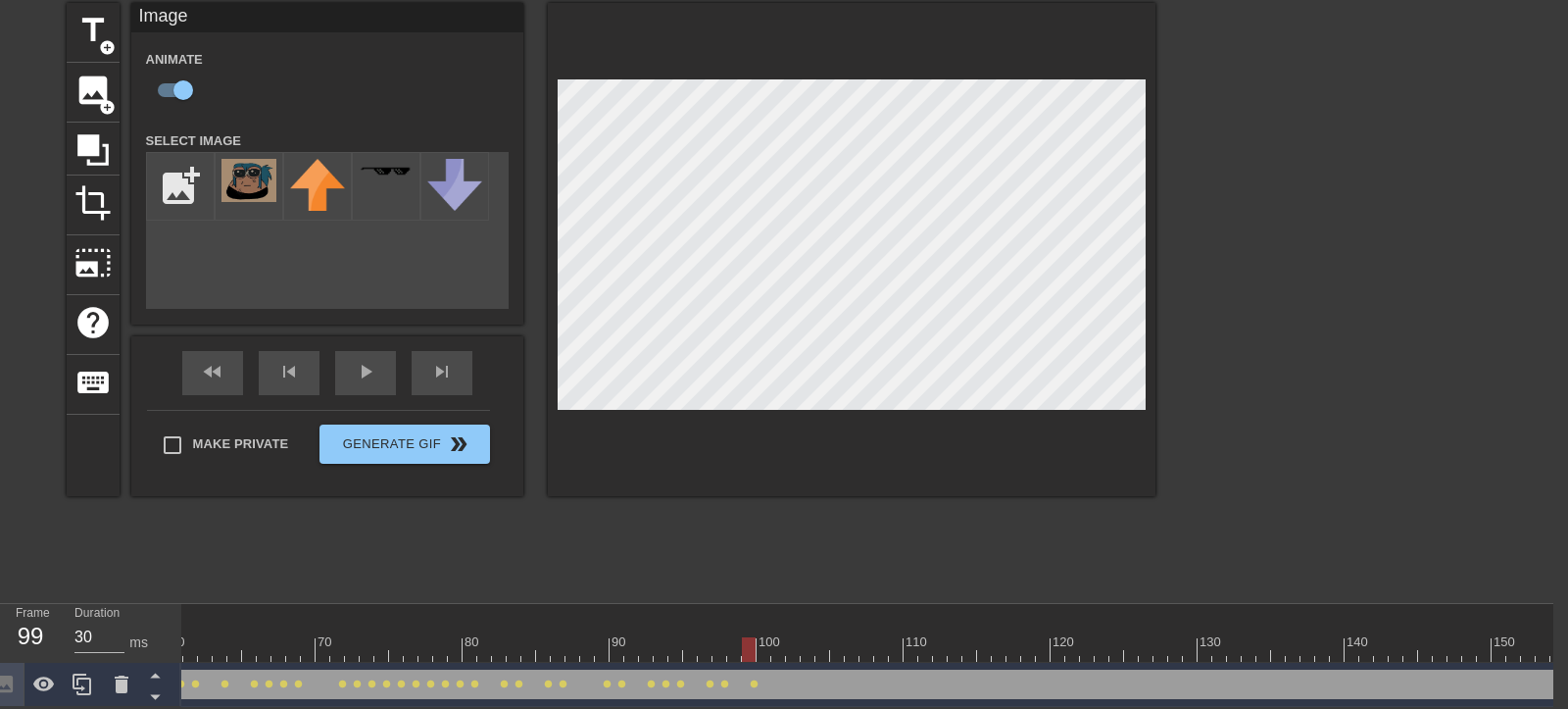 click at bounding box center (866, 649) 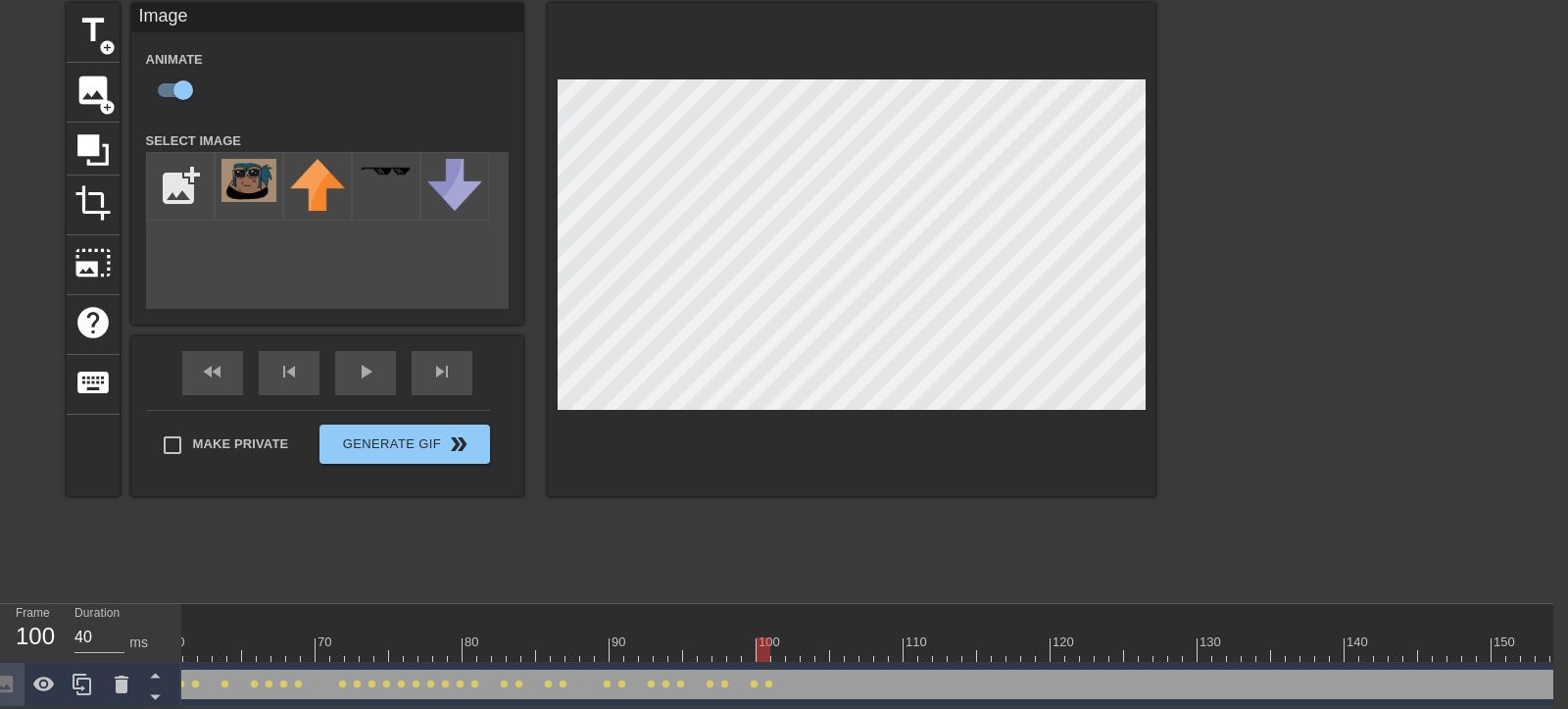 click at bounding box center [866, 649] 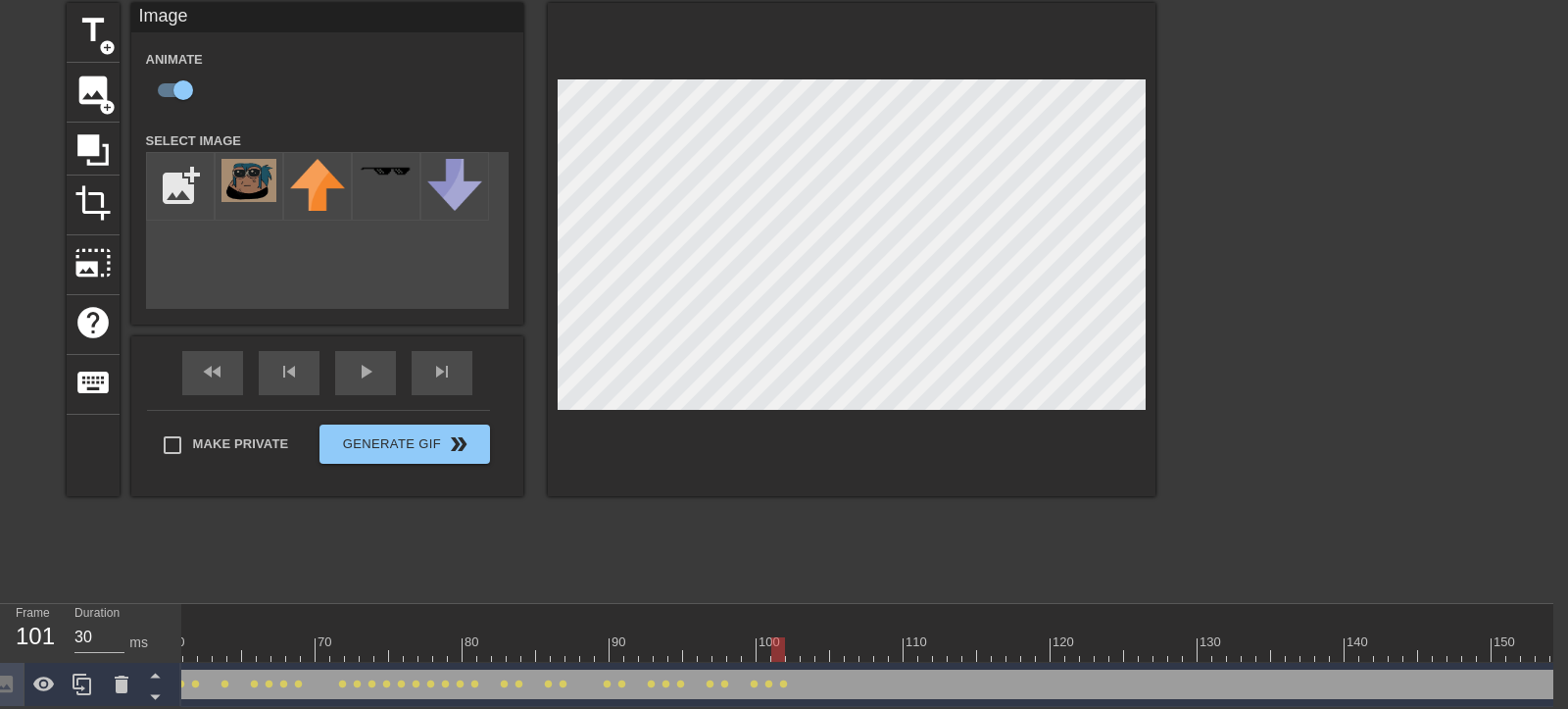 click at bounding box center (866, 649) 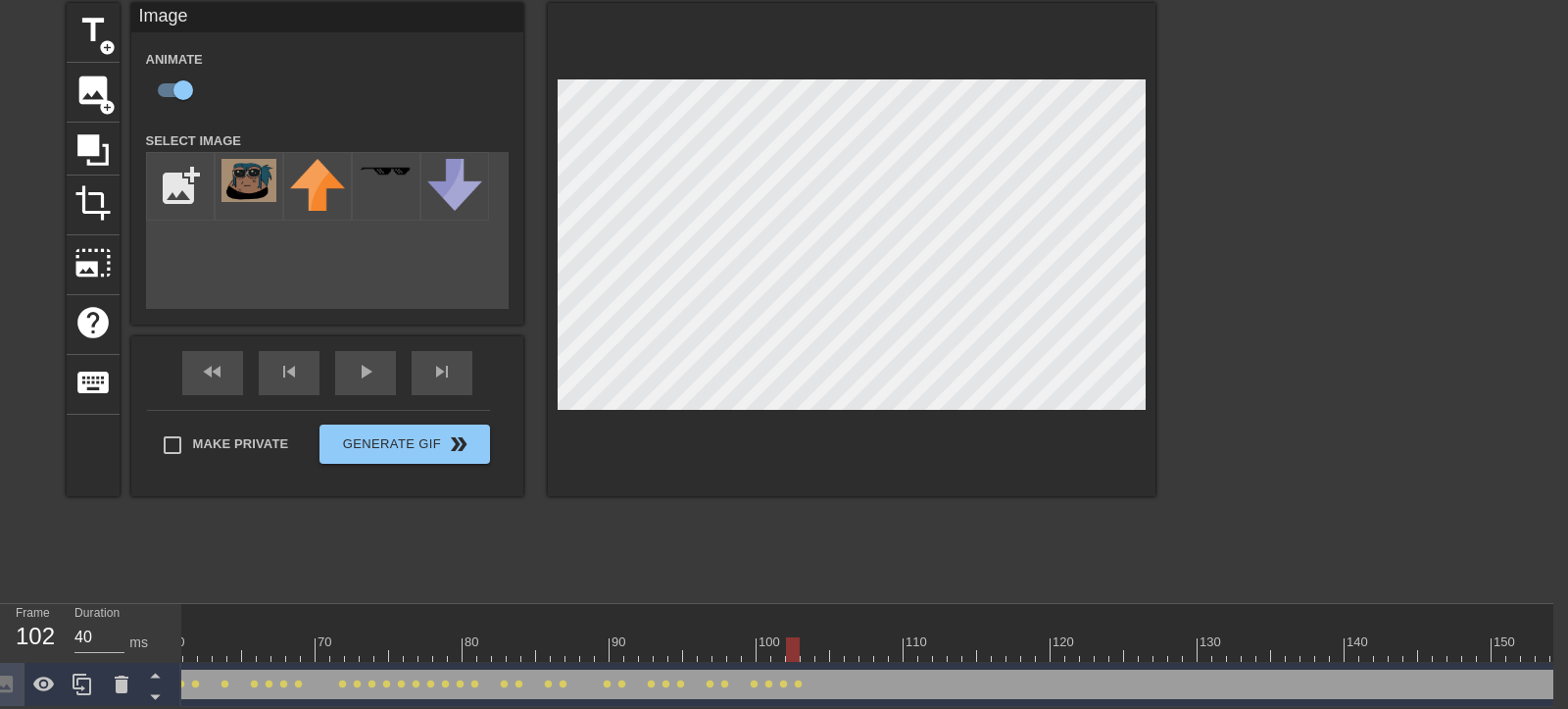 click at bounding box center (866, 649) 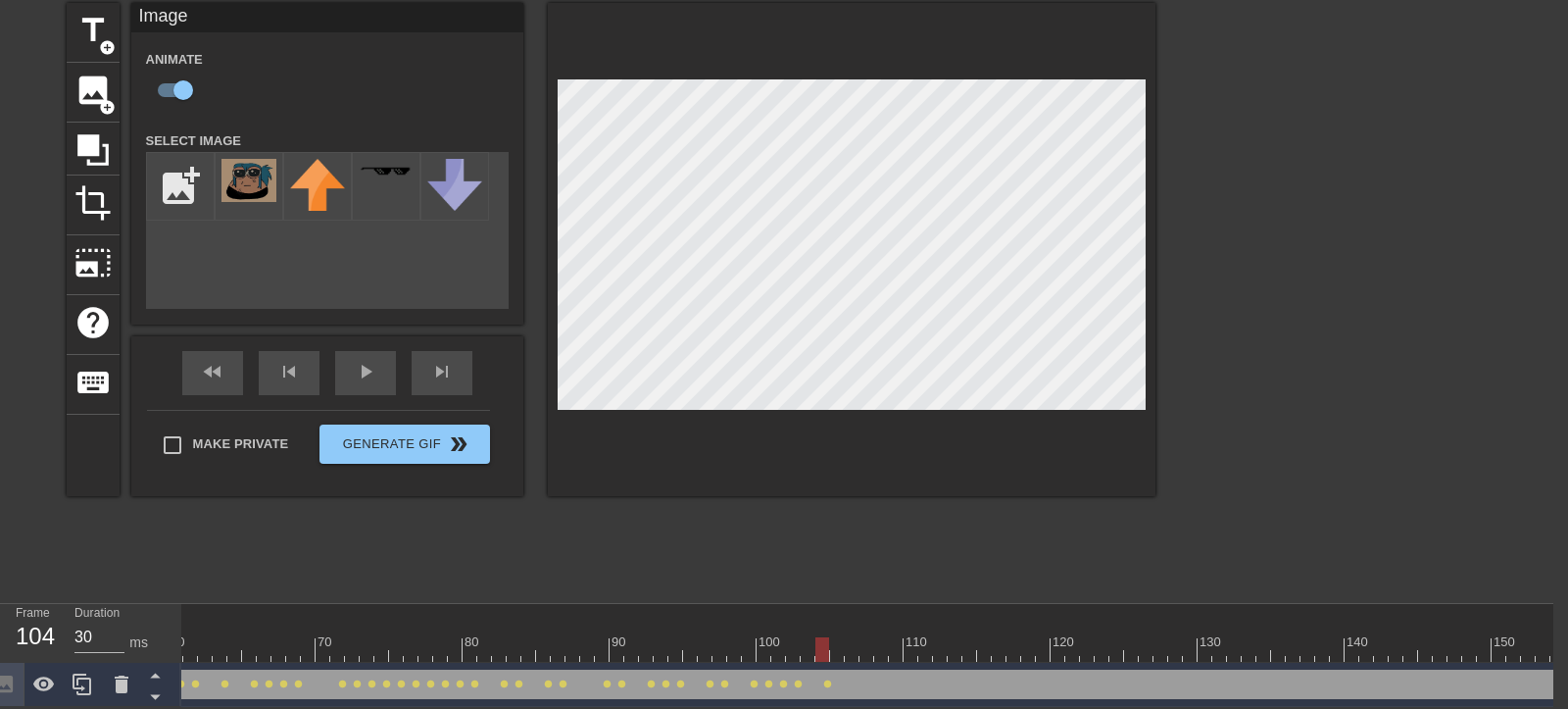 click at bounding box center [866, 649] 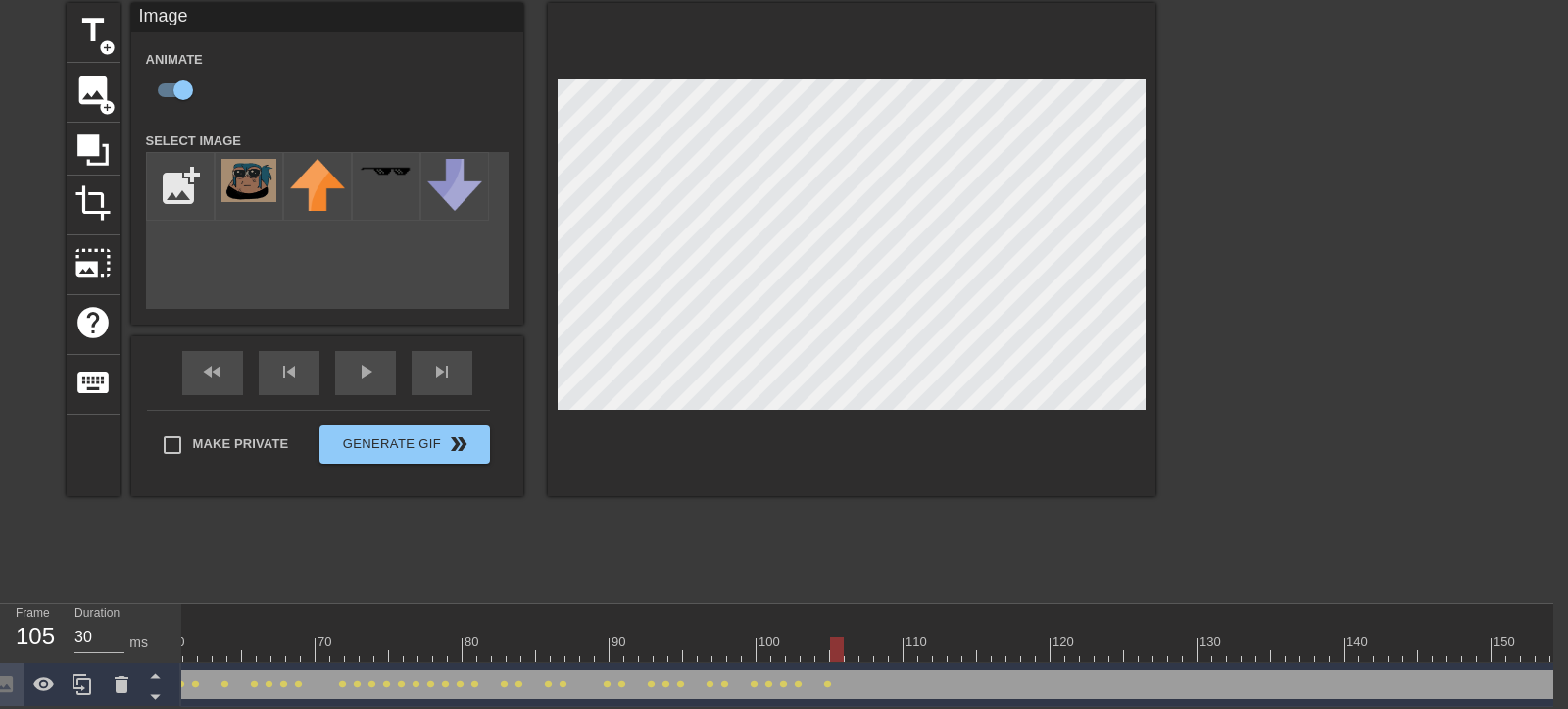 click at bounding box center (866, 649) 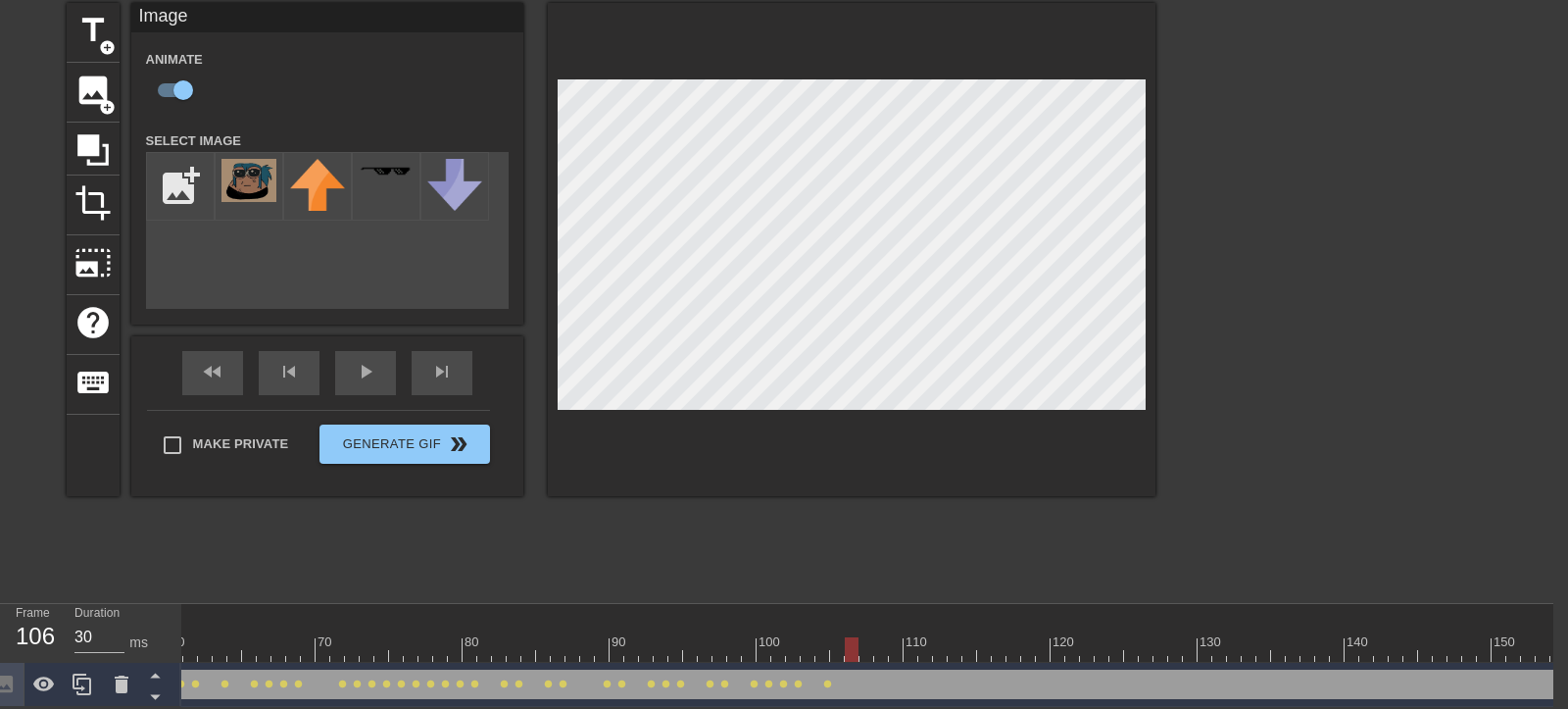 click at bounding box center (866, 649) 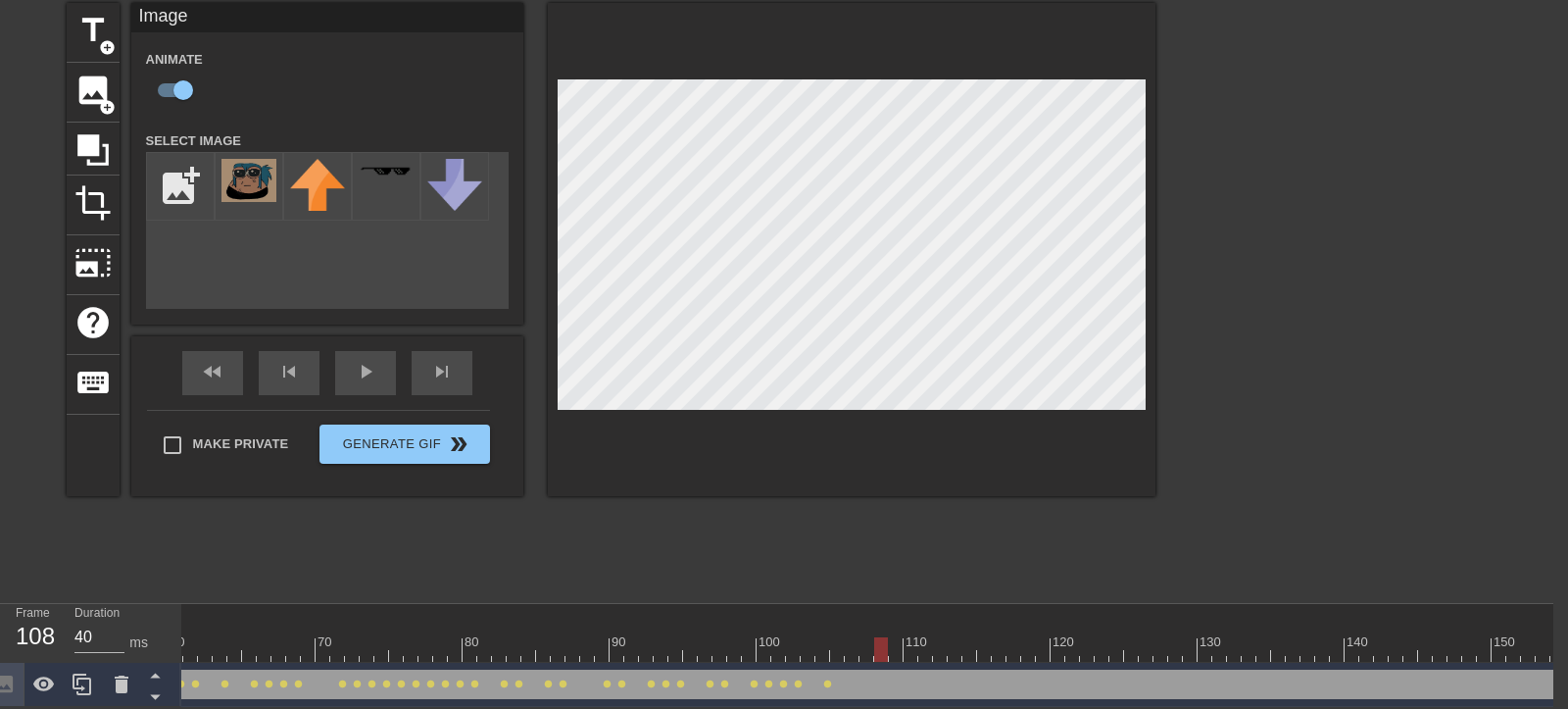 click at bounding box center (866, 649) 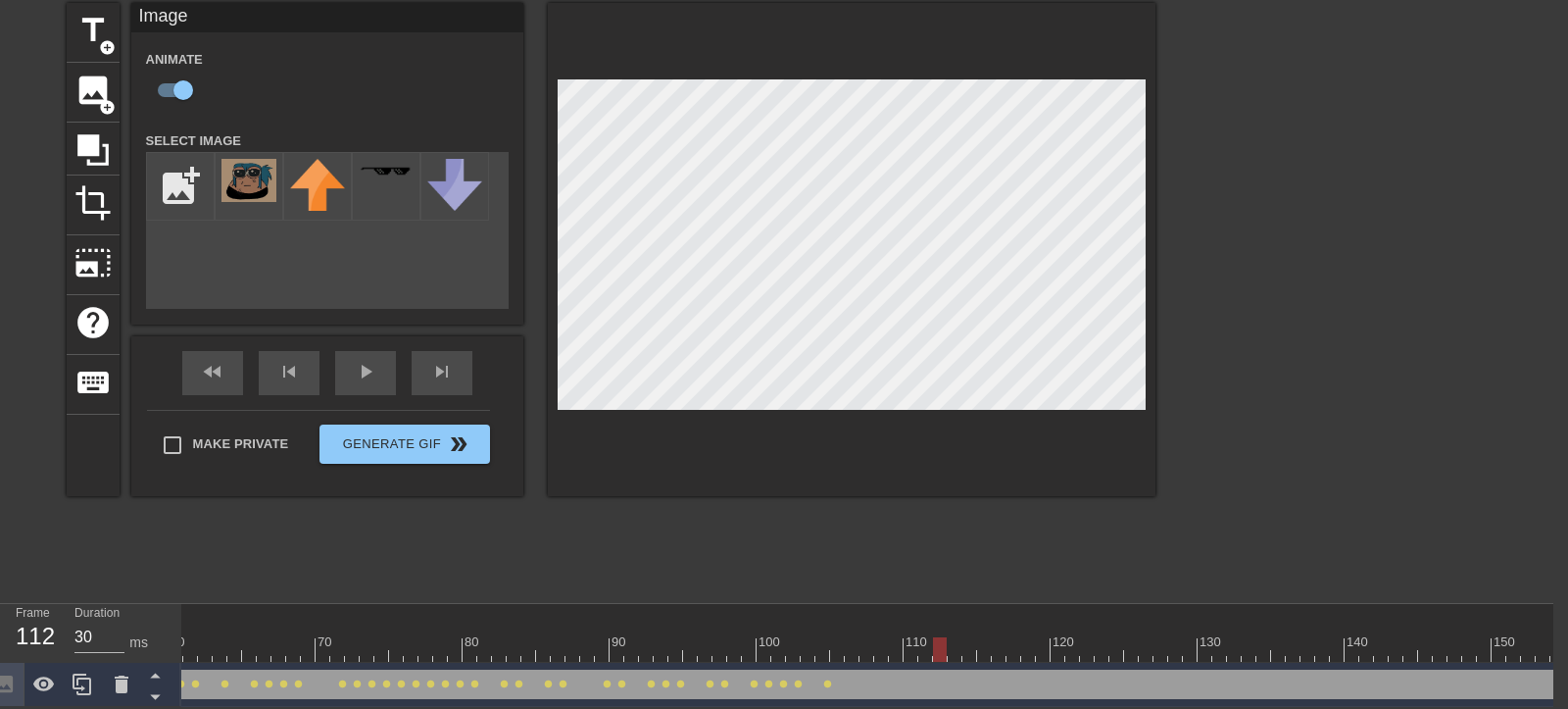 click at bounding box center (866, 649) 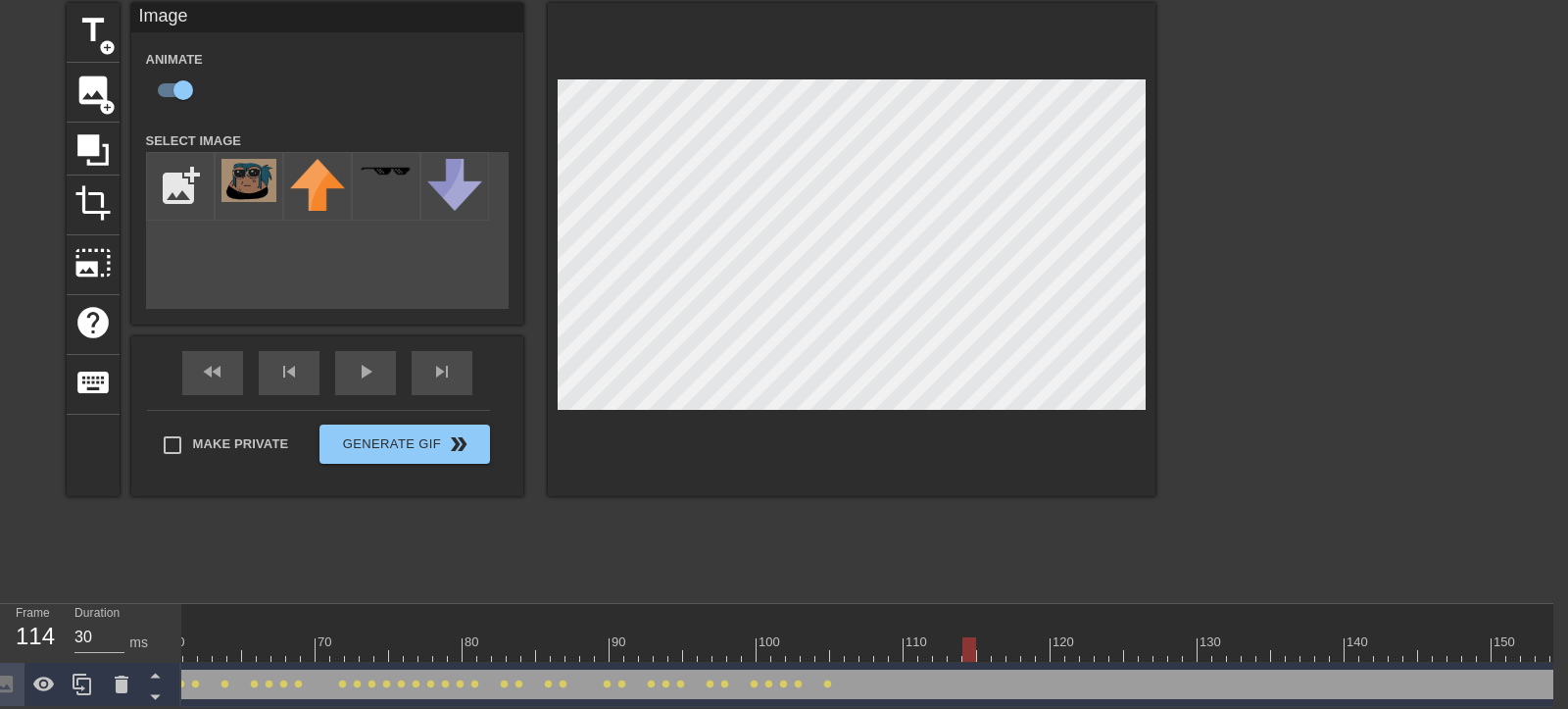 click at bounding box center [866, 649] 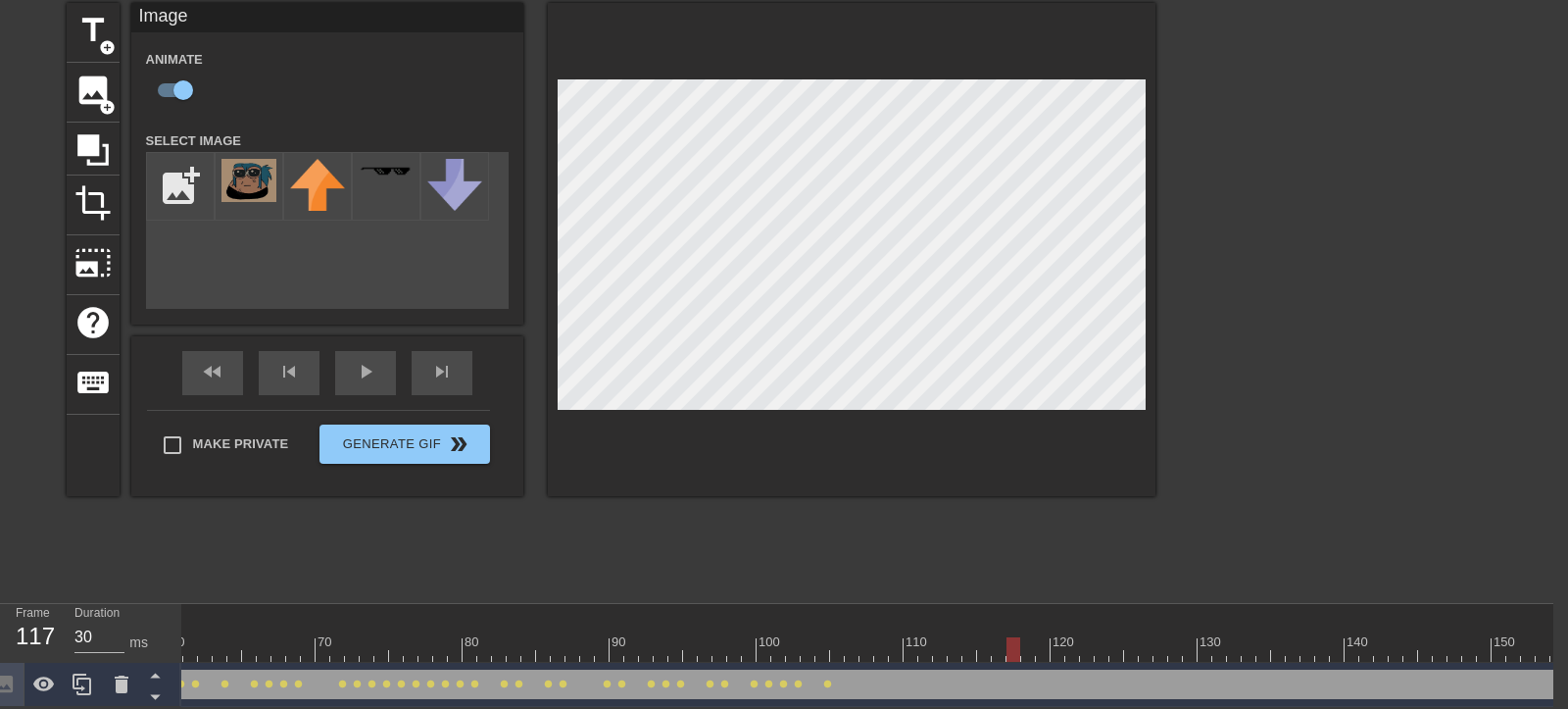 click at bounding box center (866, 649) 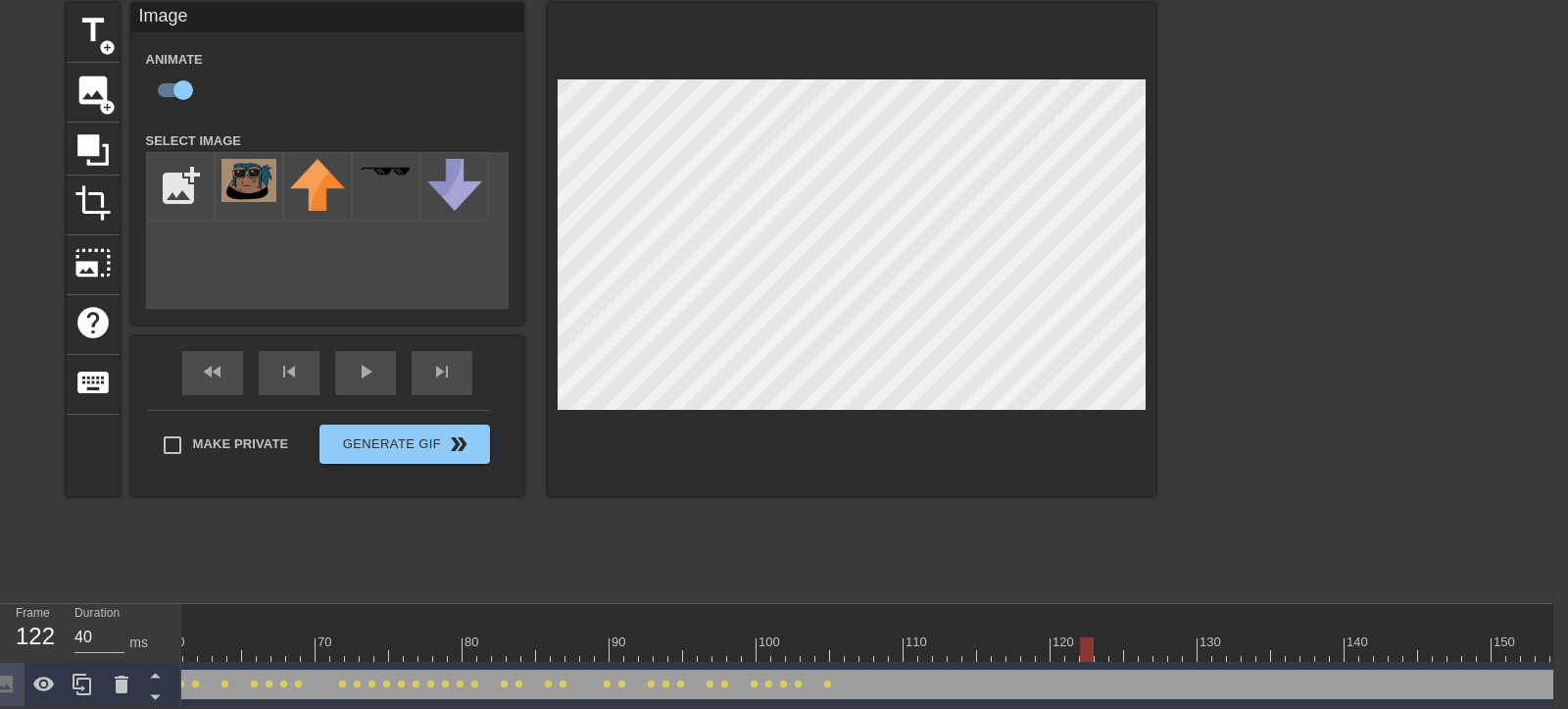 click at bounding box center (866, 649) 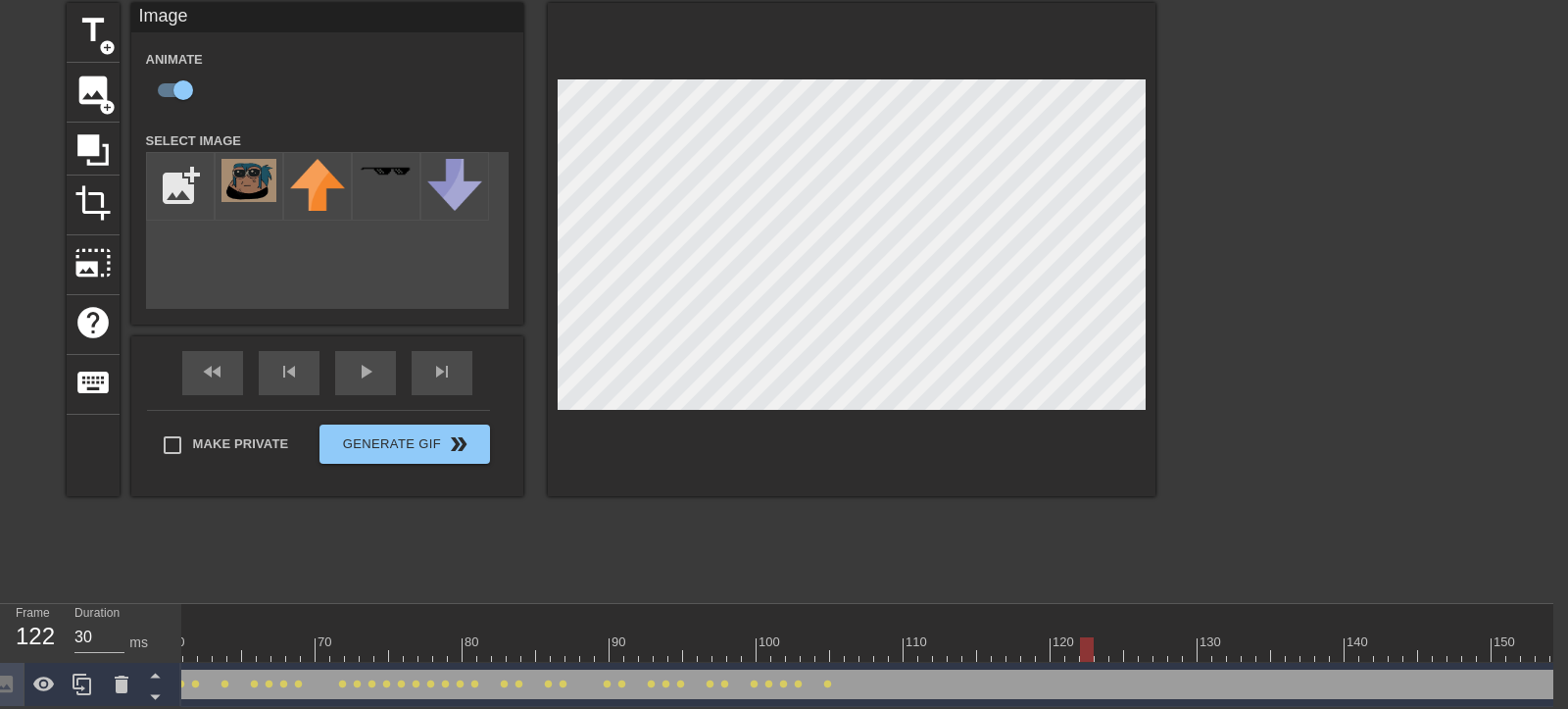 click at bounding box center [866, 649] 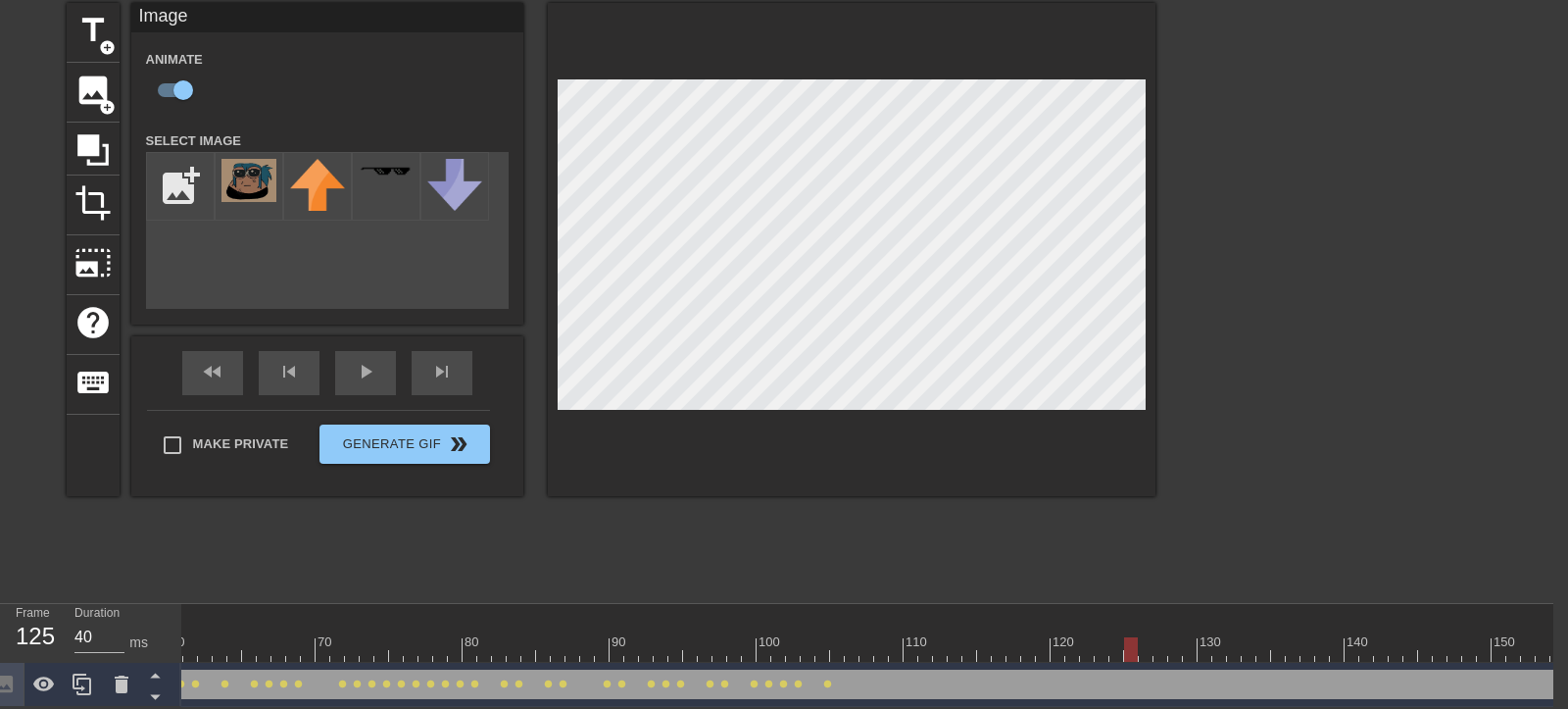 click at bounding box center (866, 649) 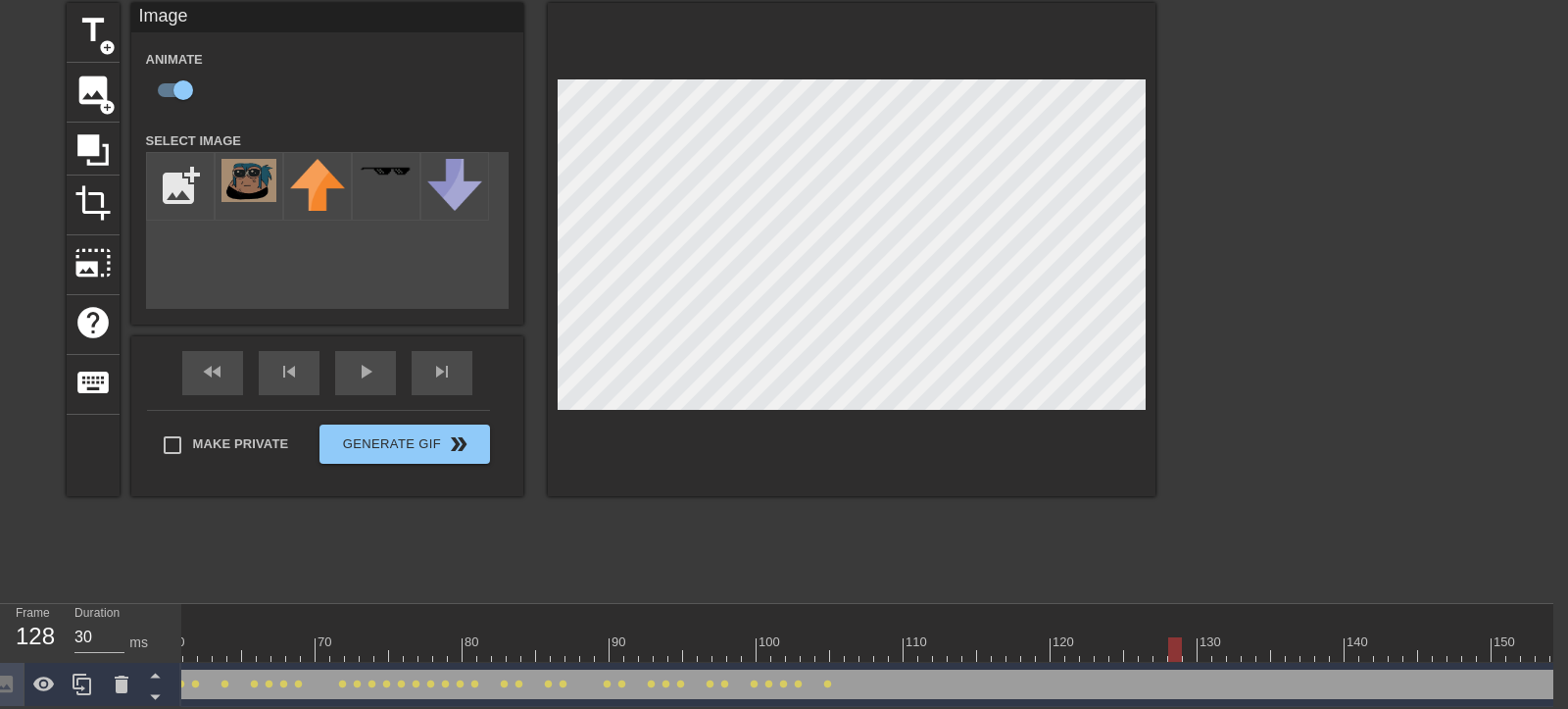 click at bounding box center [866, 649] 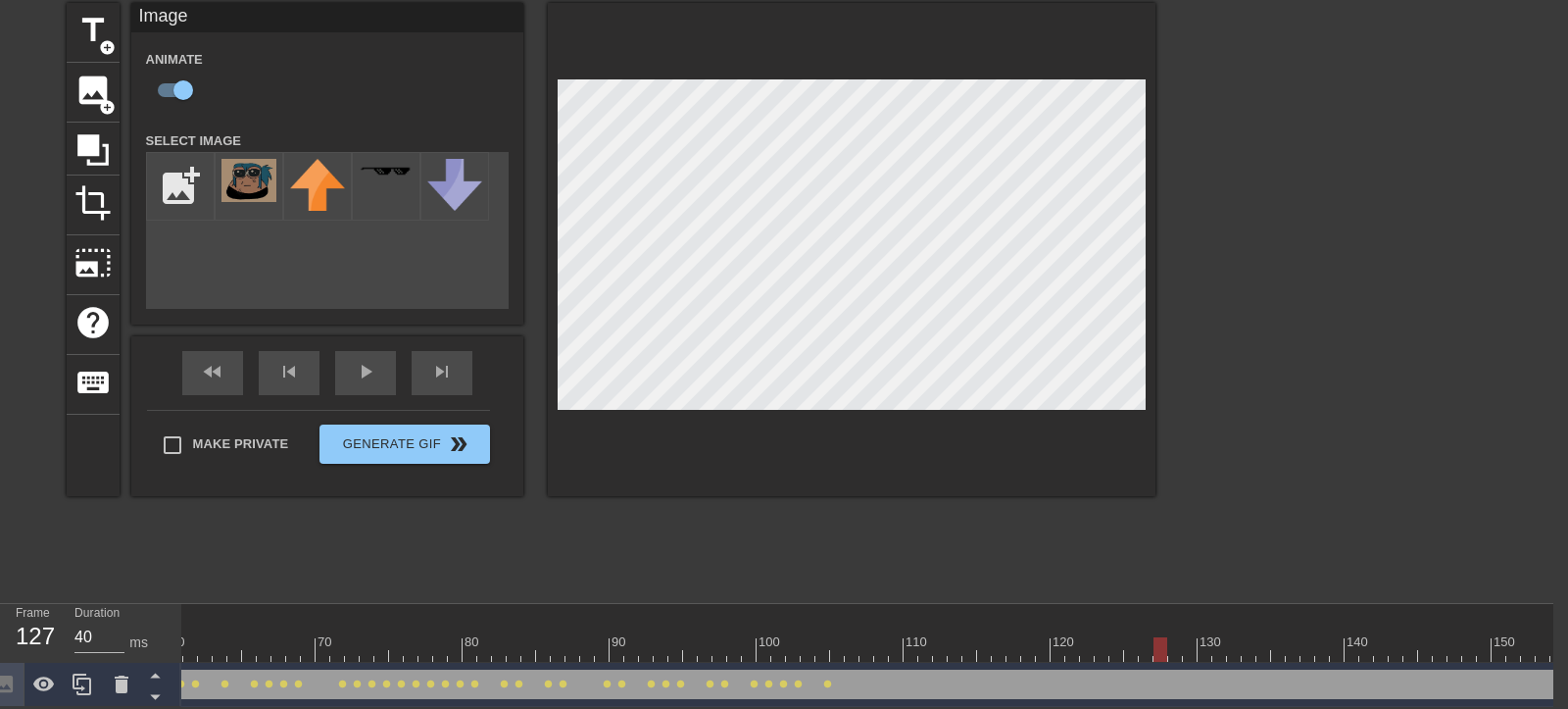 click at bounding box center (866, 649) 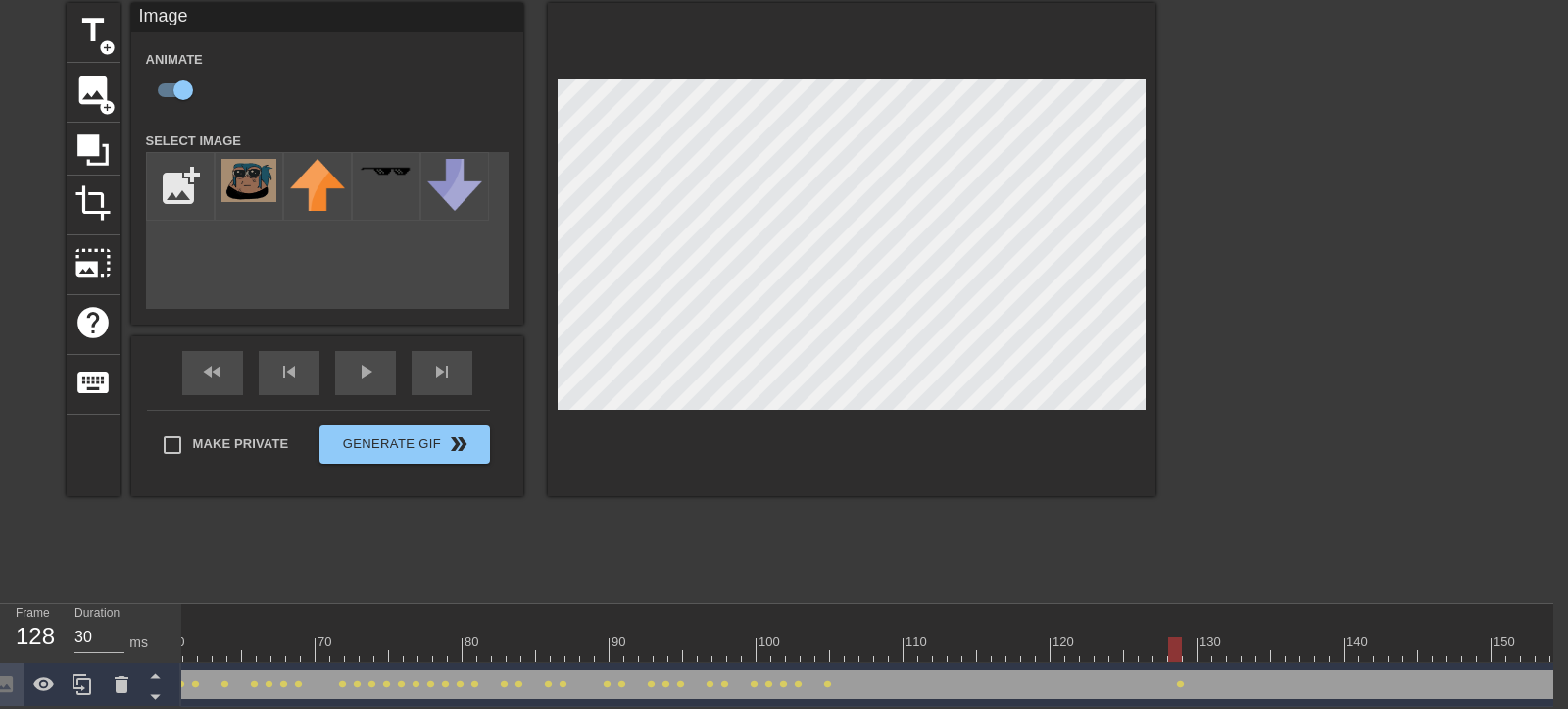 click at bounding box center [866, 649] 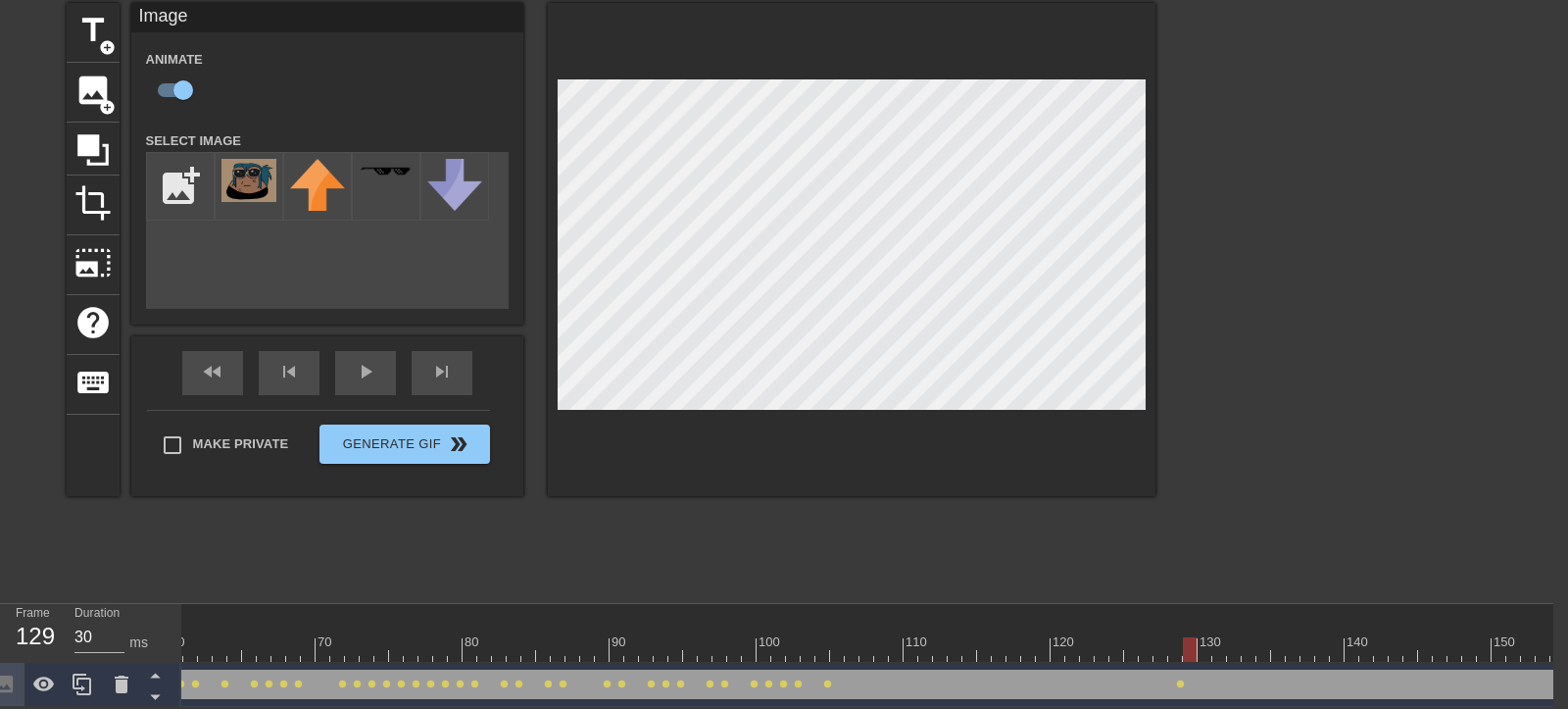 click at bounding box center (866, 649) 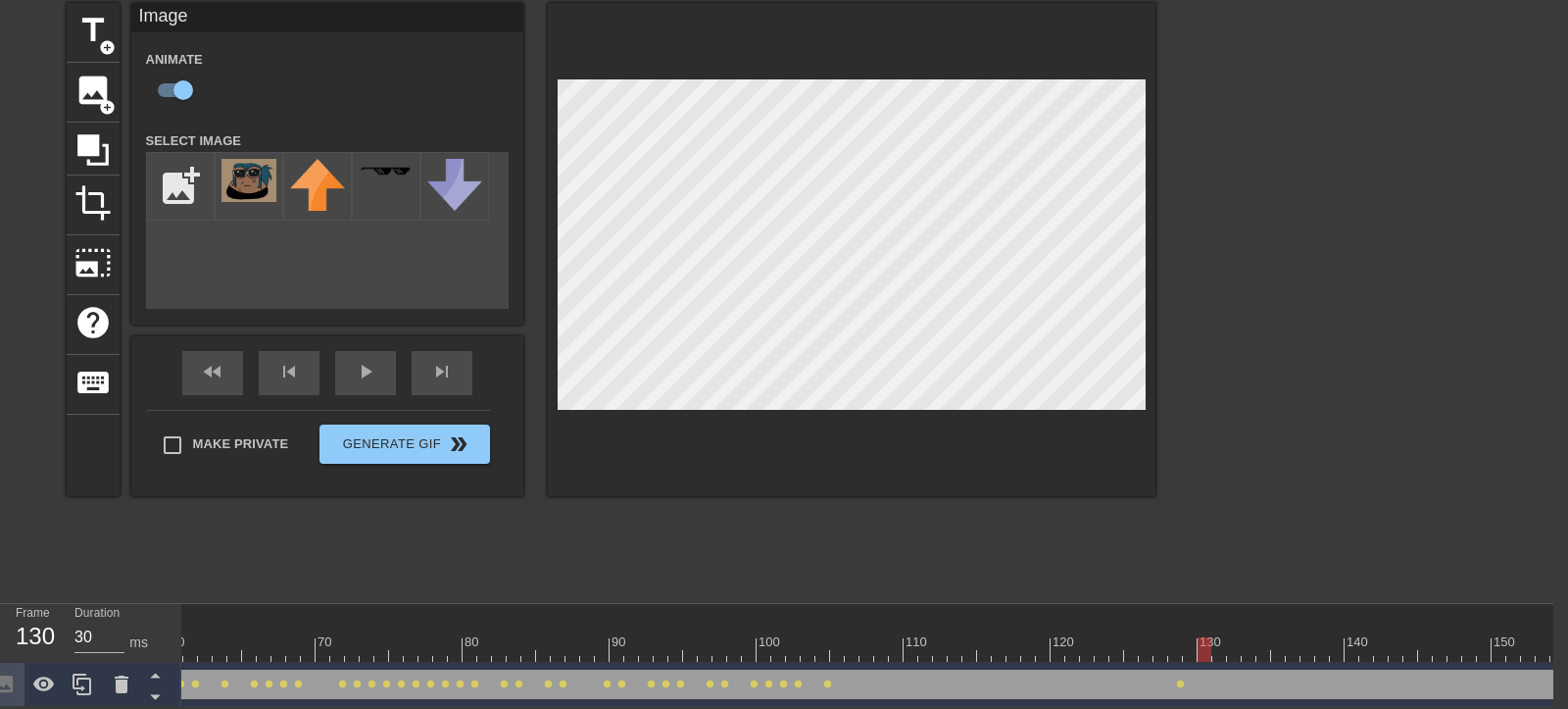click at bounding box center (866, 649) 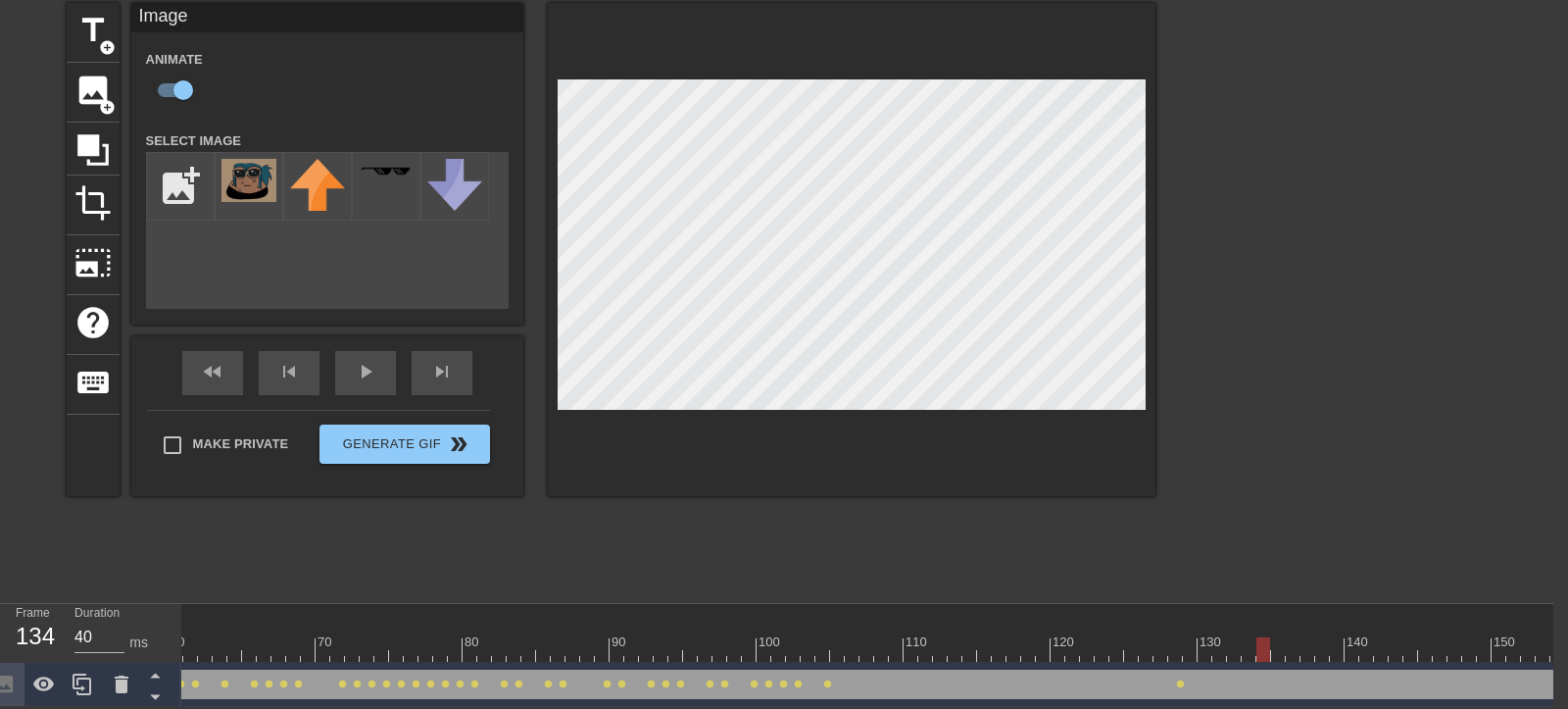 click at bounding box center (866, 649) 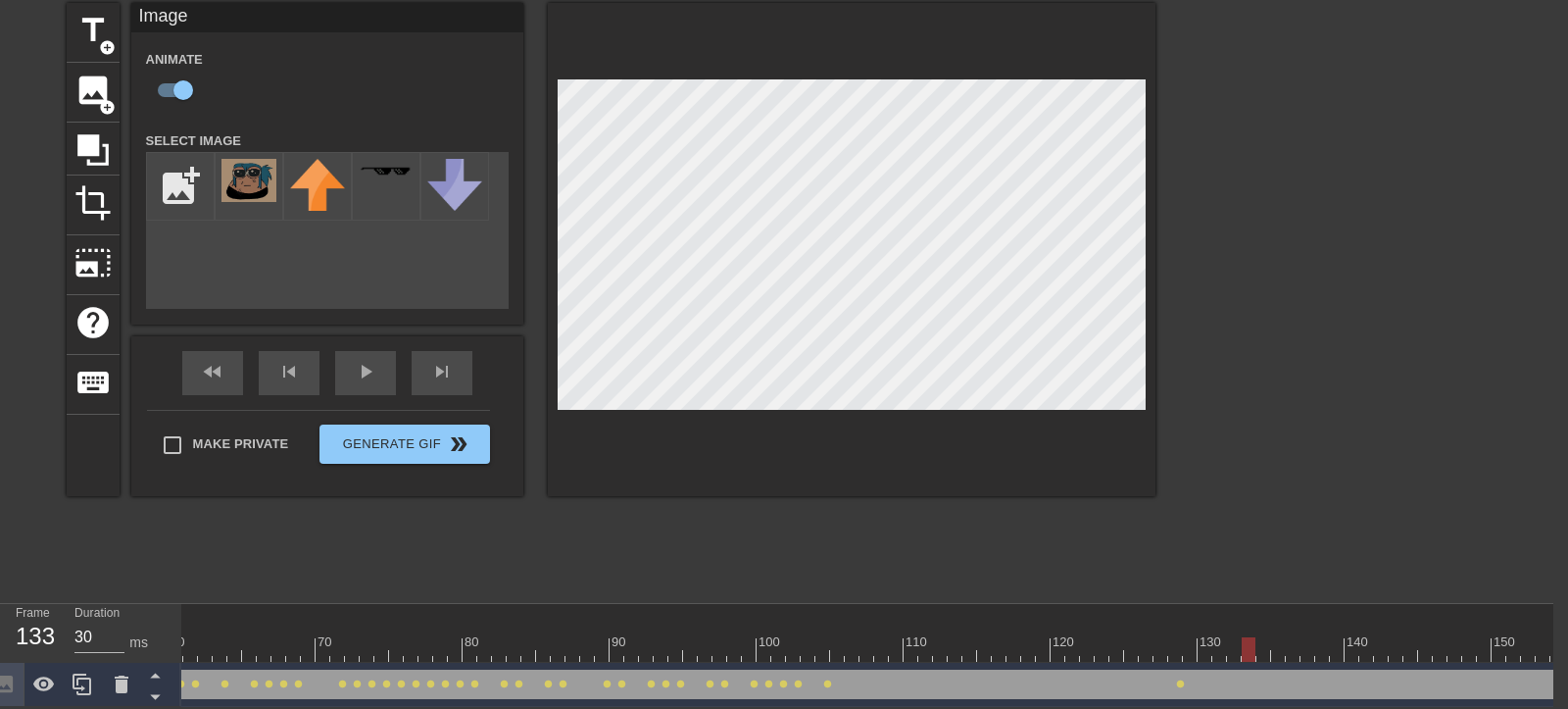 click at bounding box center [866, 649] 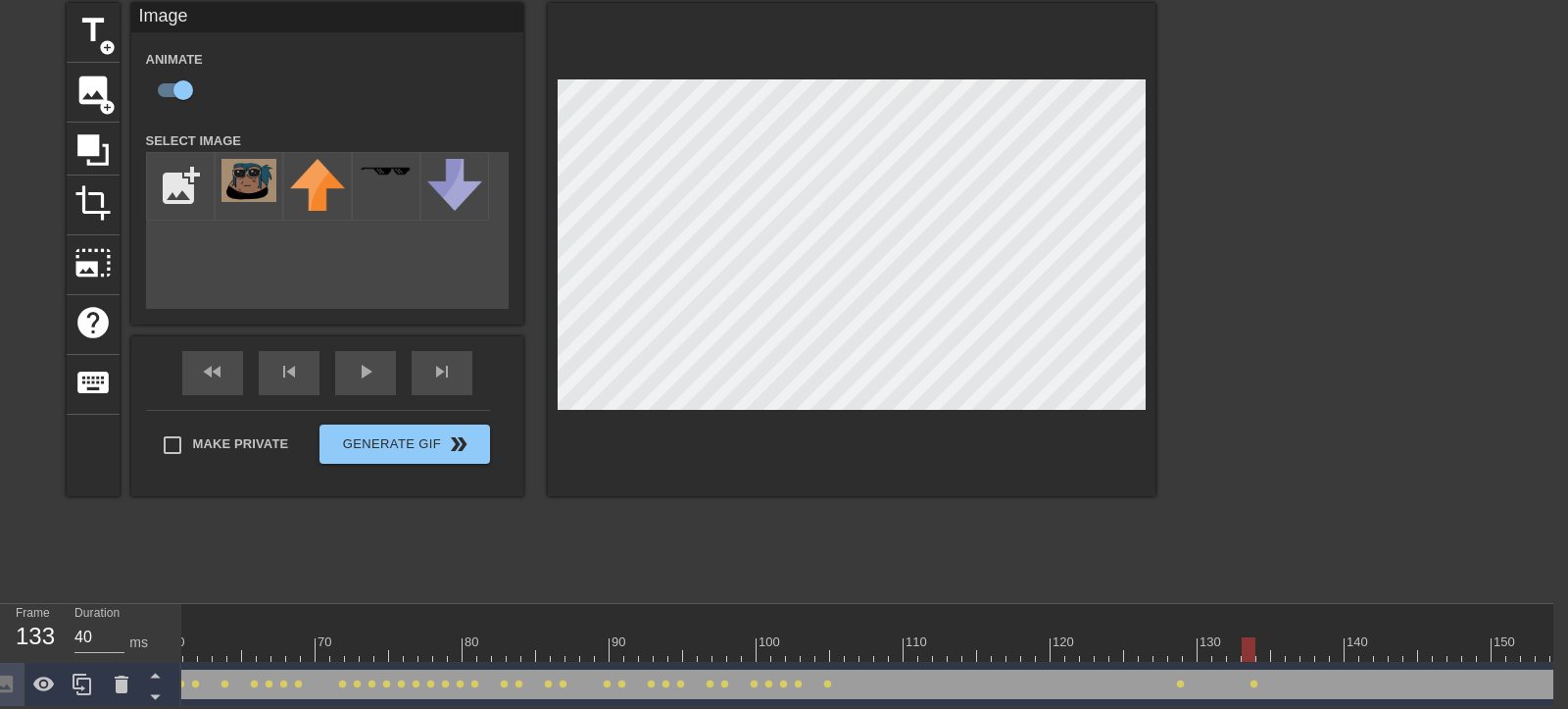 click at bounding box center [866, 649] 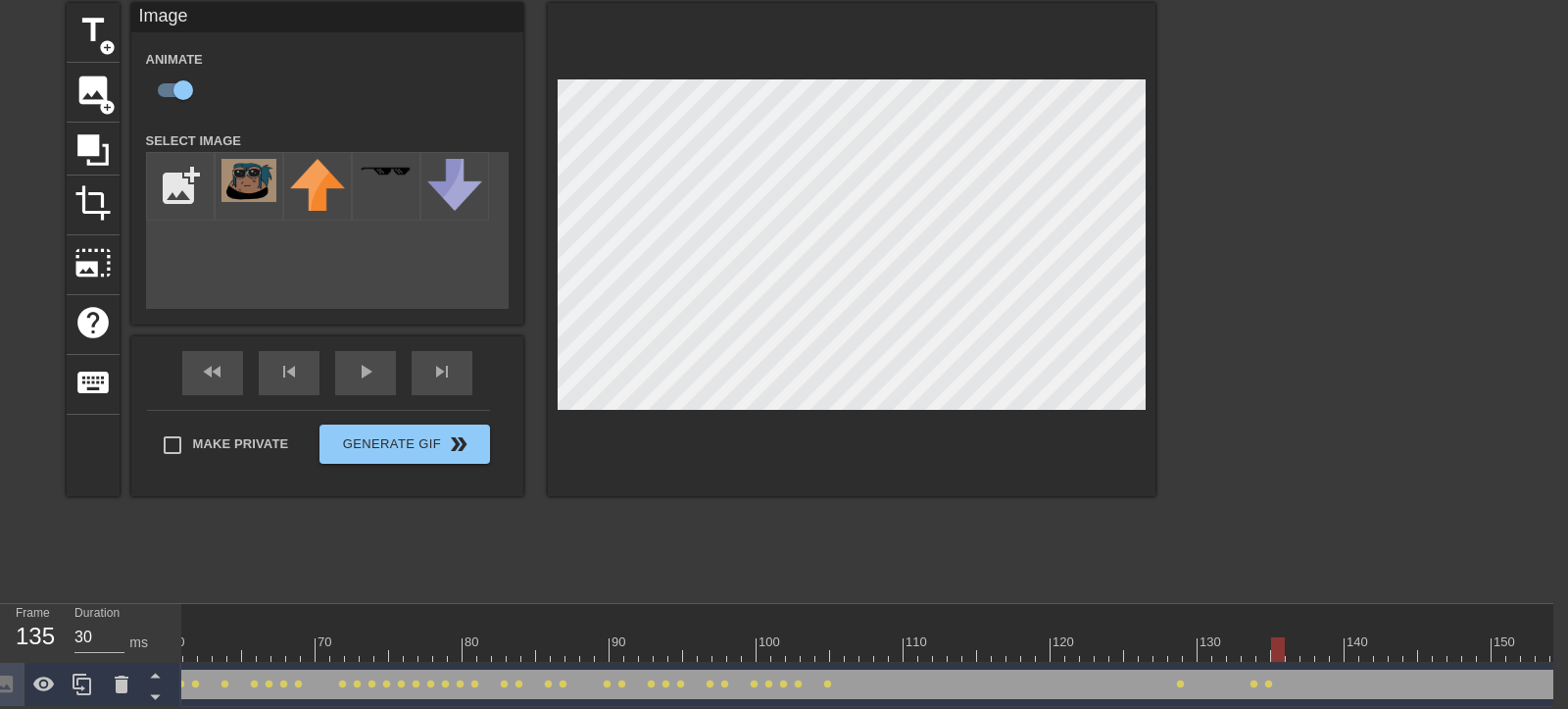 click at bounding box center [866, 649] 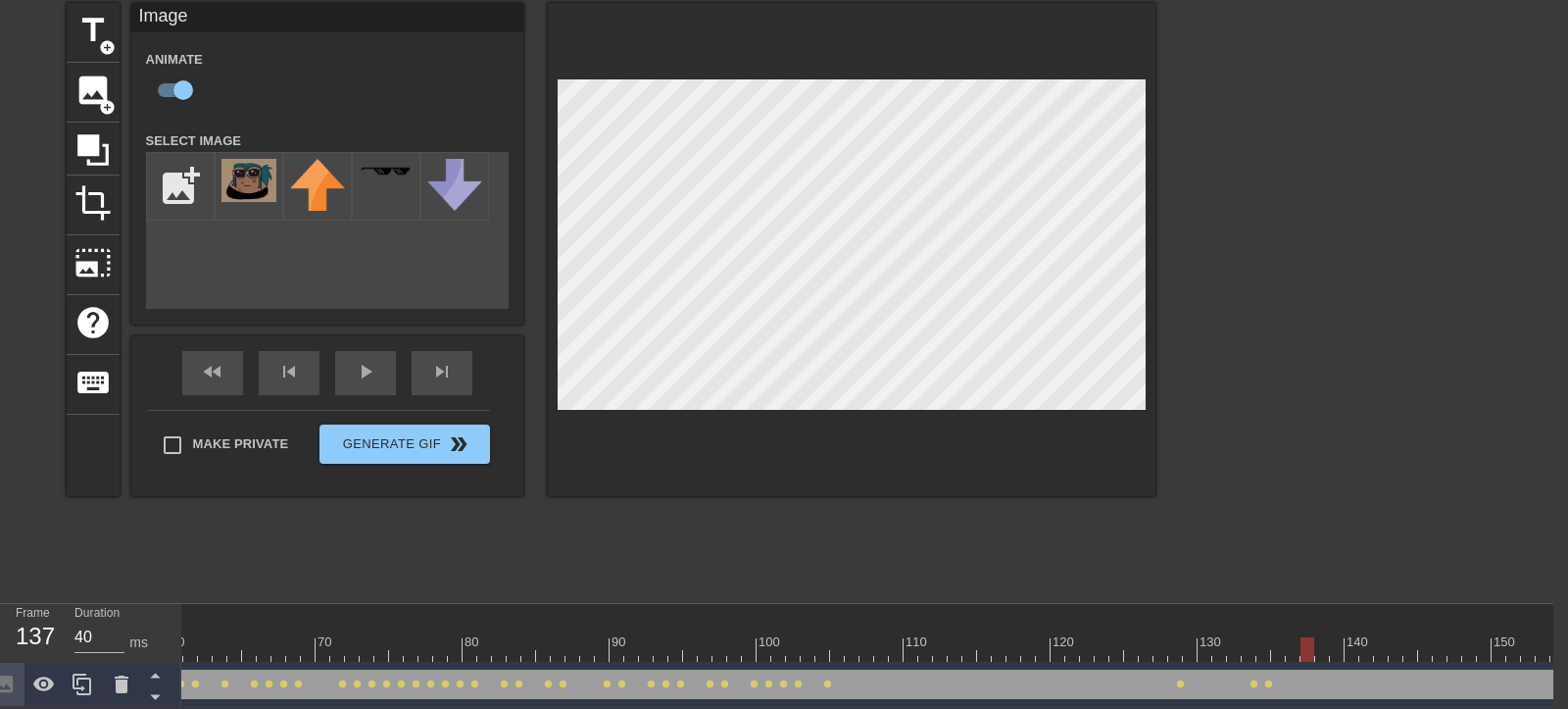 click at bounding box center (866, 649) 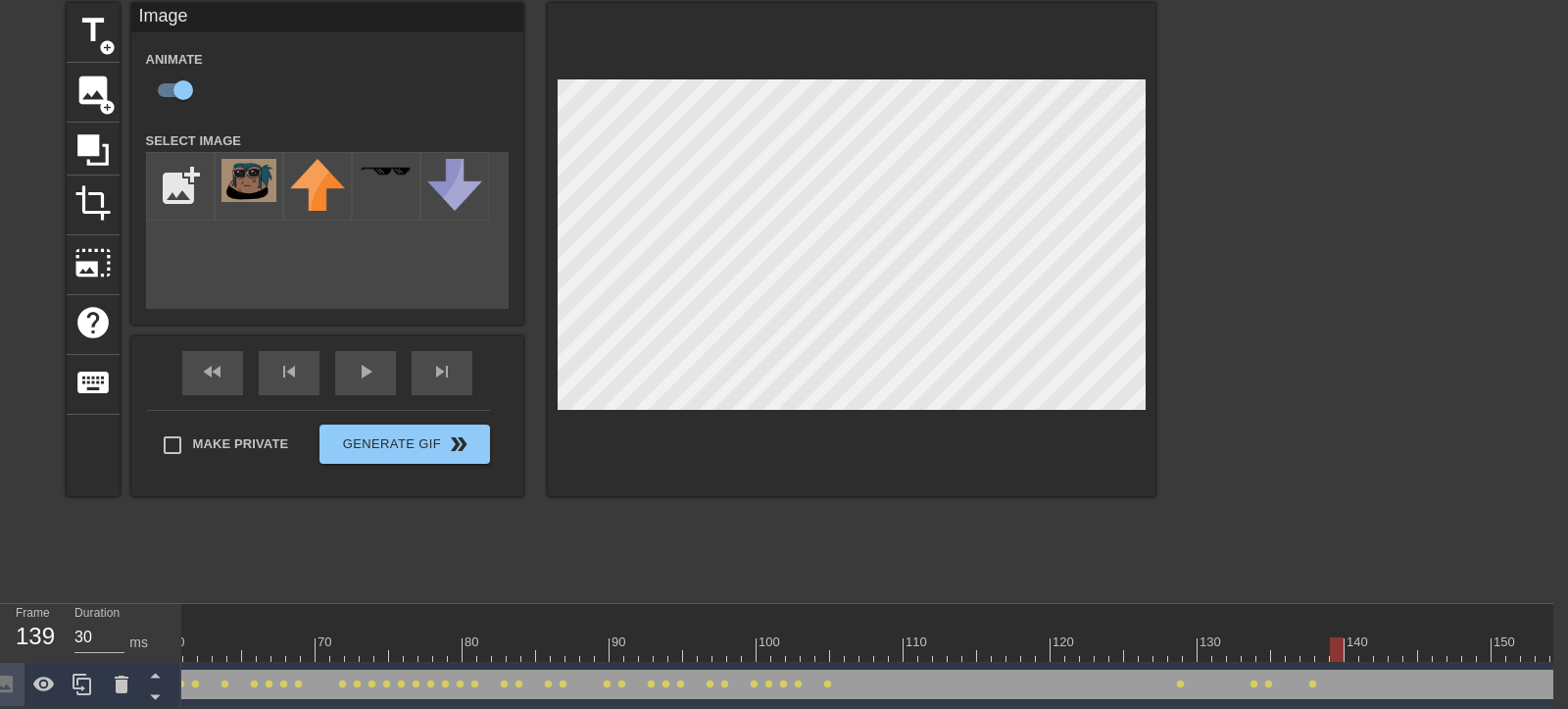 click at bounding box center [866, 649] 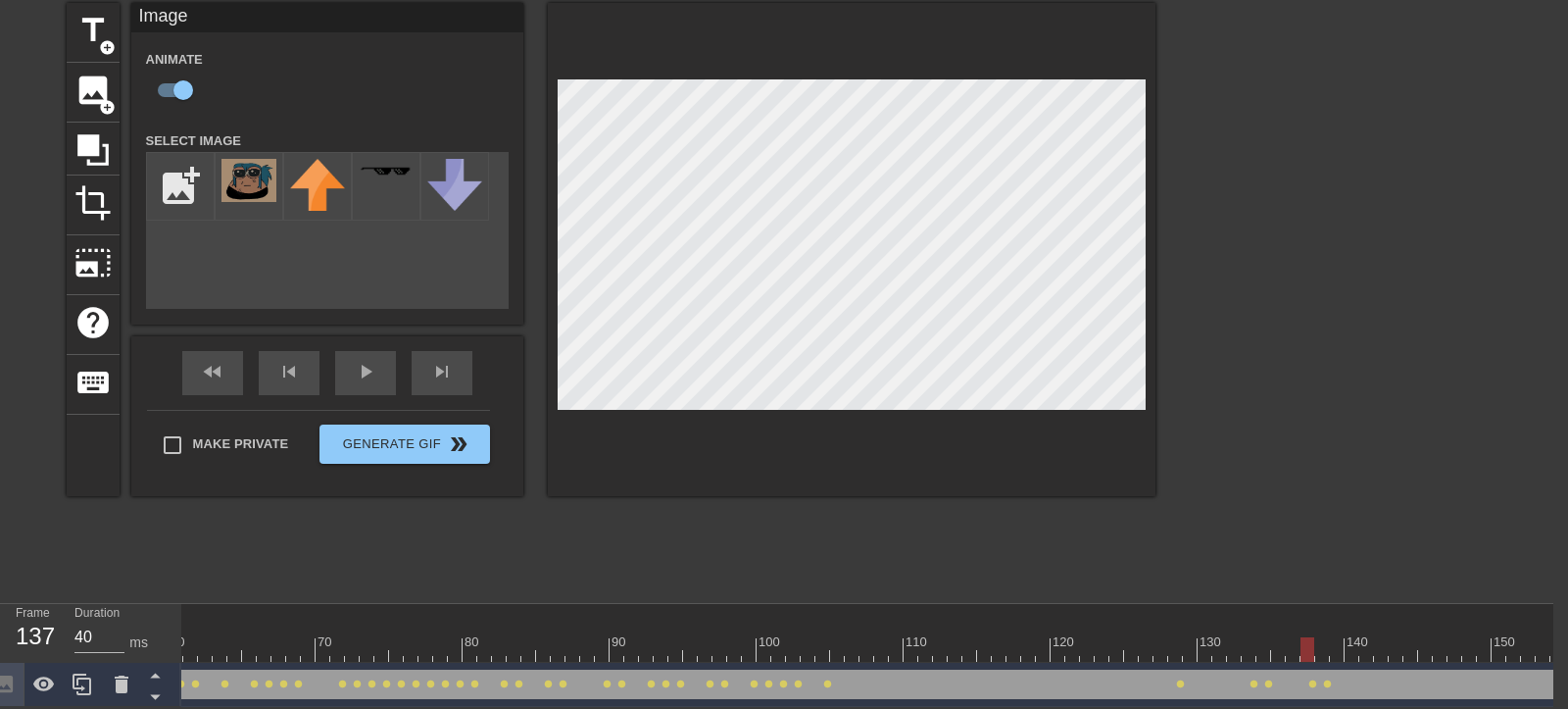 click at bounding box center [866, 649] 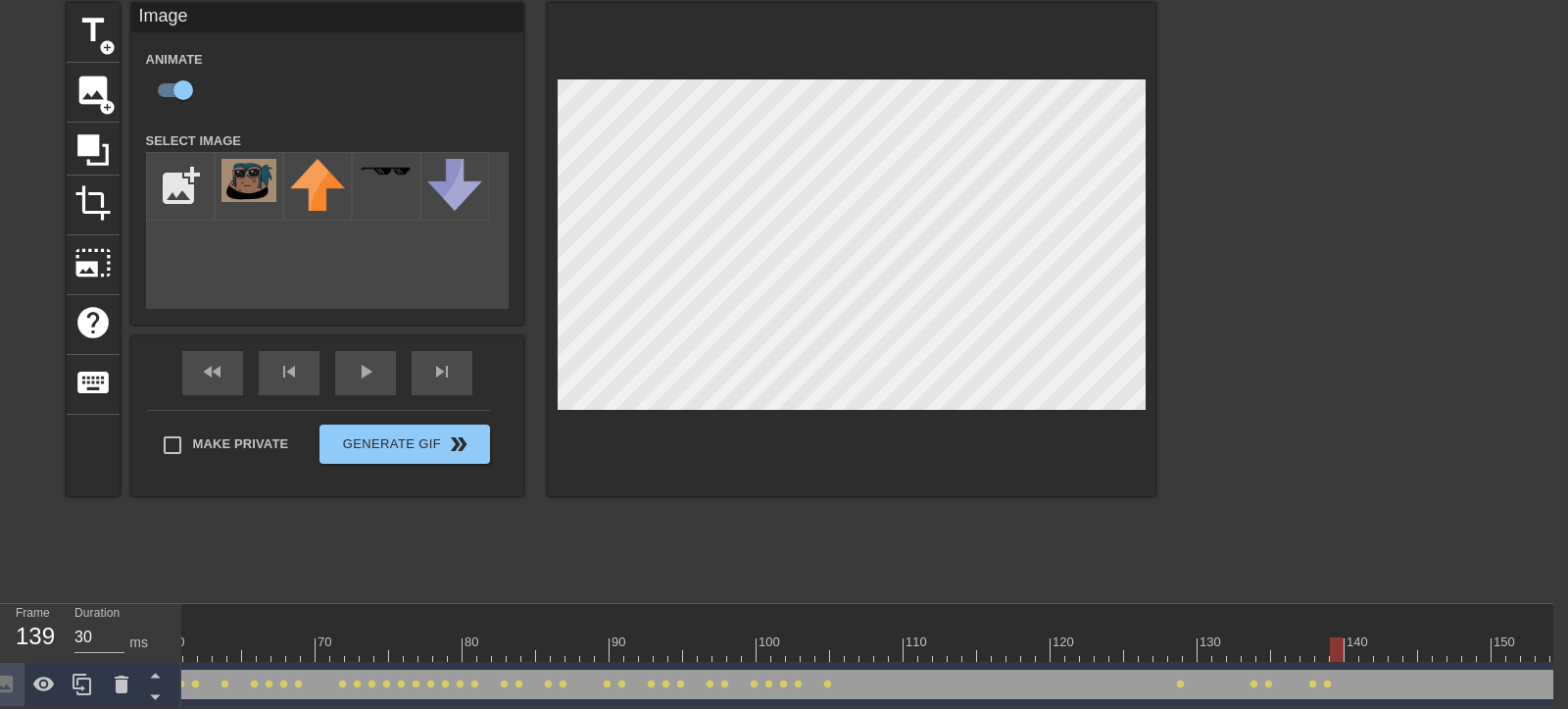 click at bounding box center (866, 649) 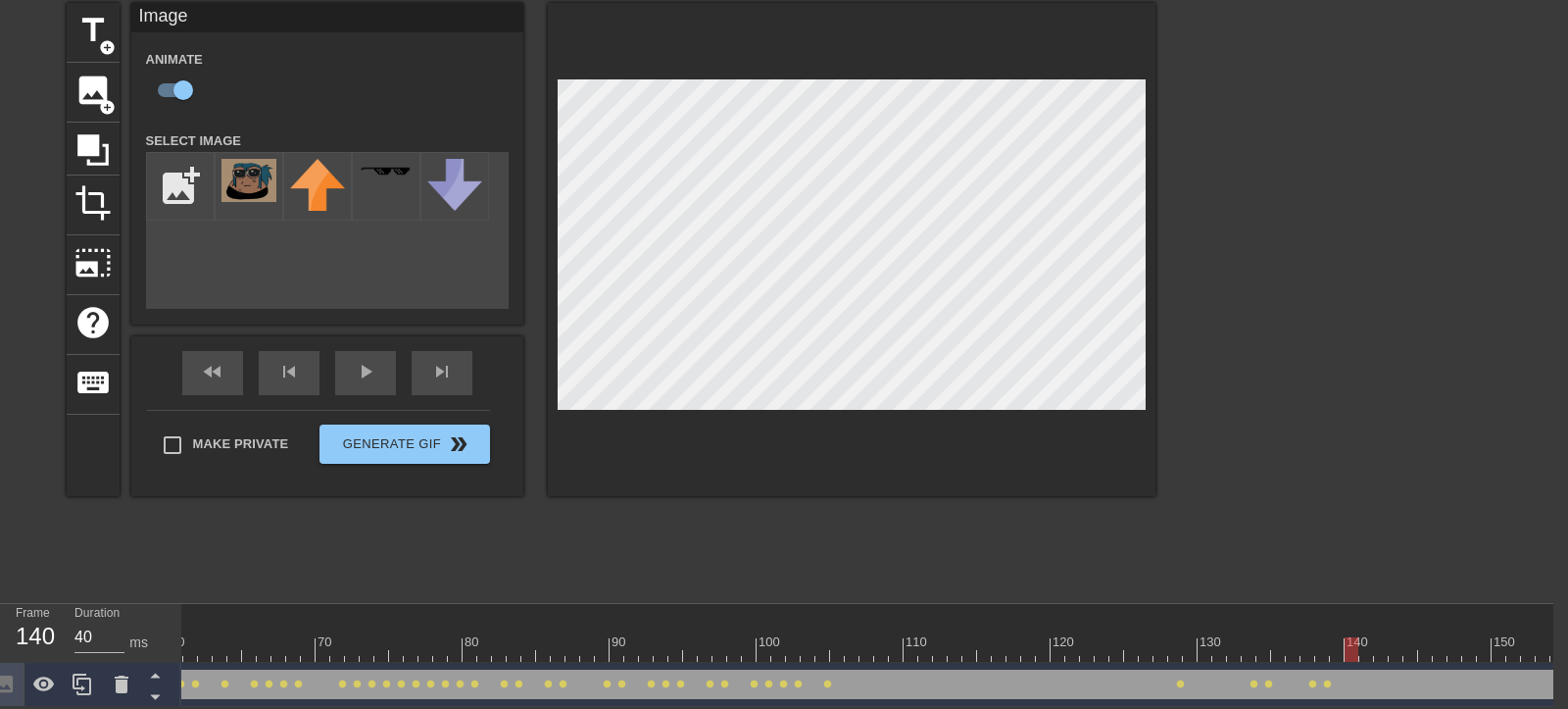 click at bounding box center [866, 649] 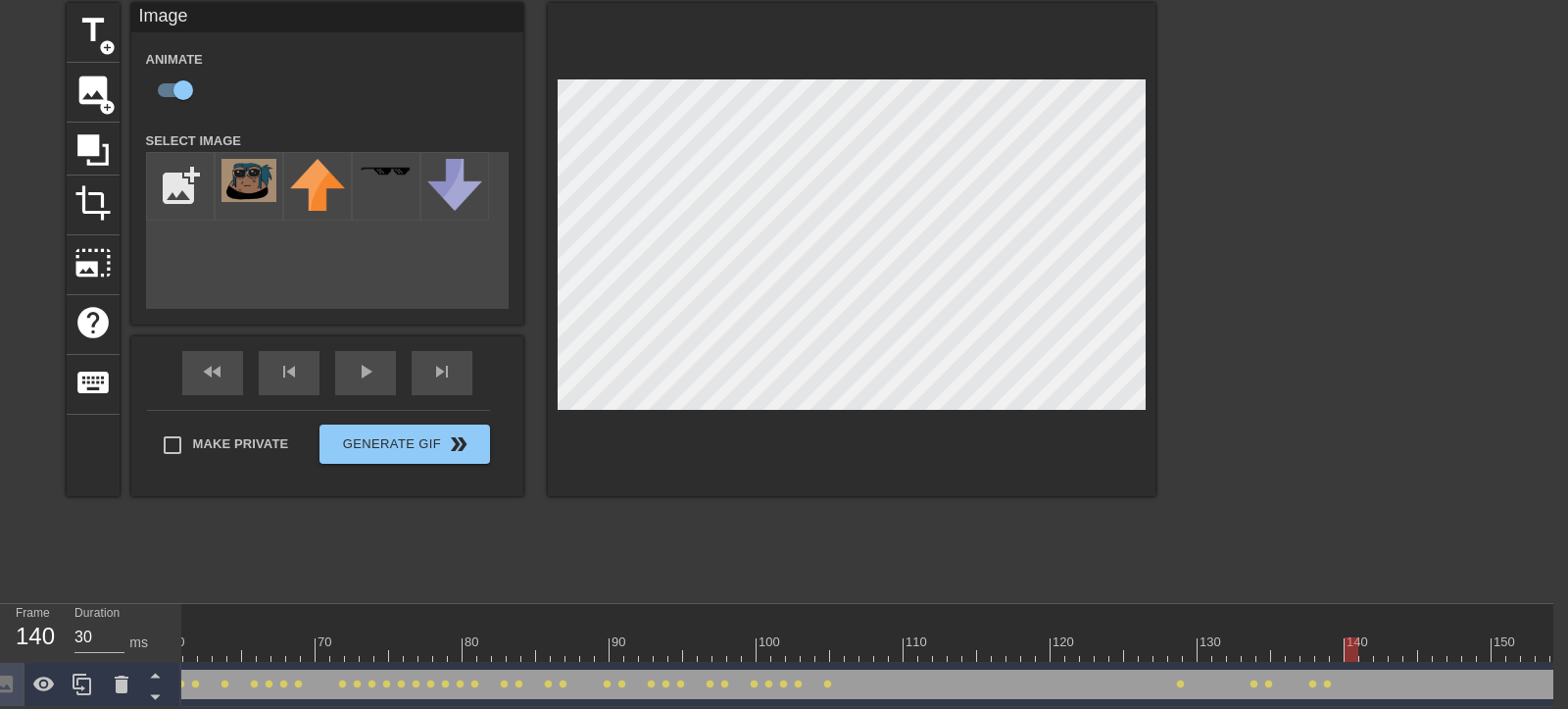 click at bounding box center [866, 649] 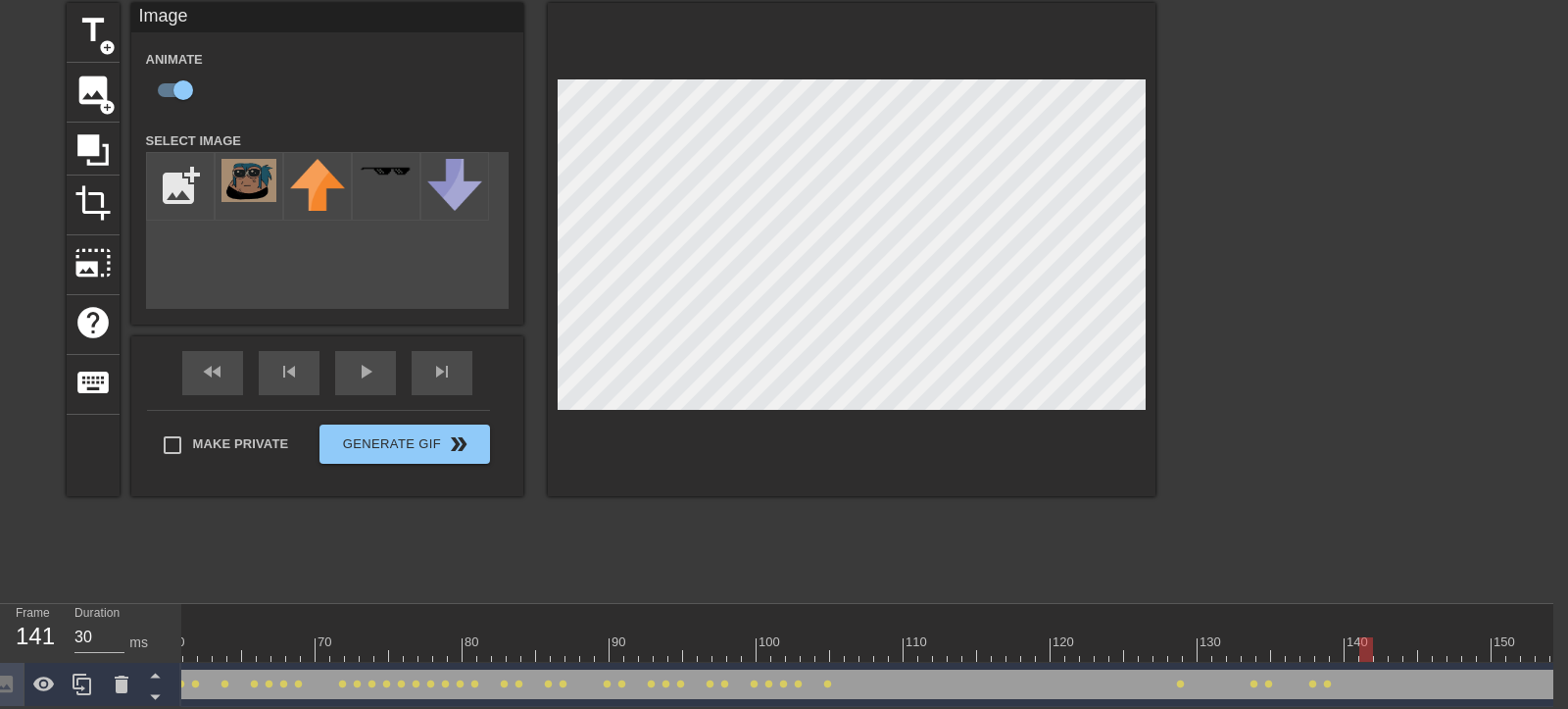 click at bounding box center [866, 649] 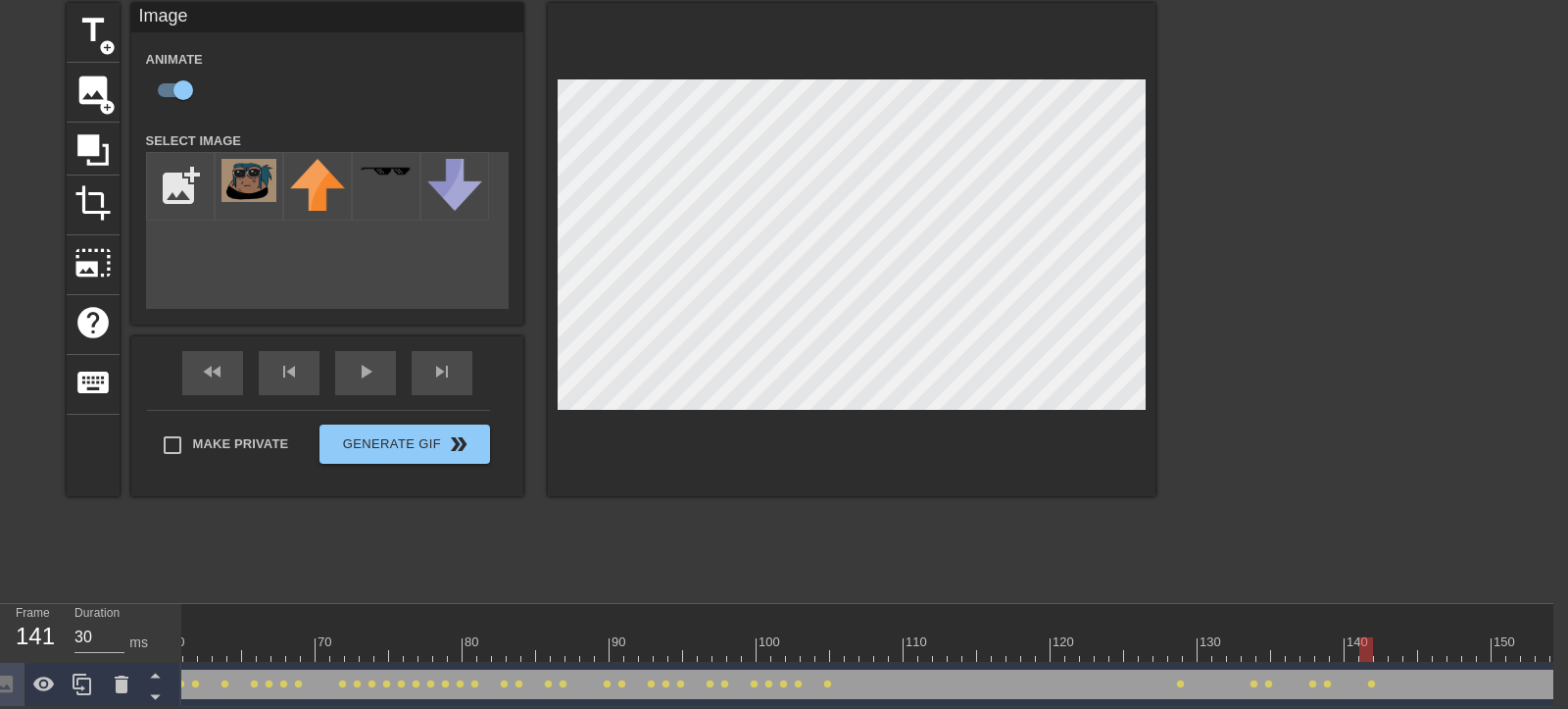 click at bounding box center (1381, 635) 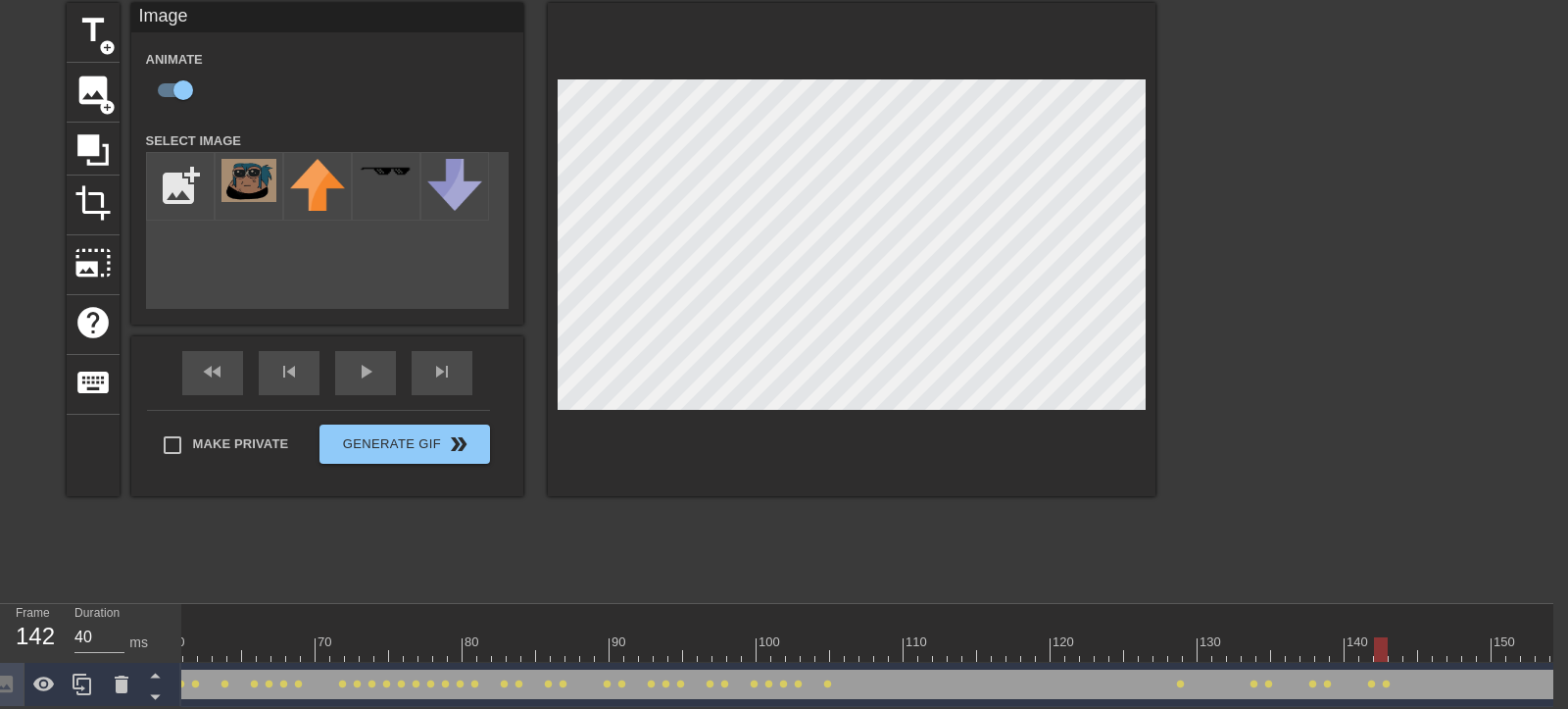 click at bounding box center [866, 649] 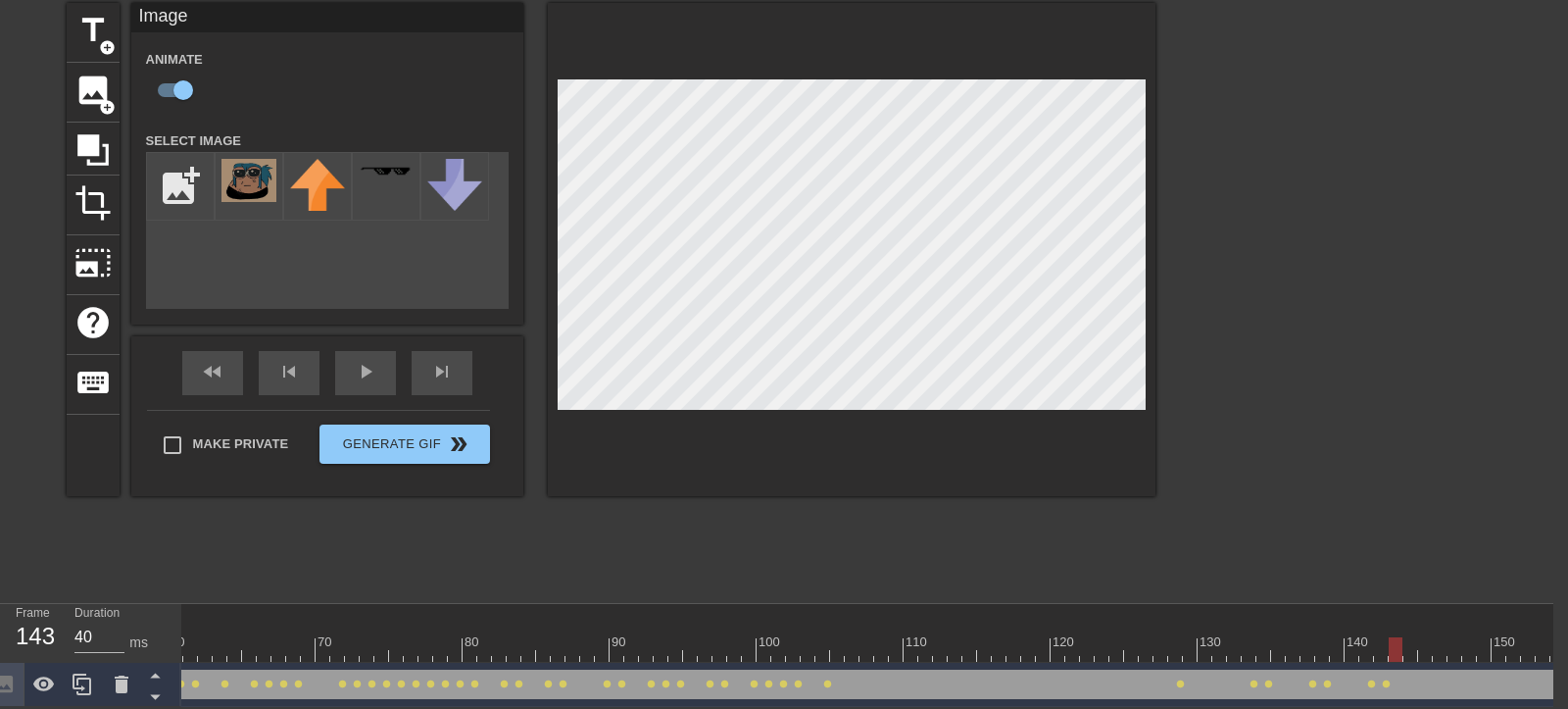 click at bounding box center [1396, 649] 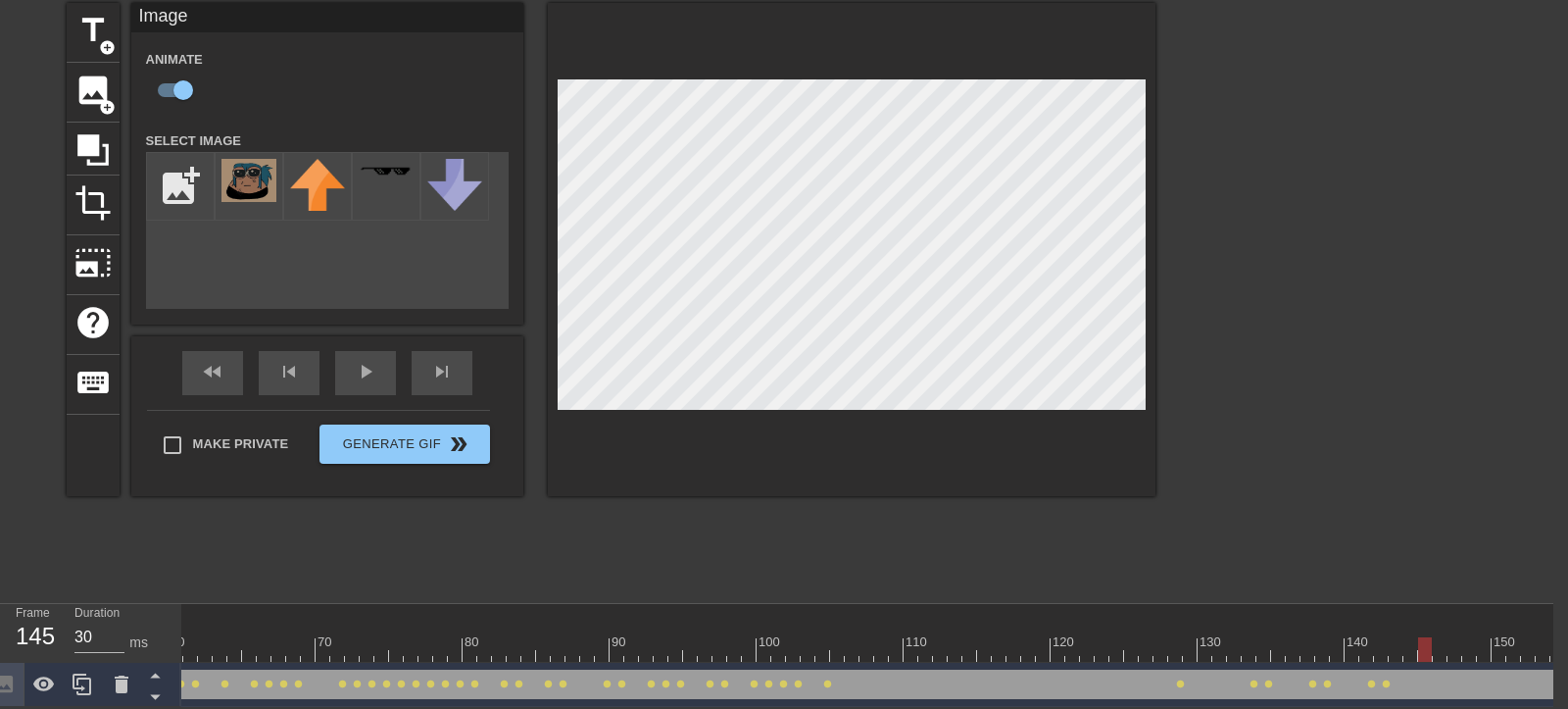 click at bounding box center [866, 649] 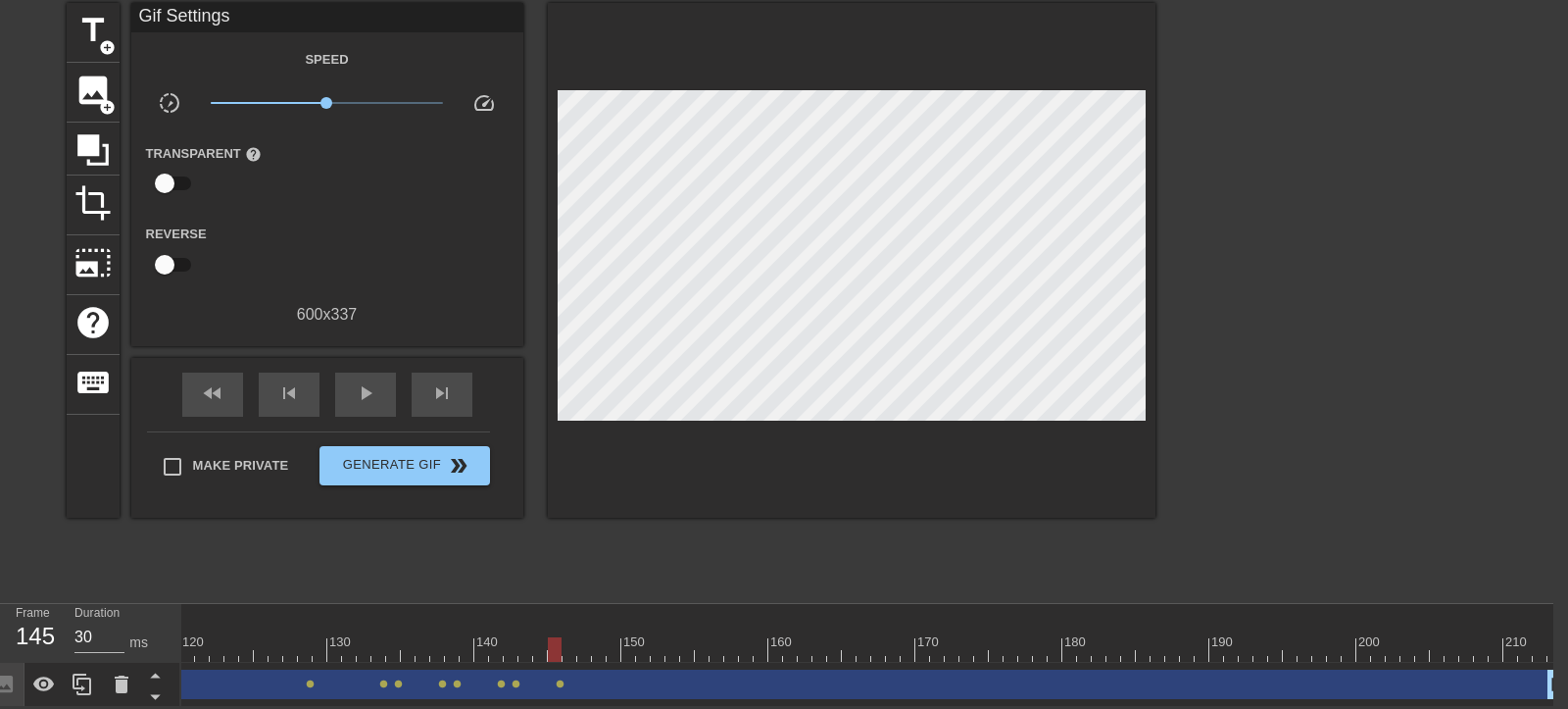scroll, scrollTop: 0, scrollLeft: 1764, axis: horizontal 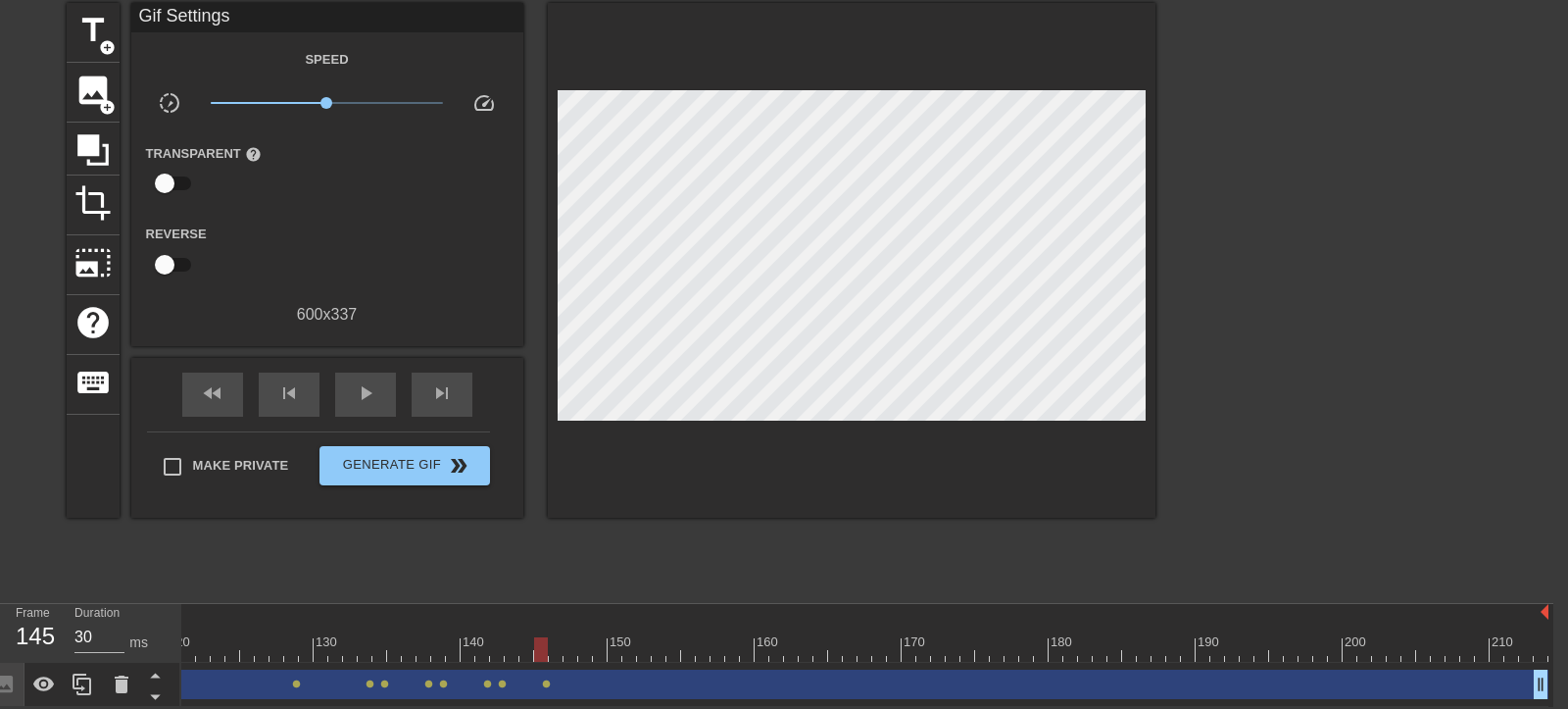 click at bounding box center (-18, 649) 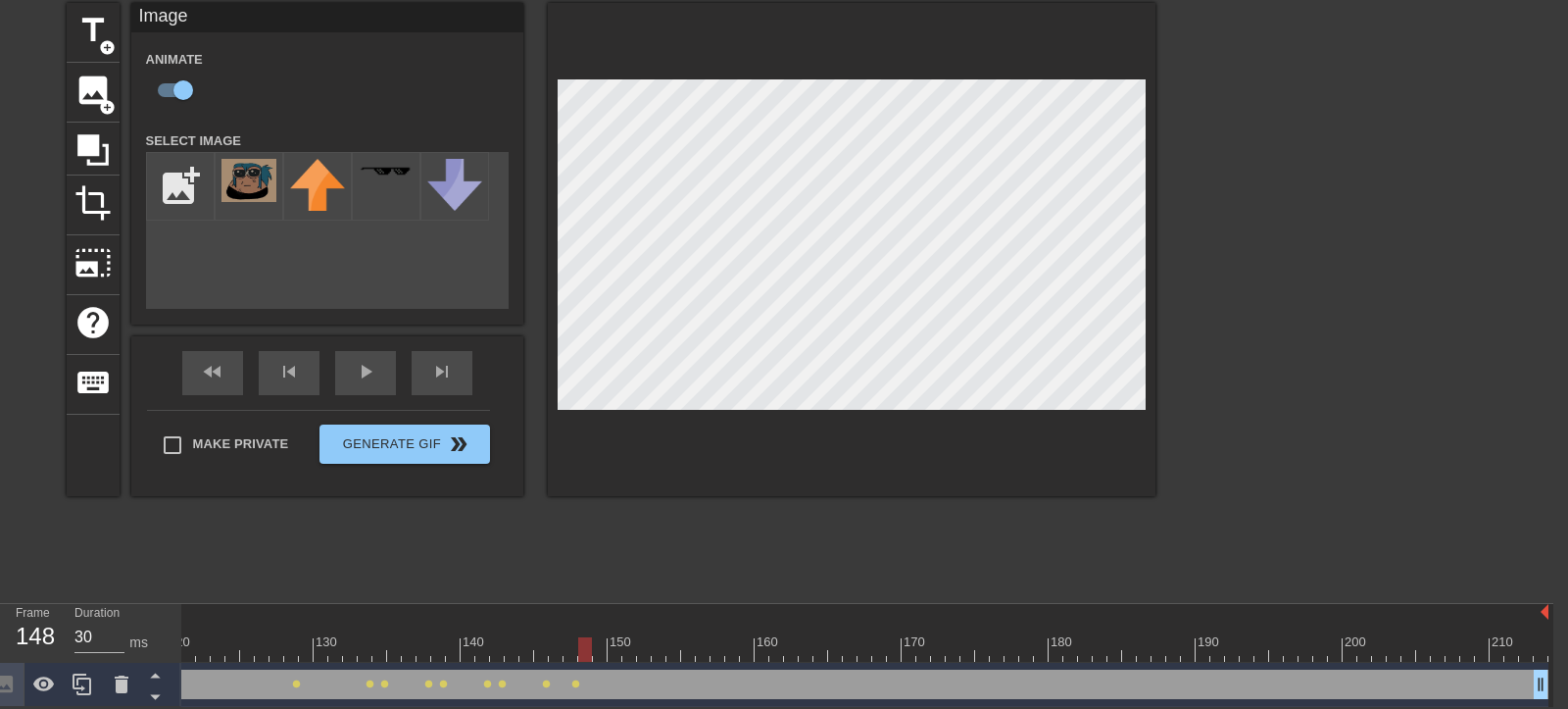 click at bounding box center (-18, 649) 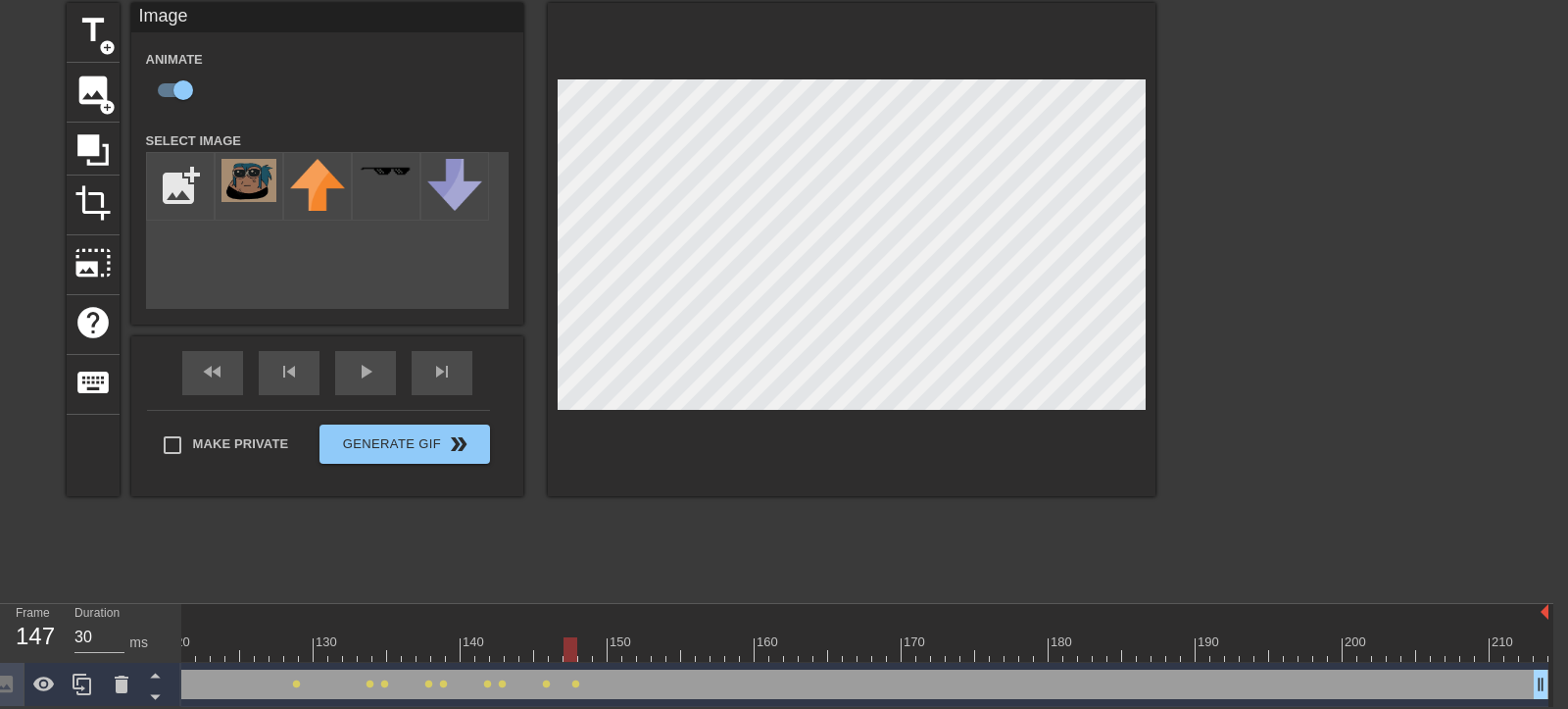 click at bounding box center [-18, 649] 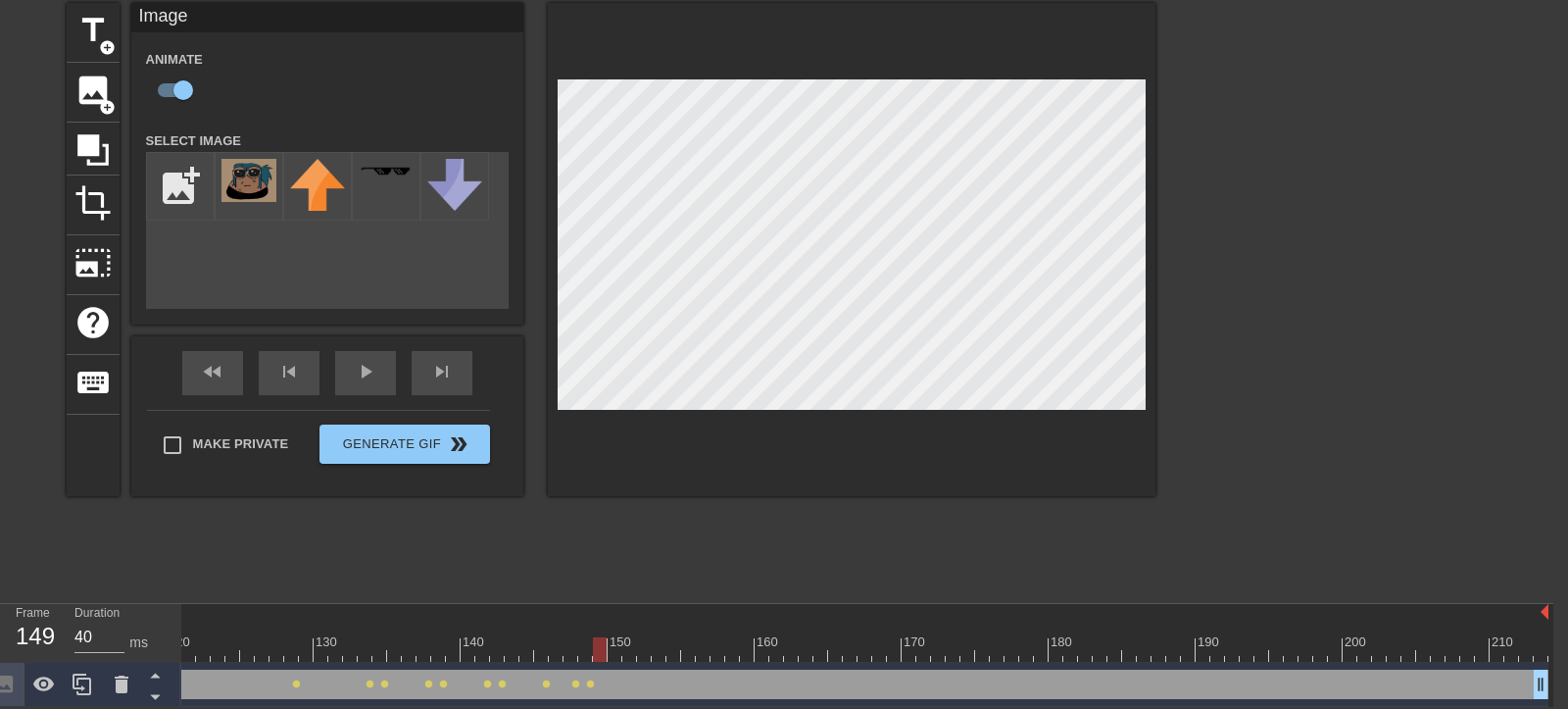 click at bounding box center [-18, 649] 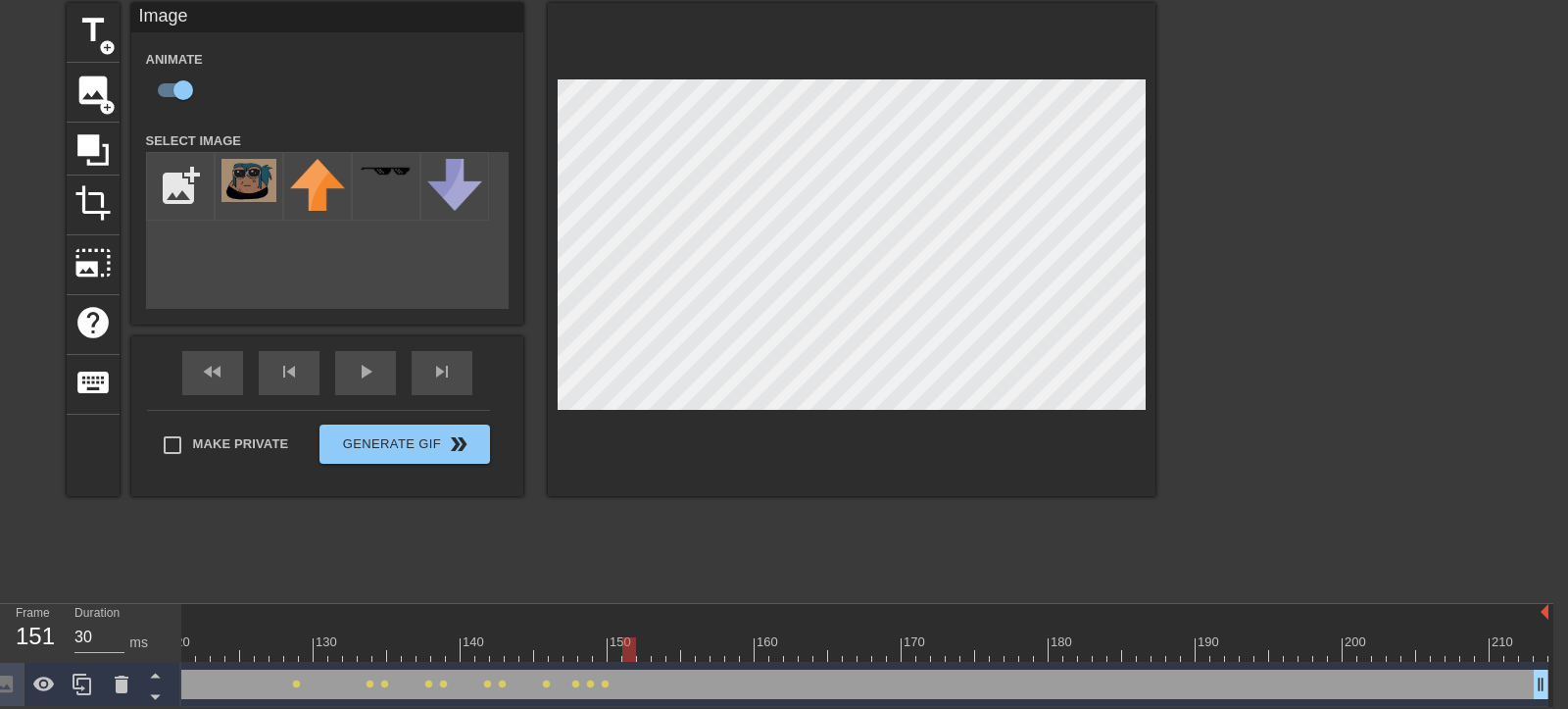 click at bounding box center [-18, 649] 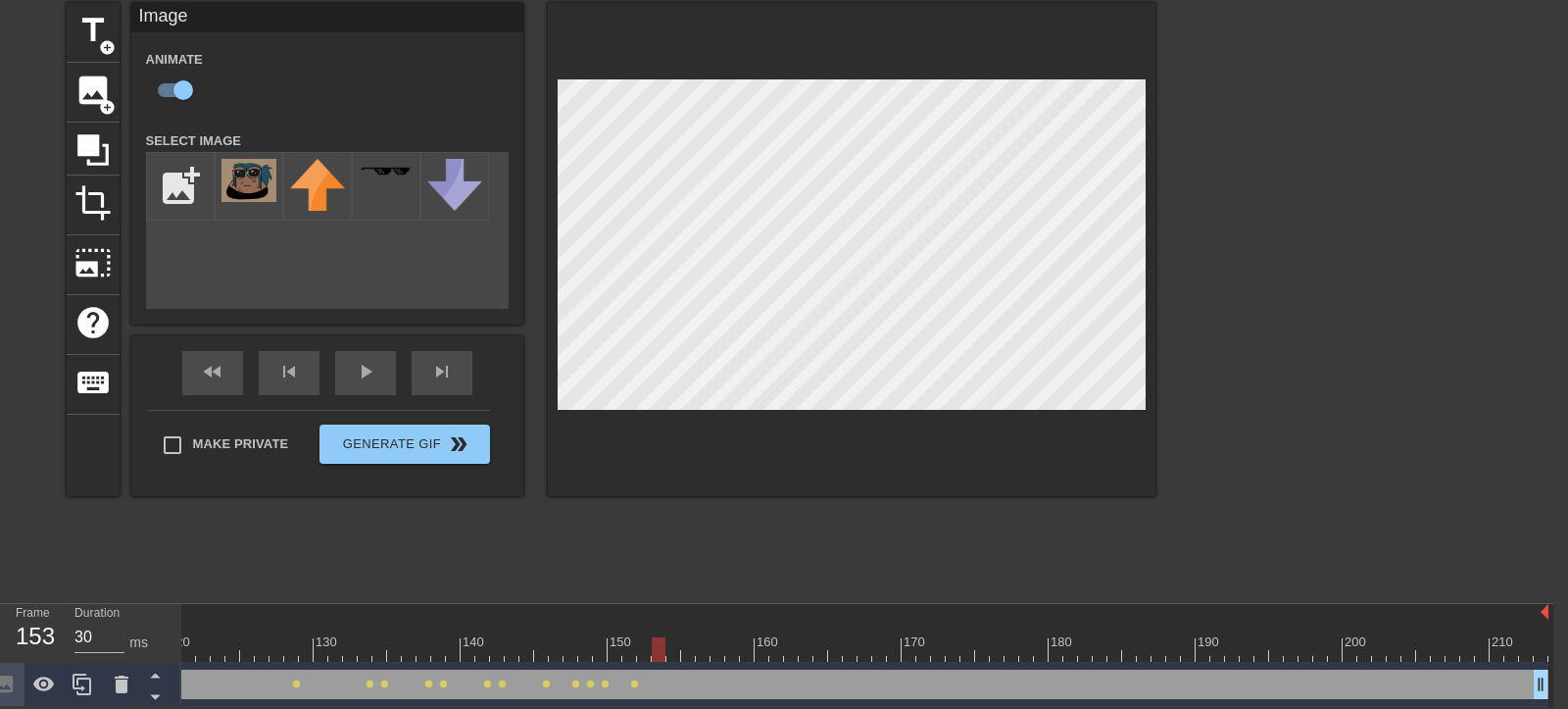 click at bounding box center [-18, 649] 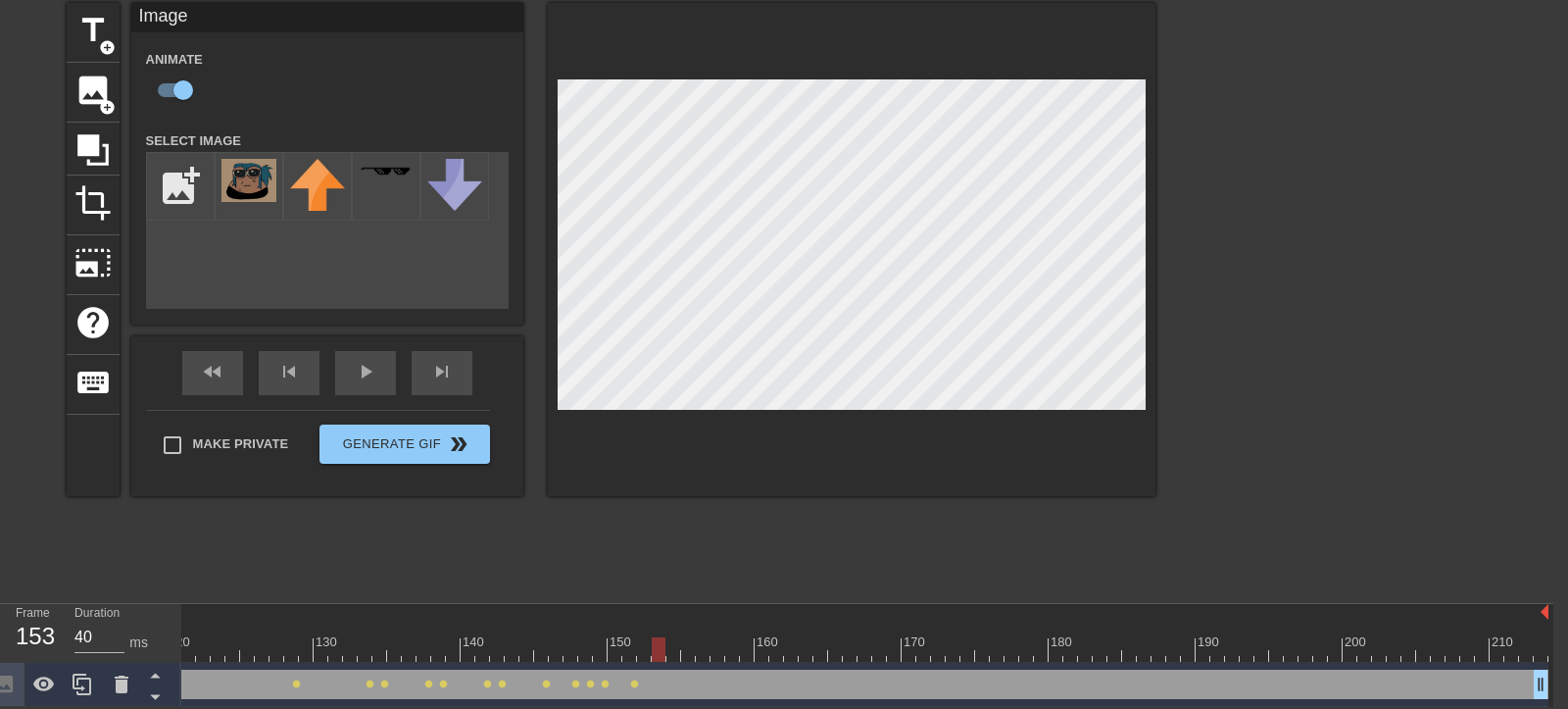 click at bounding box center (-18, 649) 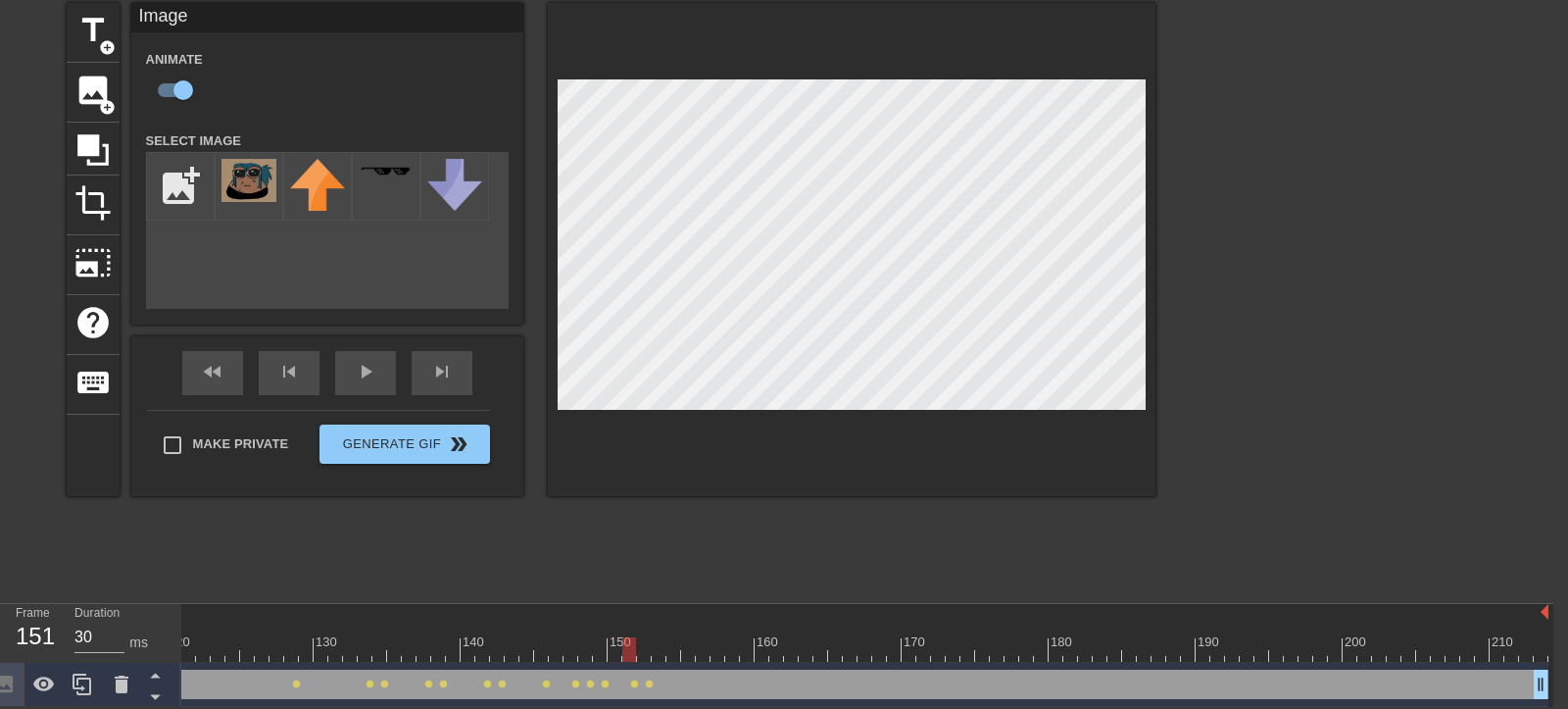 click at bounding box center [-18, 649] 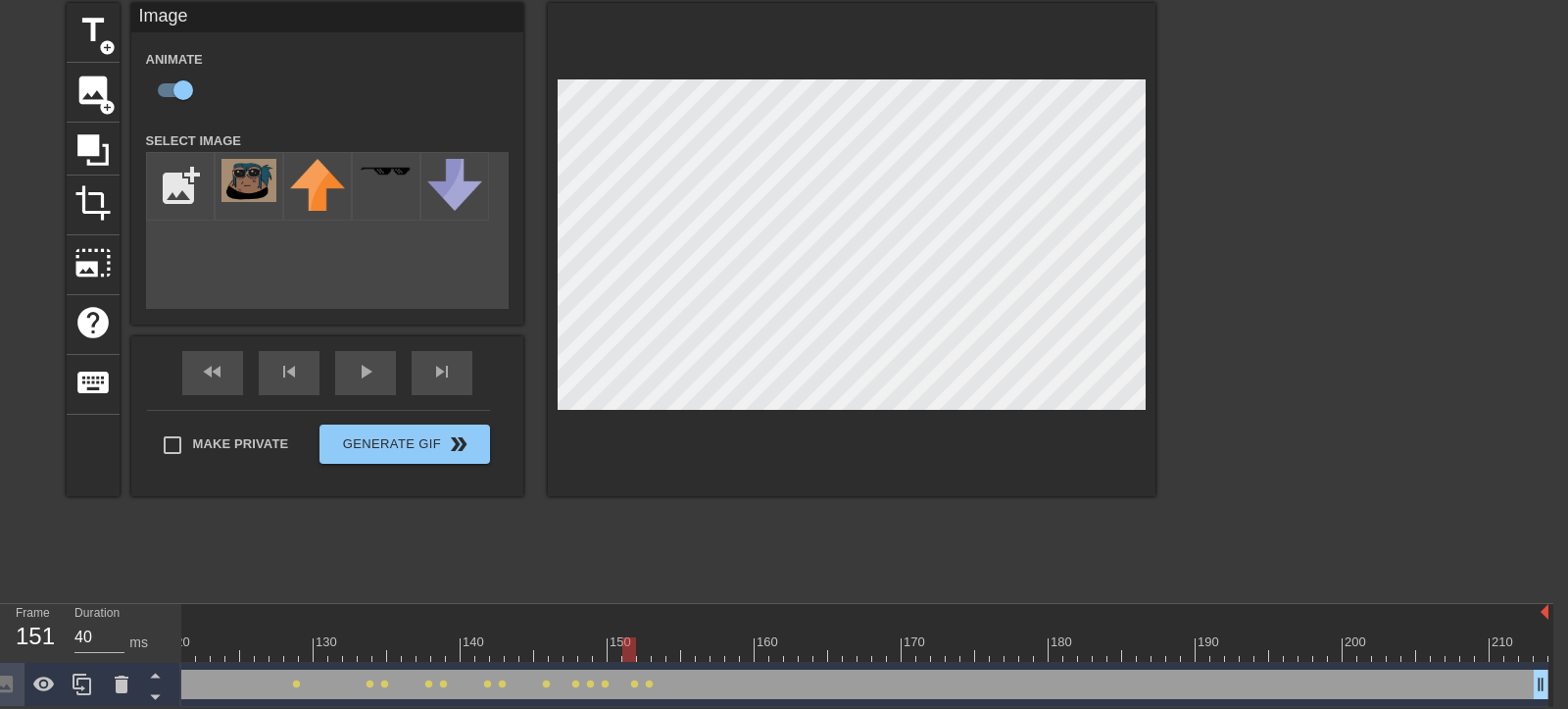 click at bounding box center (-18, 649) 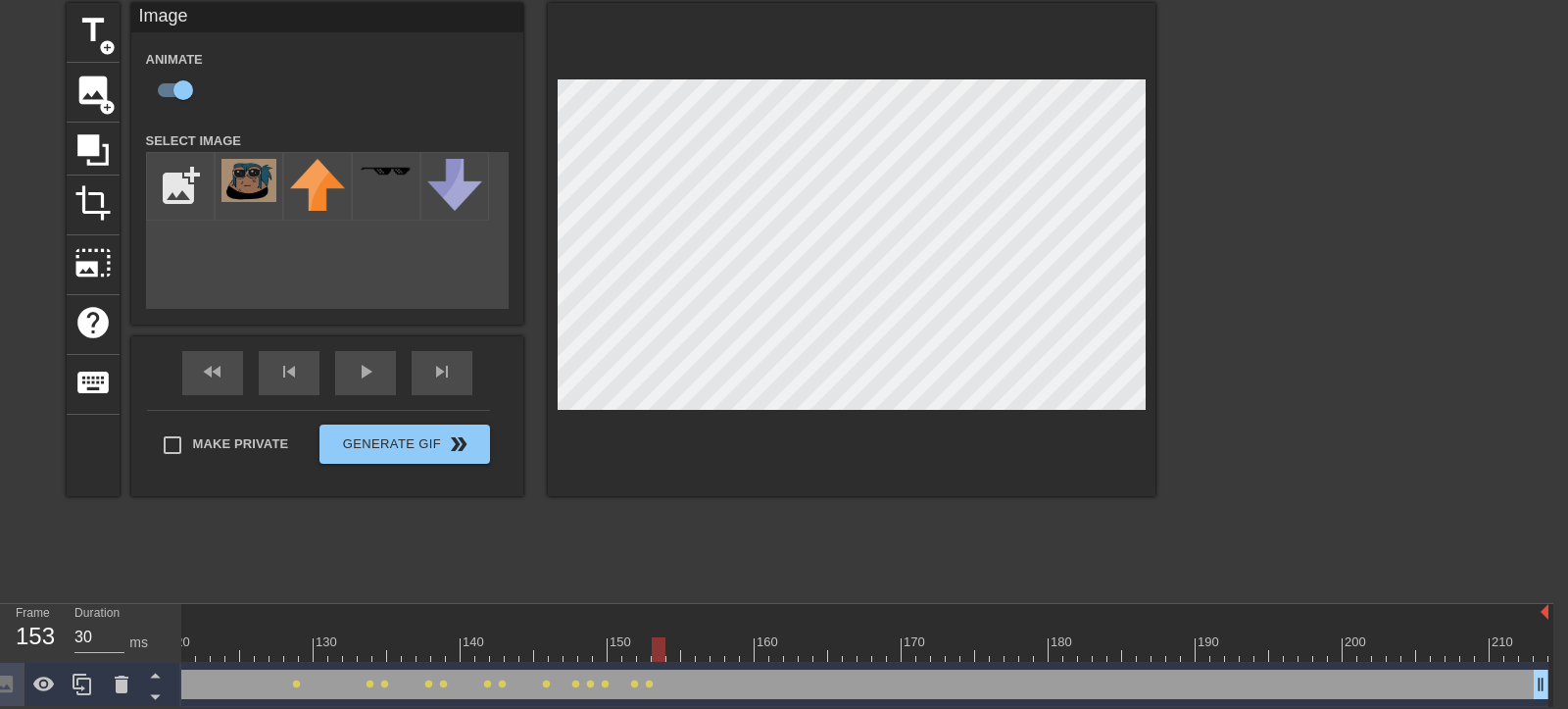 click at bounding box center (-18, 649) 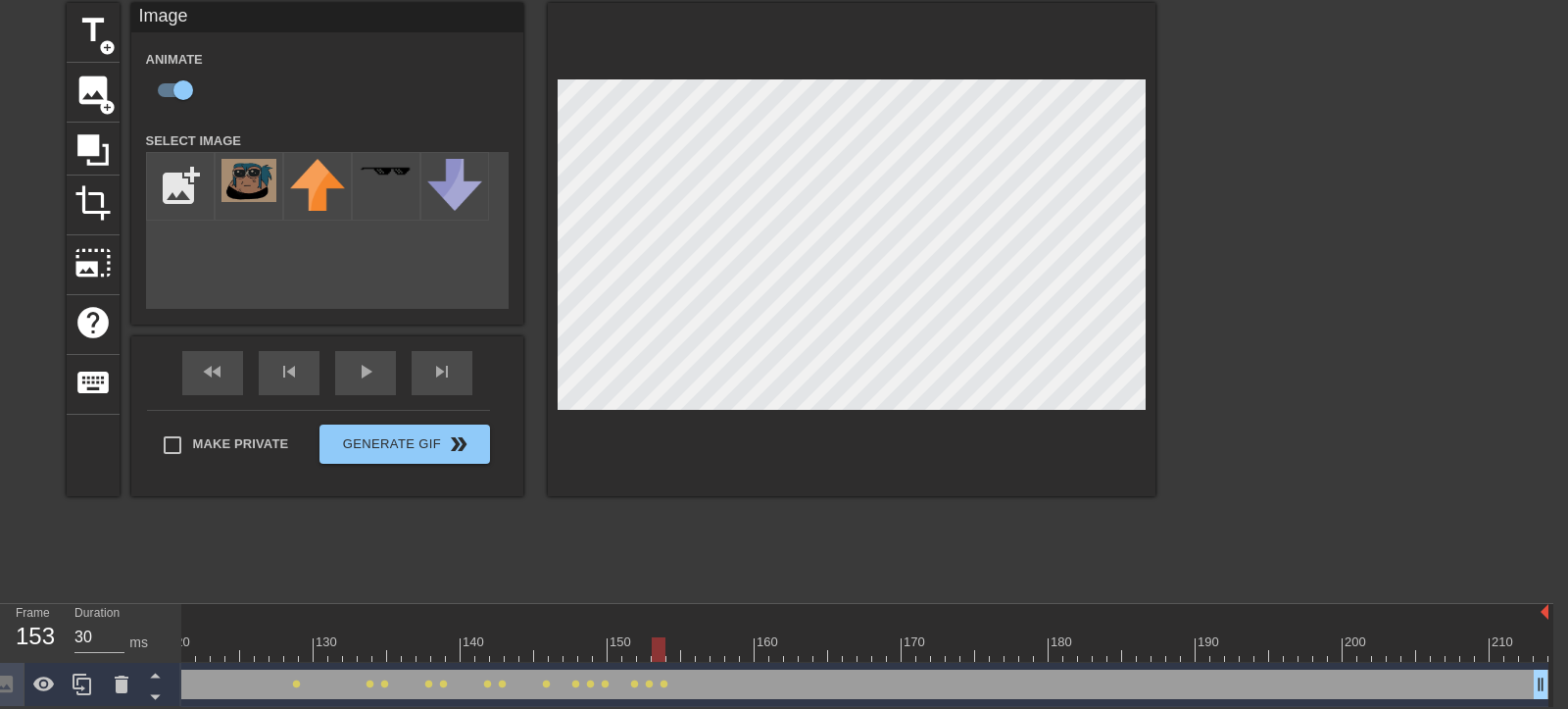 click at bounding box center [-18, 649] 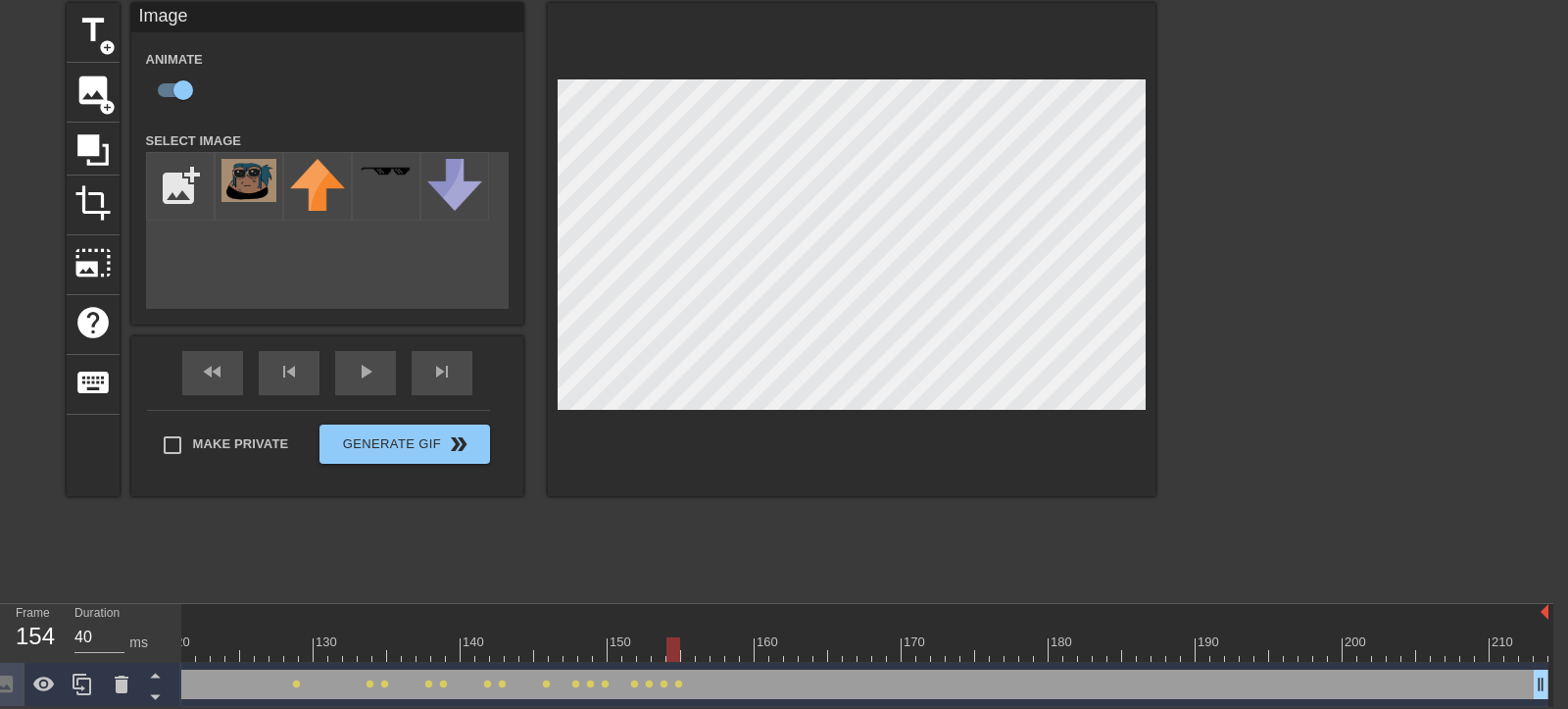 click at bounding box center [-18, 649] 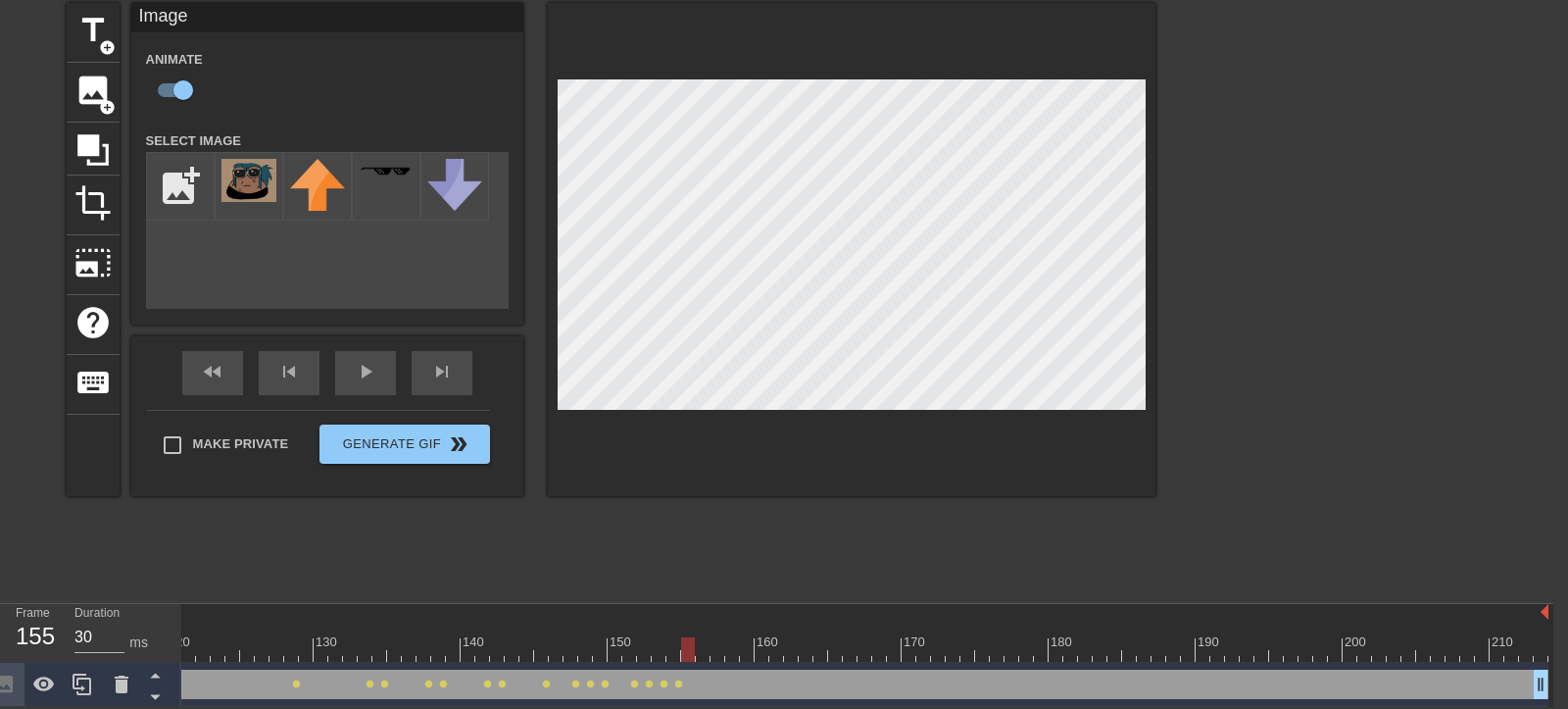click at bounding box center [-18, 649] 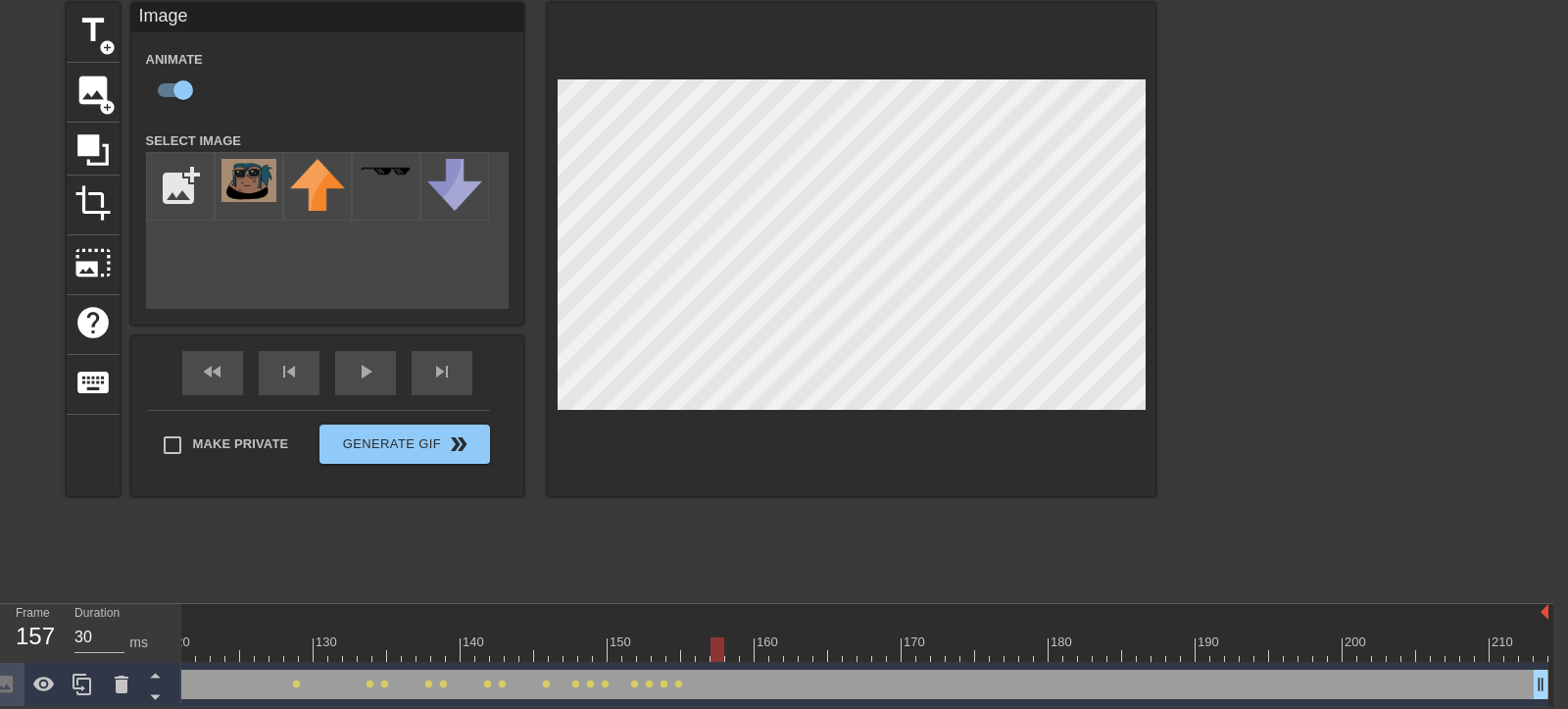 click at bounding box center [-18, 649] 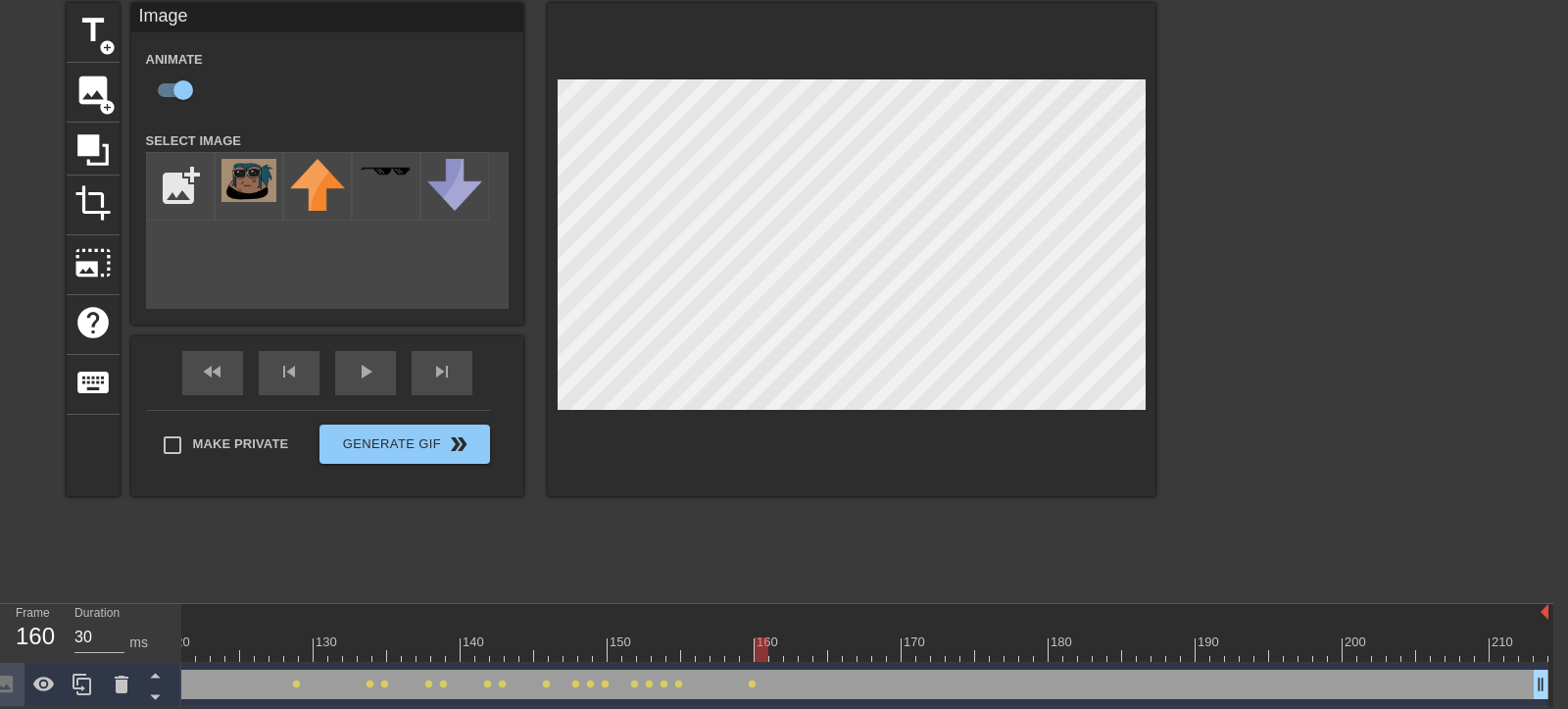 click at bounding box center (-18, 649) 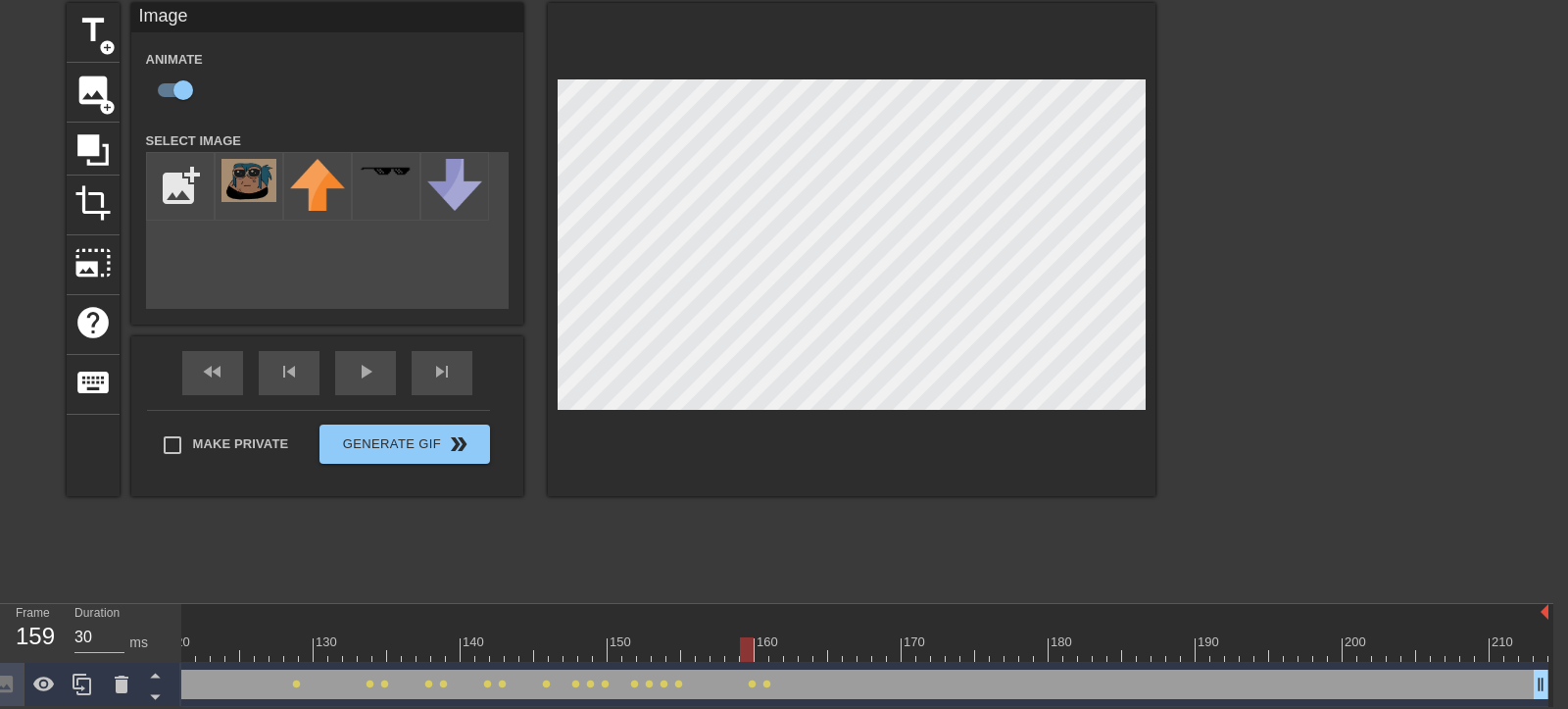click at bounding box center (-18, 649) 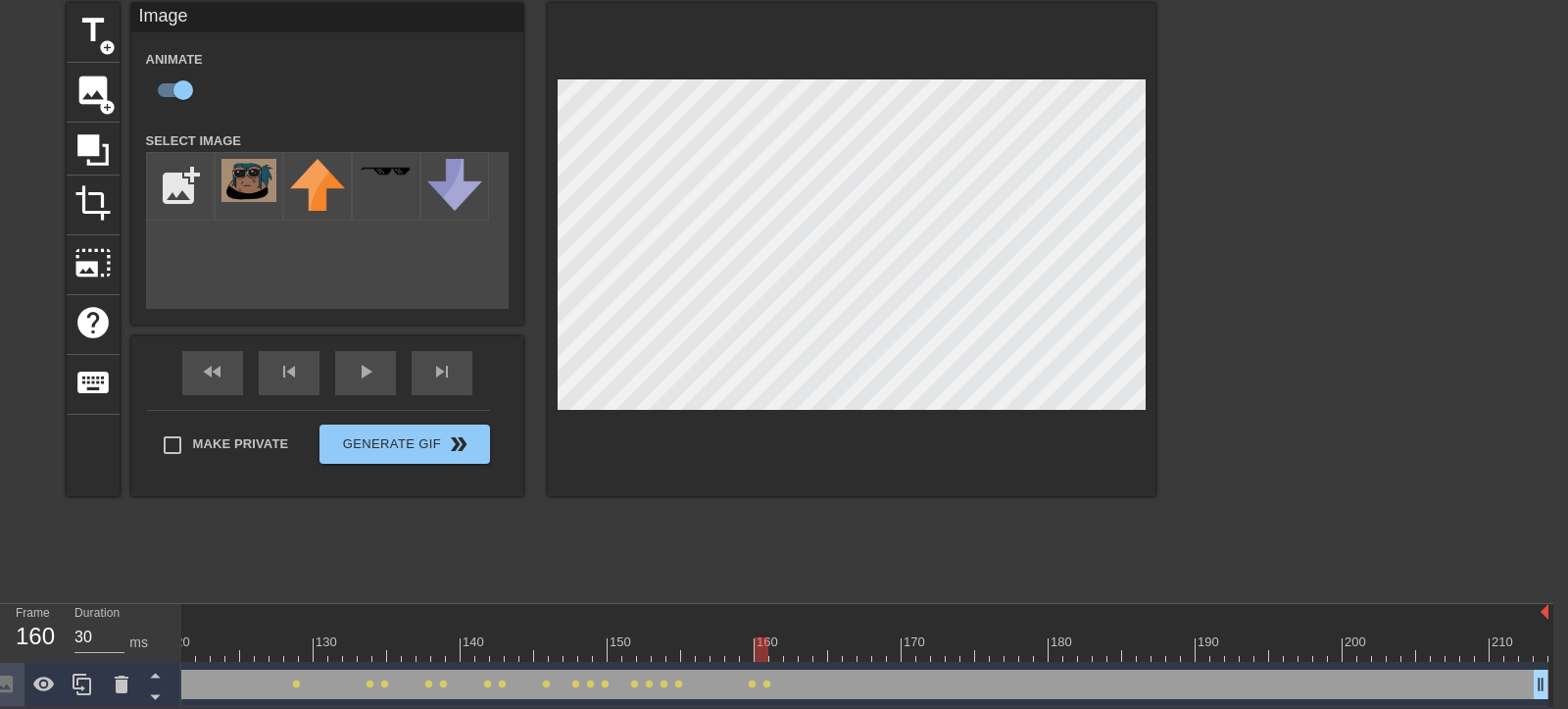 click at bounding box center (-18, 649) 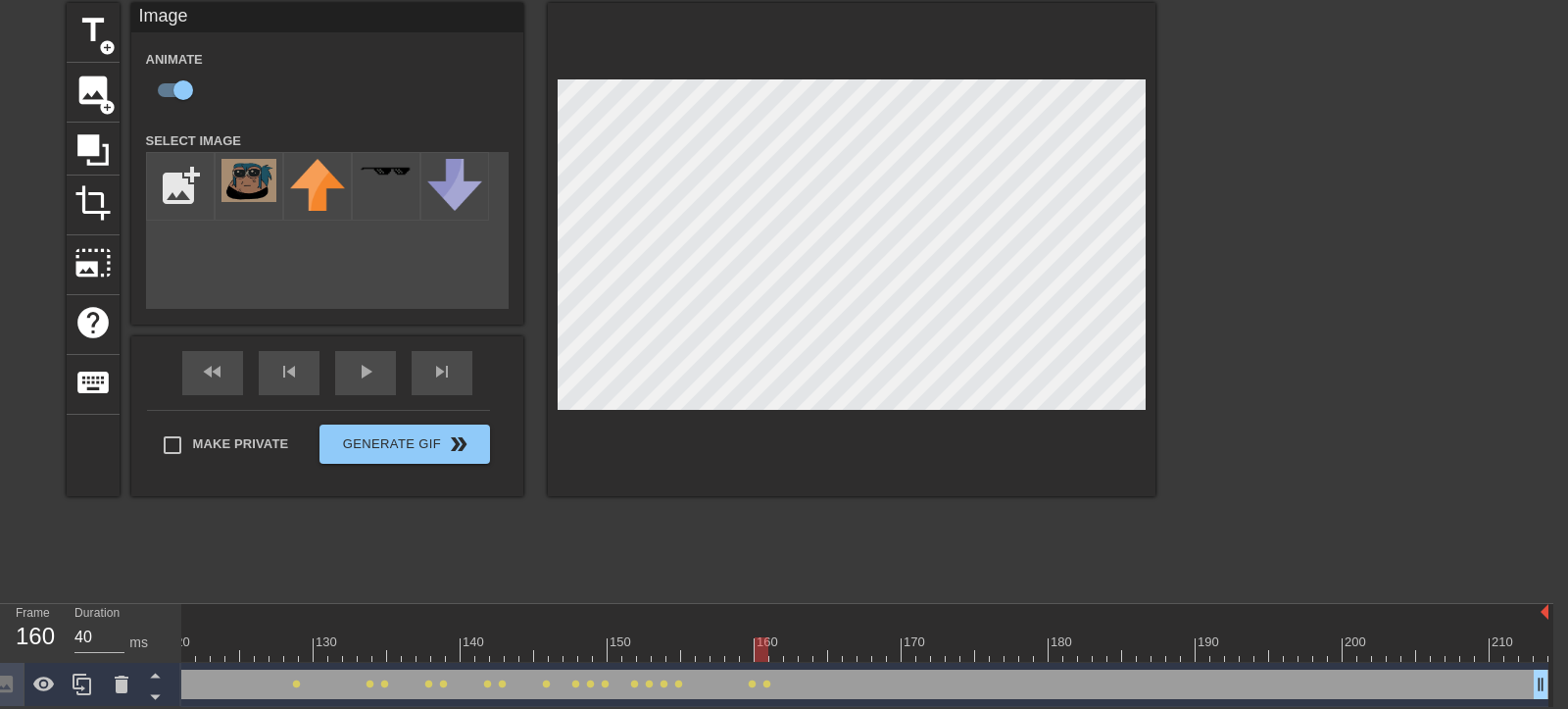click at bounding box center (-18, 649) 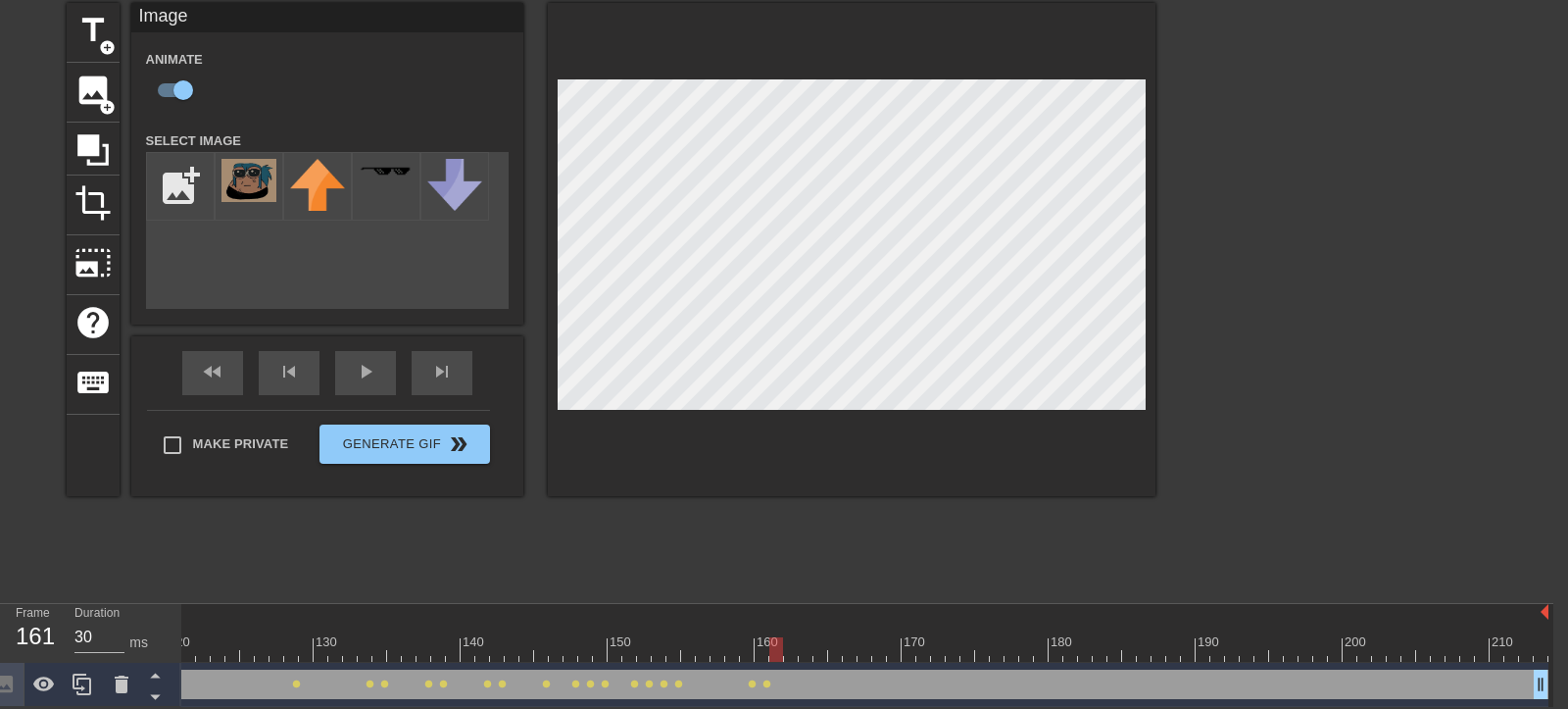 click at bounding box center (-18, 649) 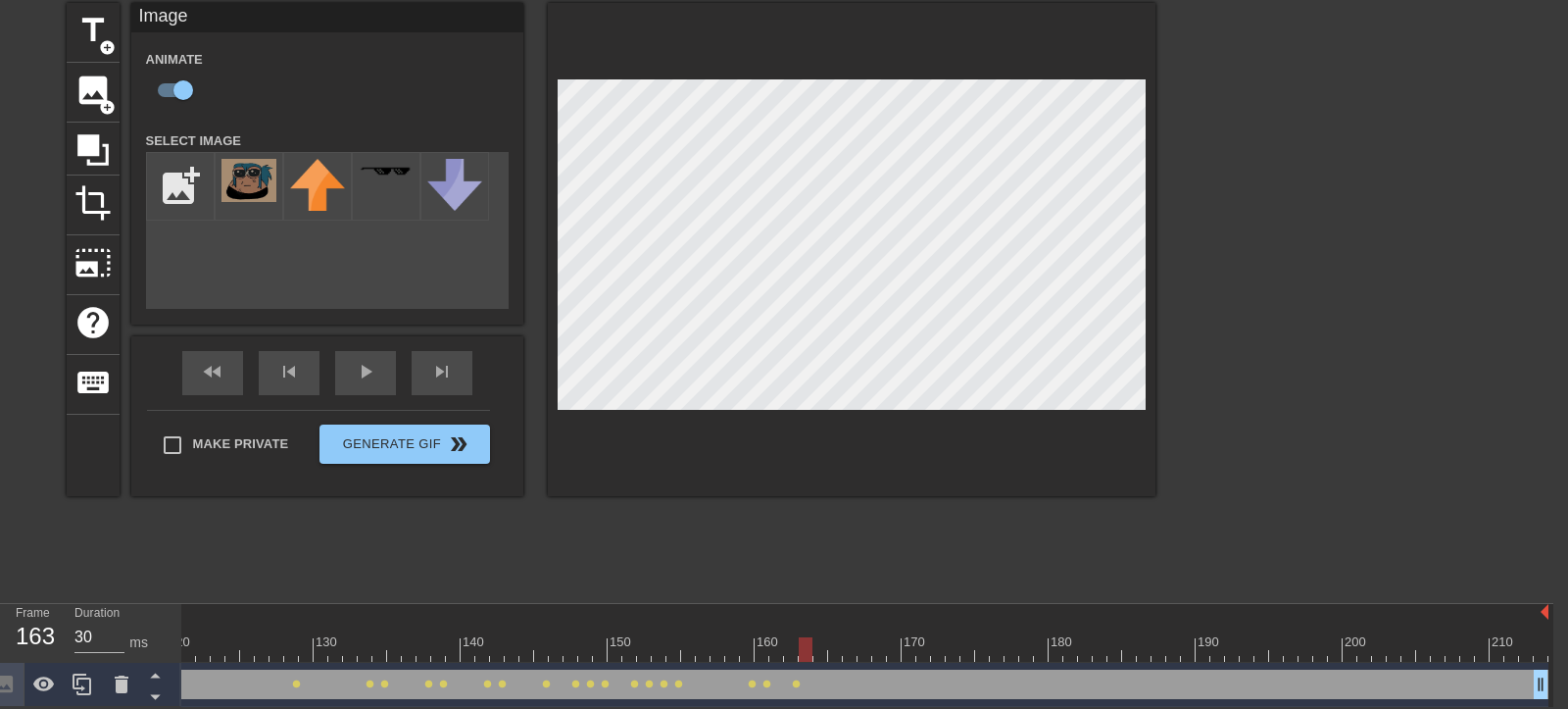 click at bounding box center (-18, 649) 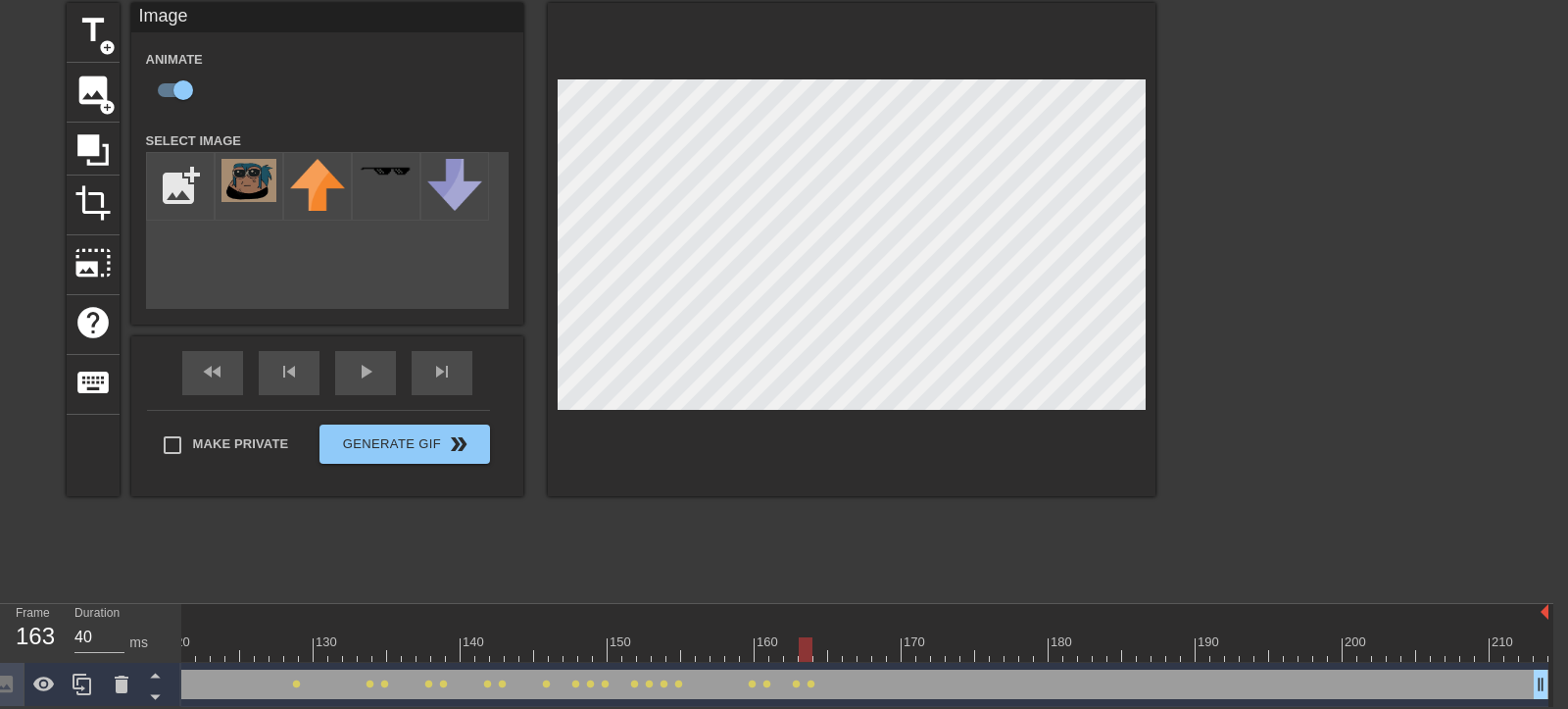 click at bounding box center [-18, 649] 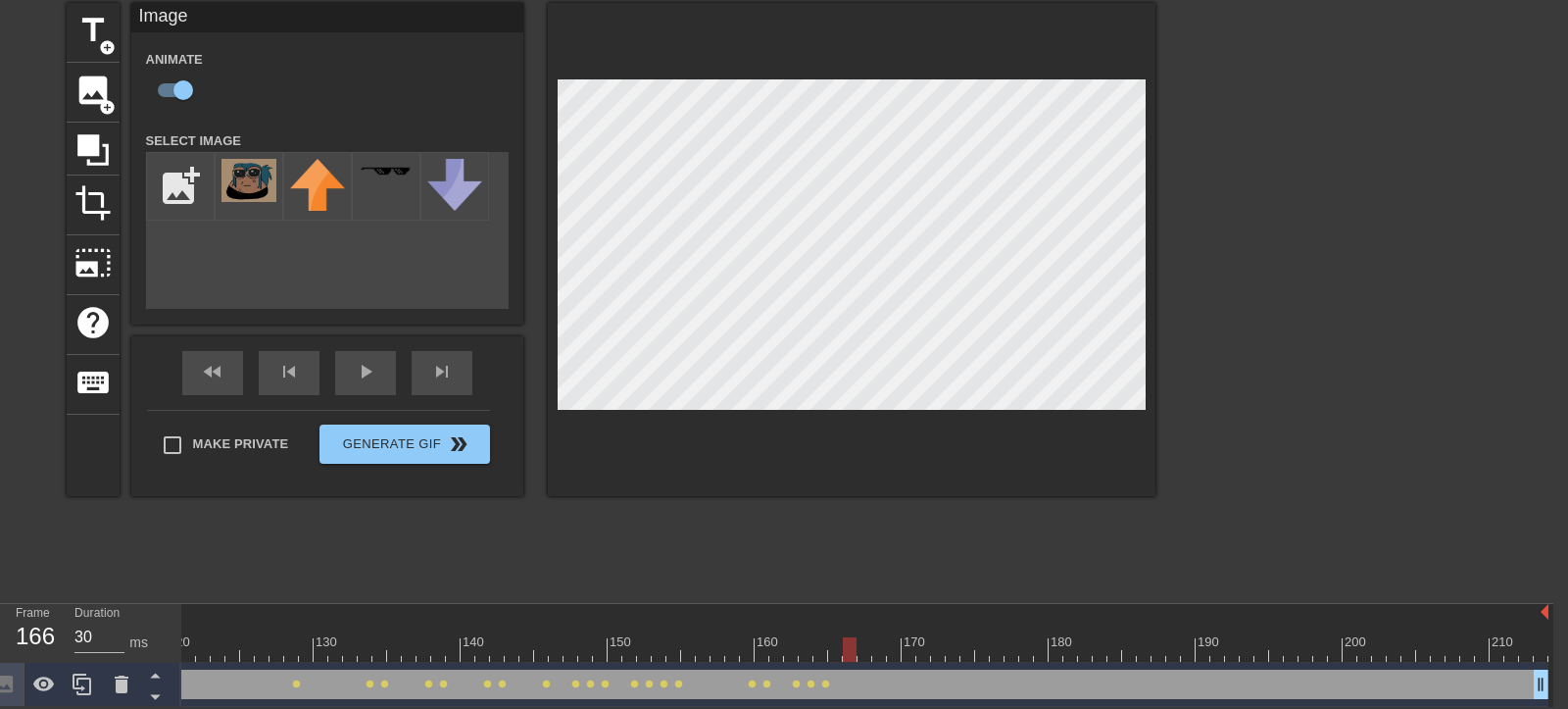 click at bounding box center (-18, 649) 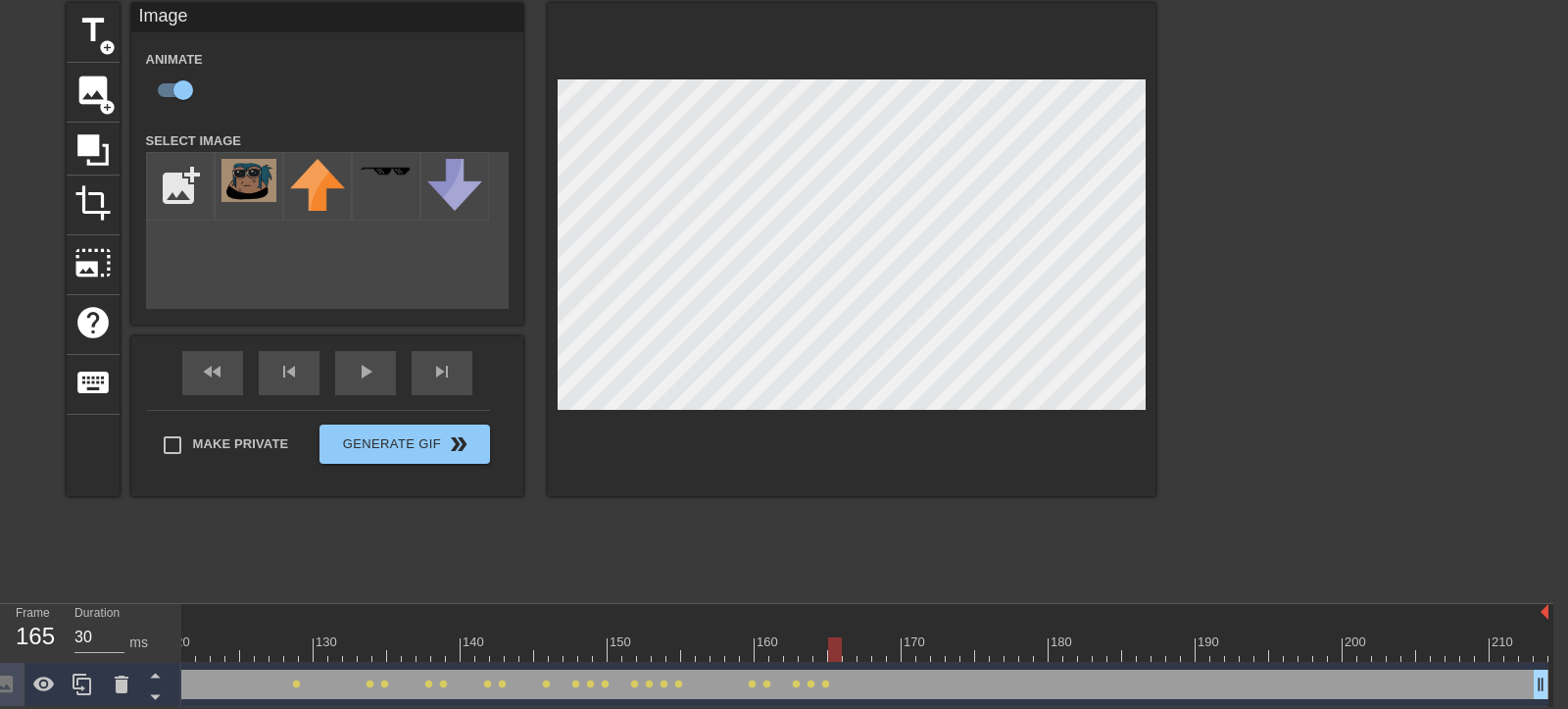 click at bounding box center [-18, 649] 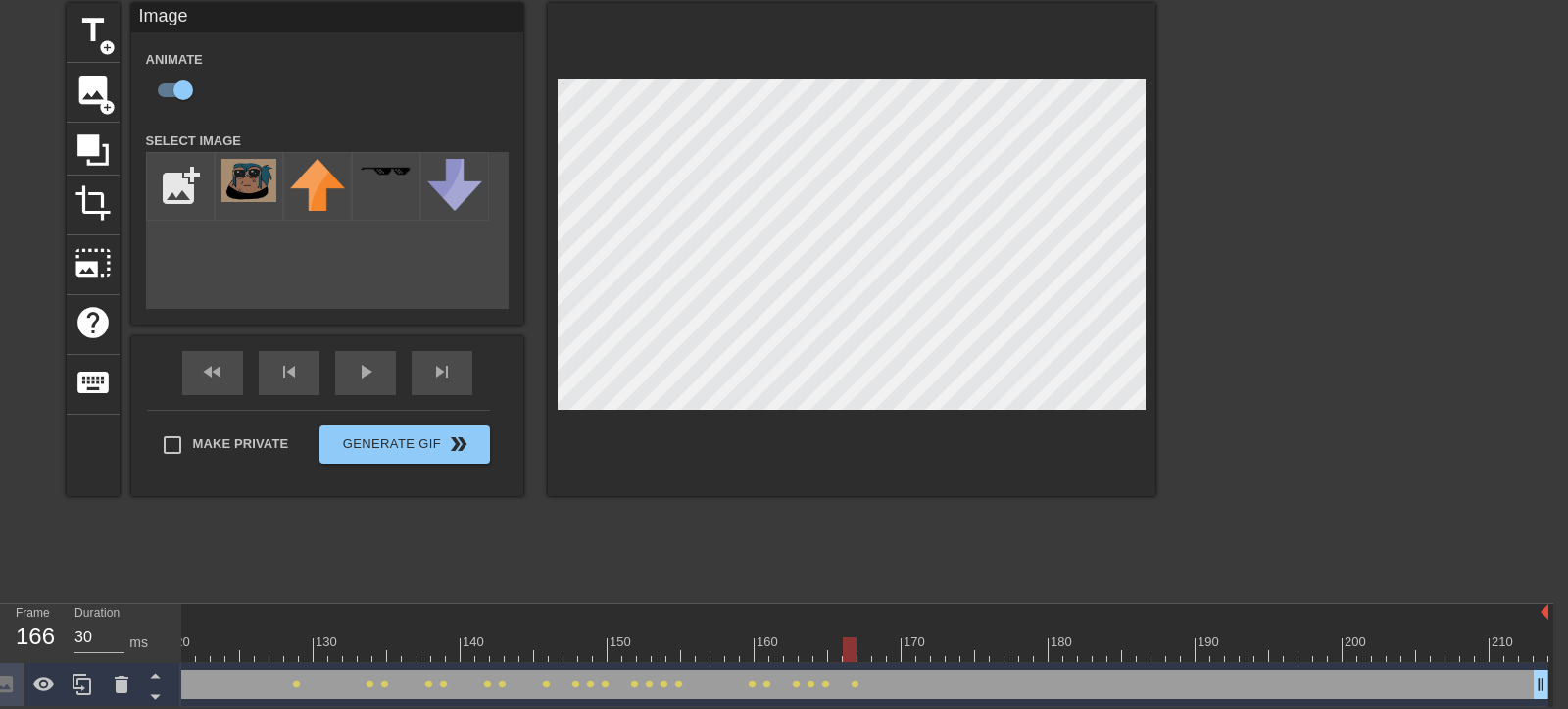 click on "Image drag_handle drag_handle lens lens lens lens lens lens lens lens lens lens lens lens lens lens lens lens lens lens lens lens lens lens lens lens lens lens lens lens lens lens lens lens lens lens lens lens lens lens lens lens lens lens lens lens lens lens lens lens lens lens lens lens lens lens lens lens lens lens lens lens lens lens lens lens lens lens lens lens lens" at bounding box center (-18, 684) 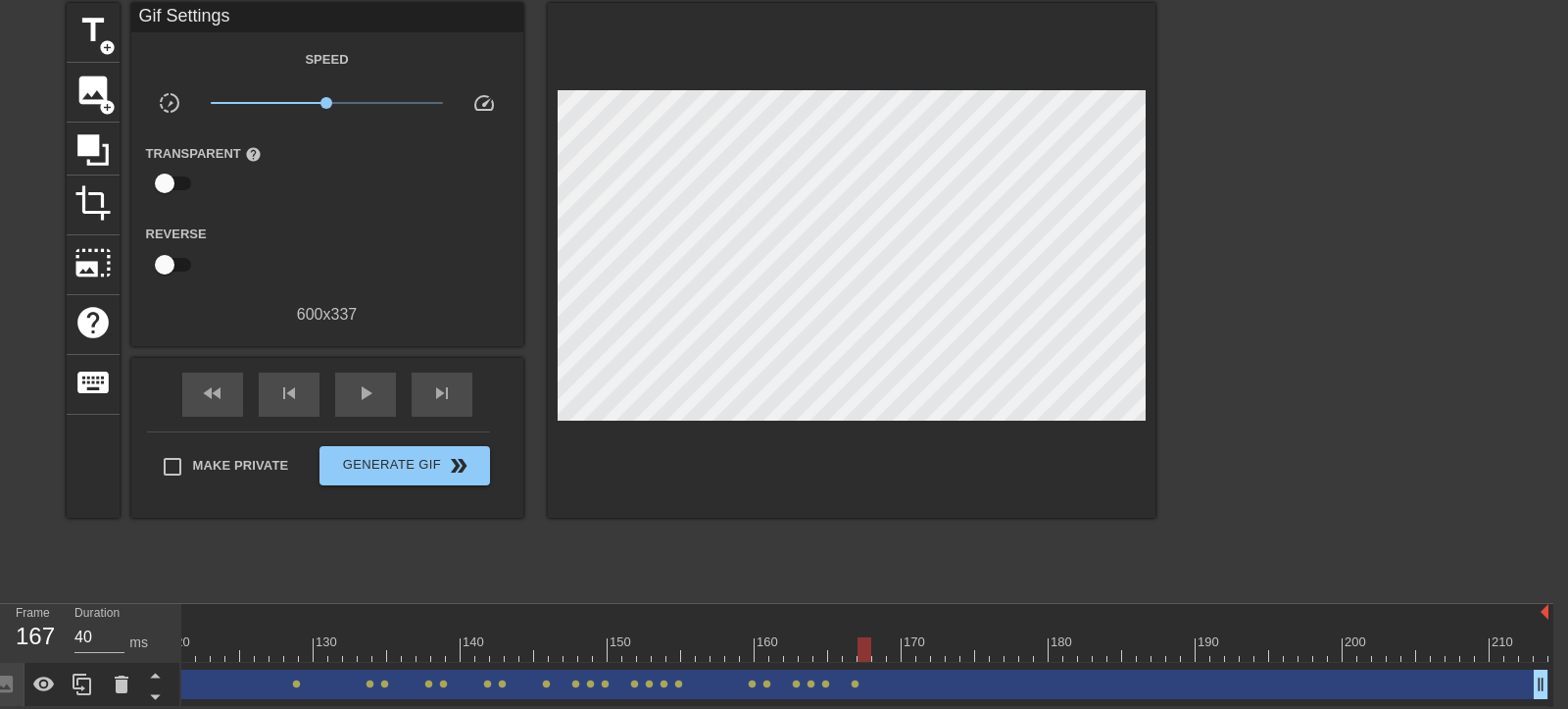click at bounding box center [-18, 649] 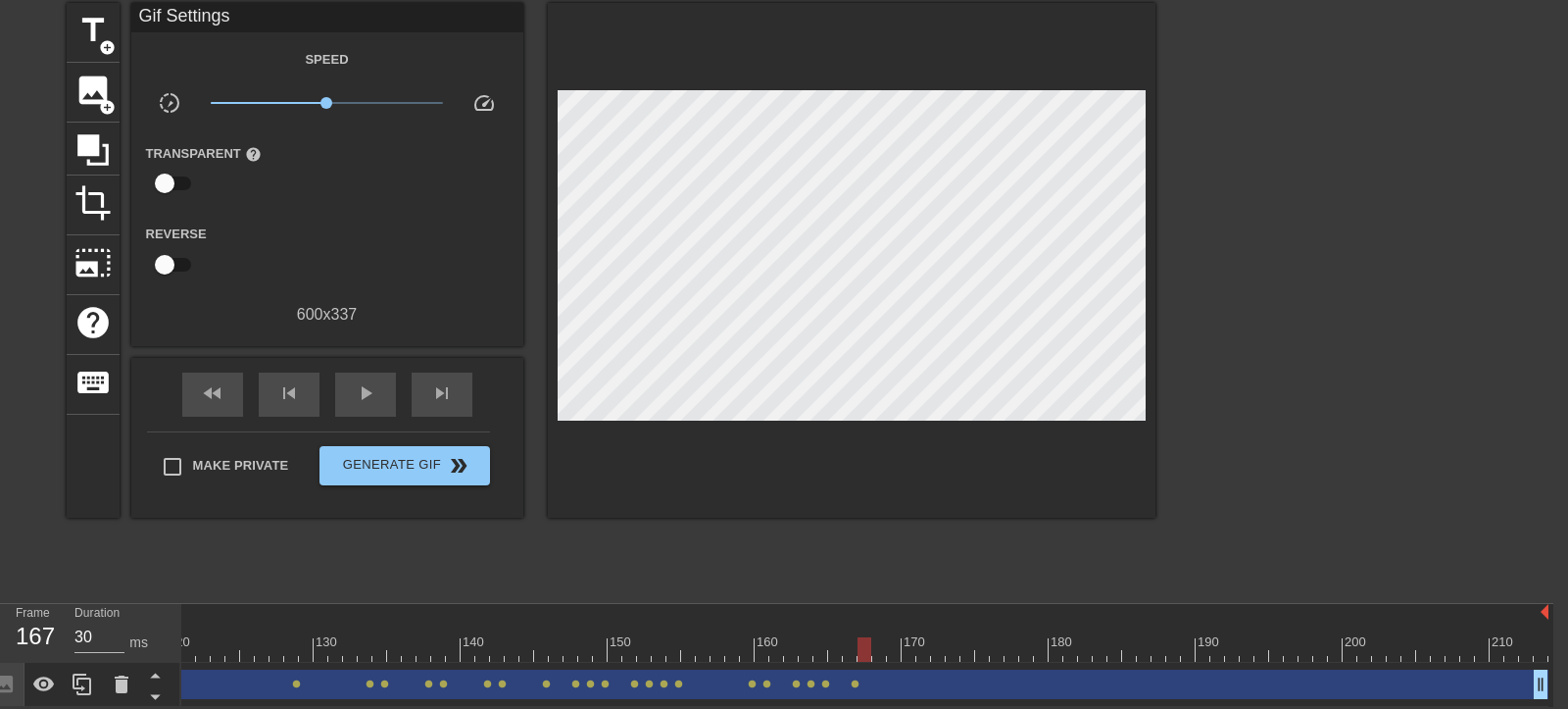 click at bounding box center (-18, 649) 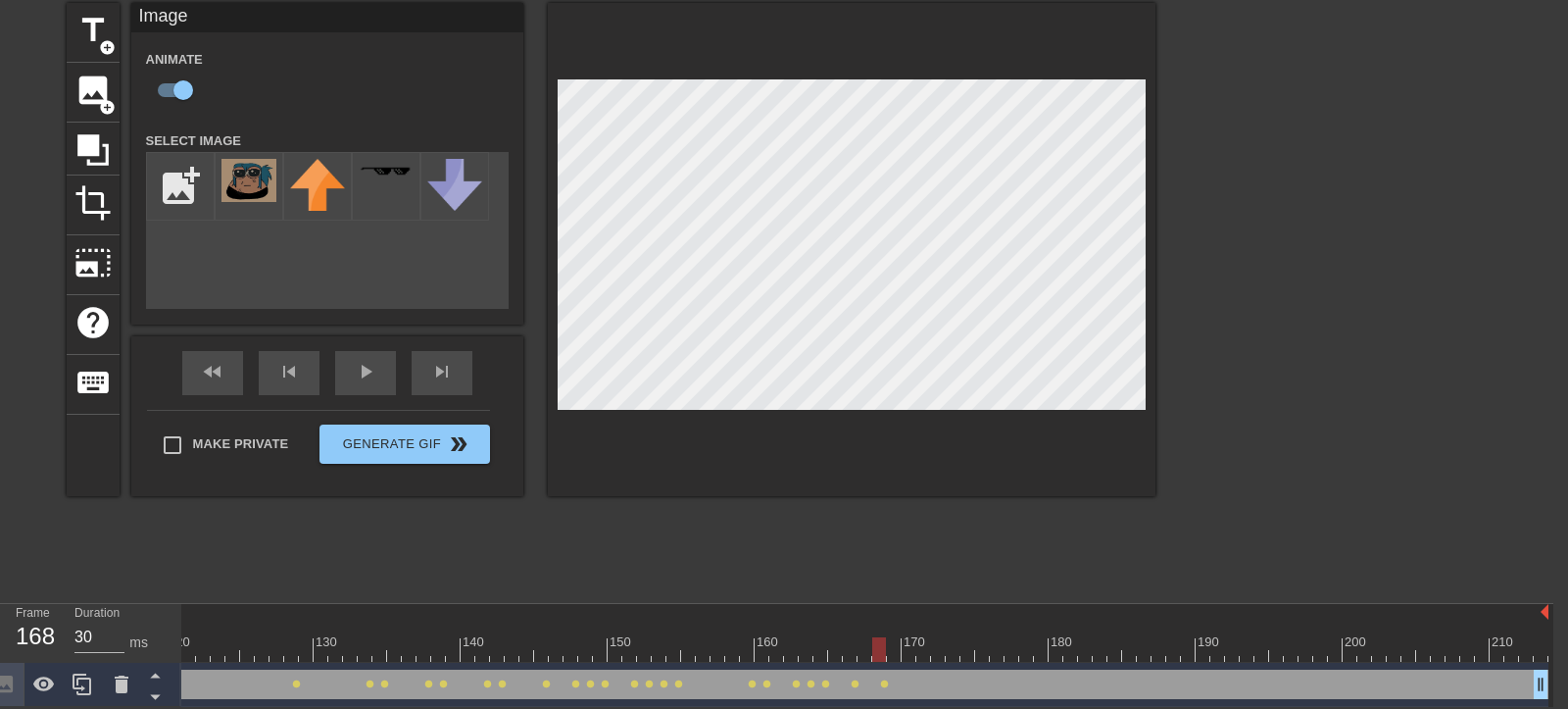 click at bounding box center [-18, 649] 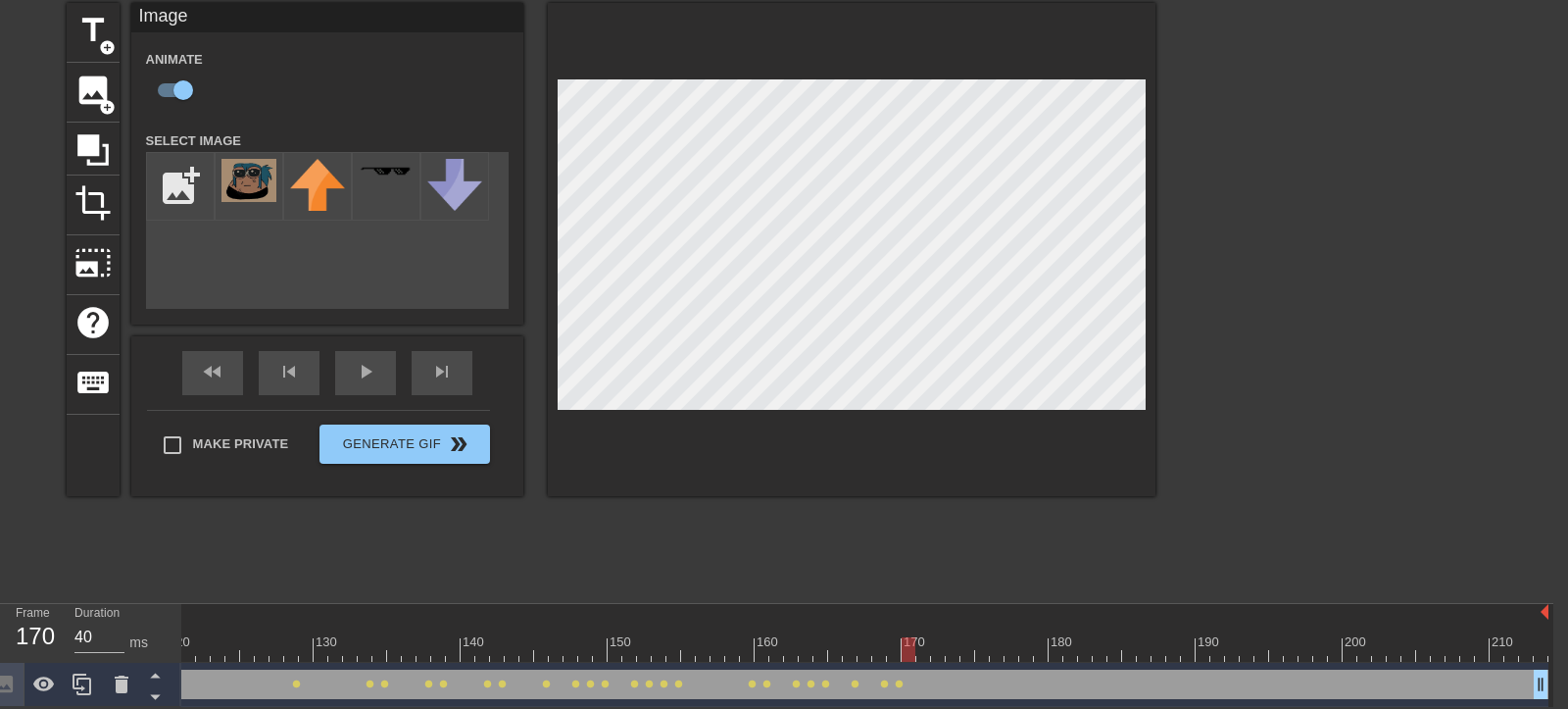 click at bounding box center (-18, 649) 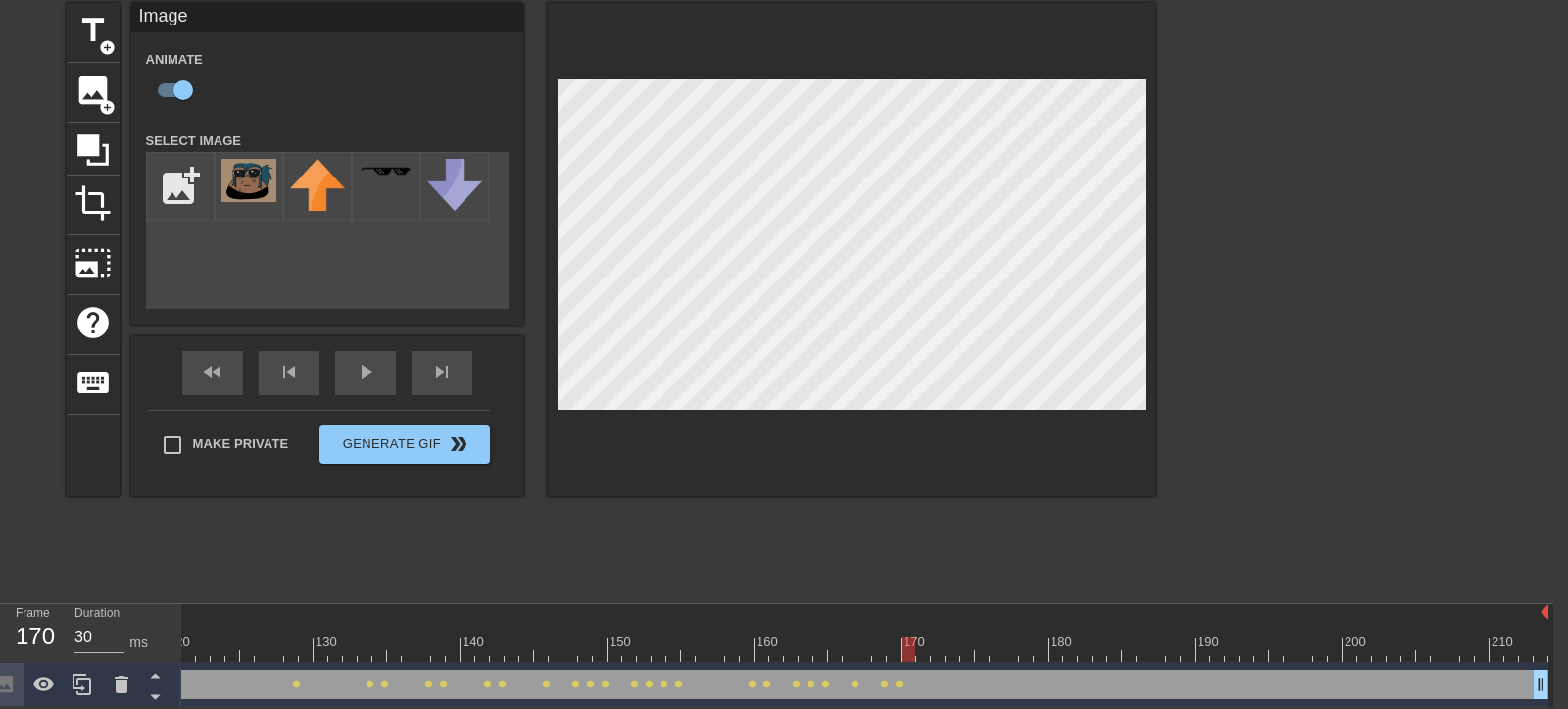 click at bounding box center (-18, 649) 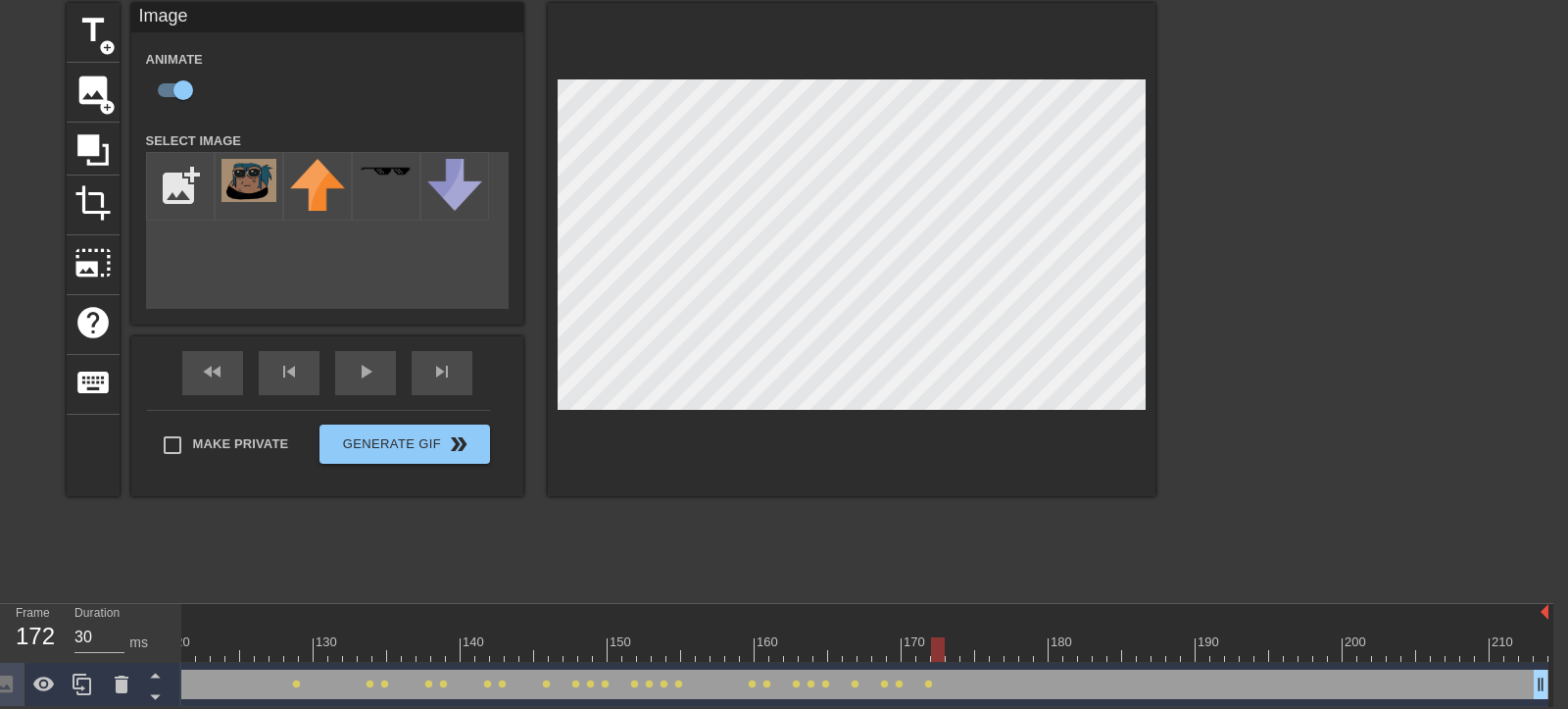 click at bounding box center (-18, 649) 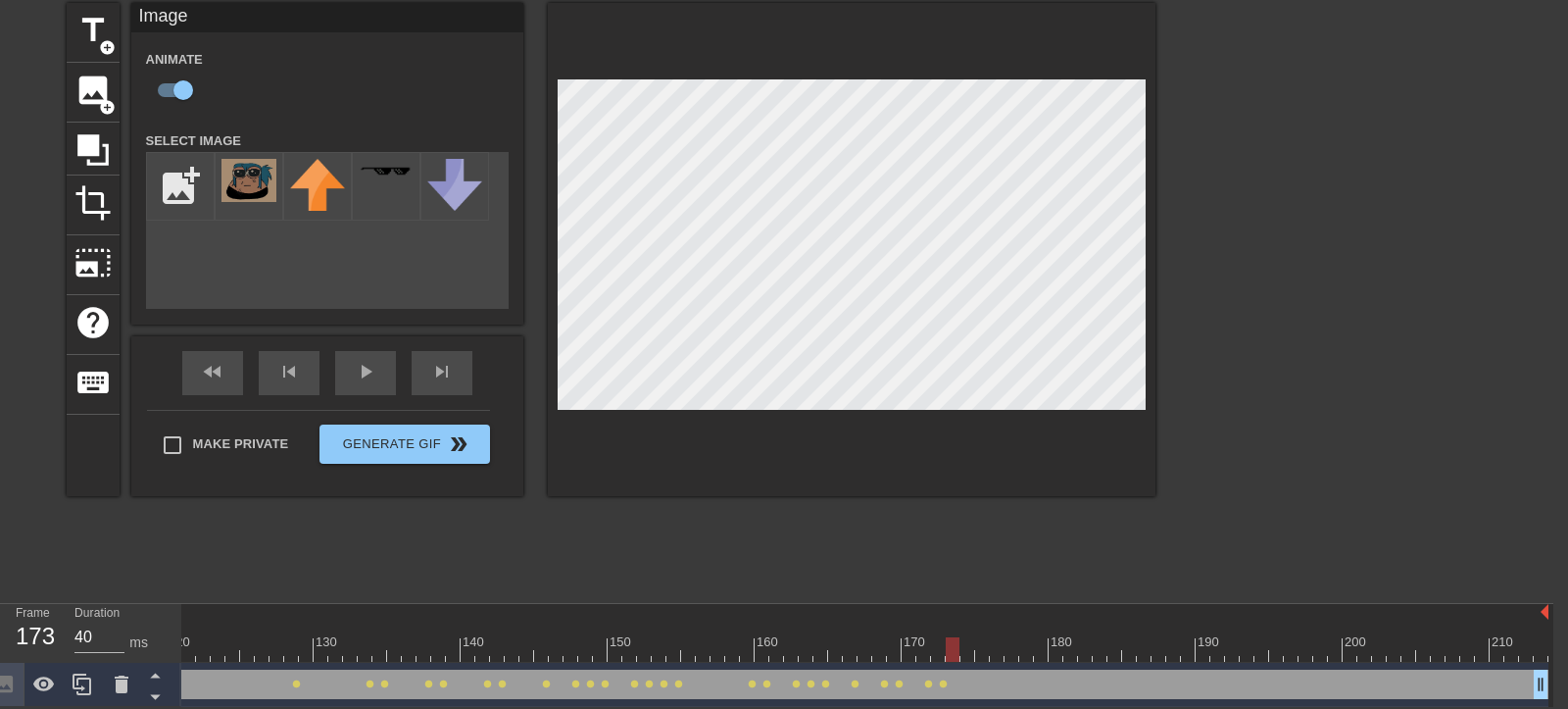 click at bounding box center [-18, 649] 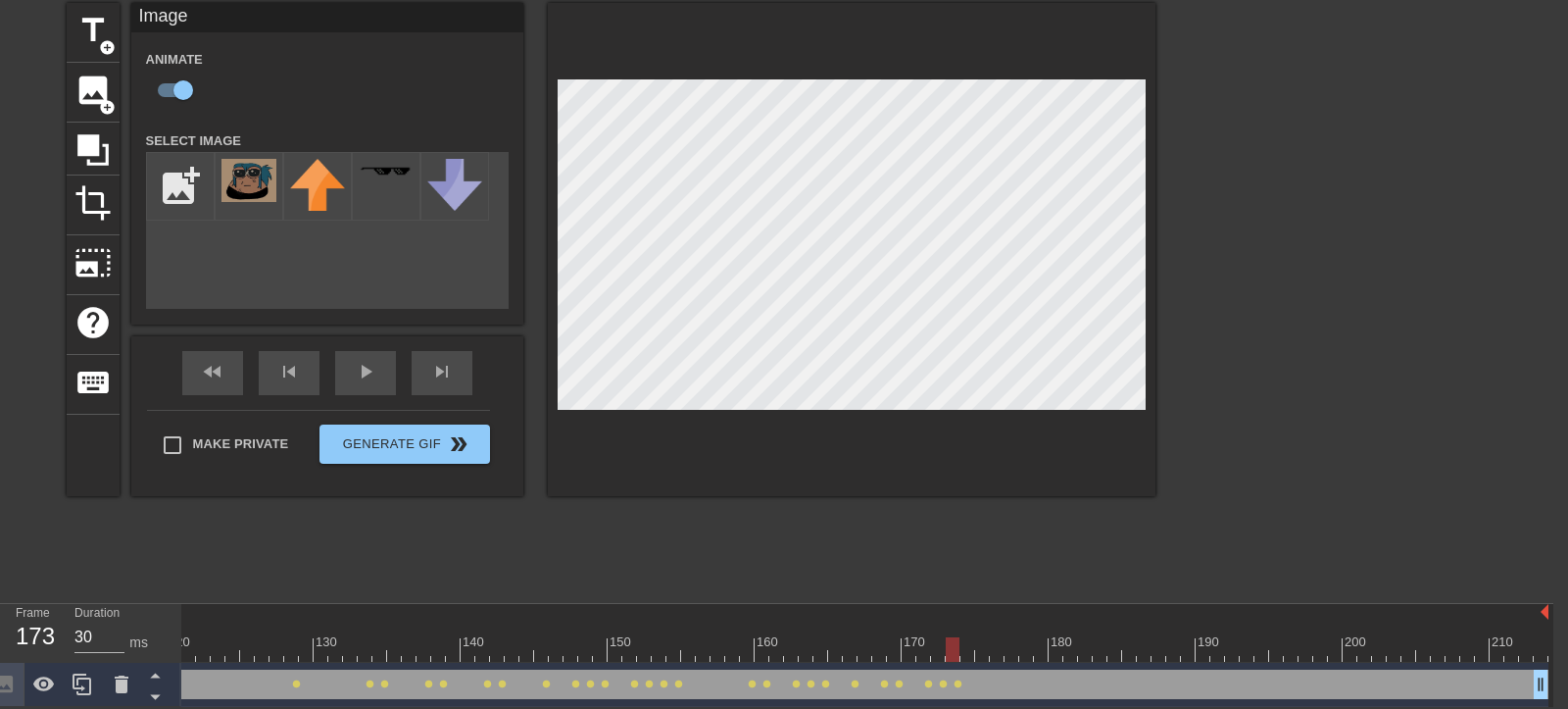 click at bounding box center (-18, 649) 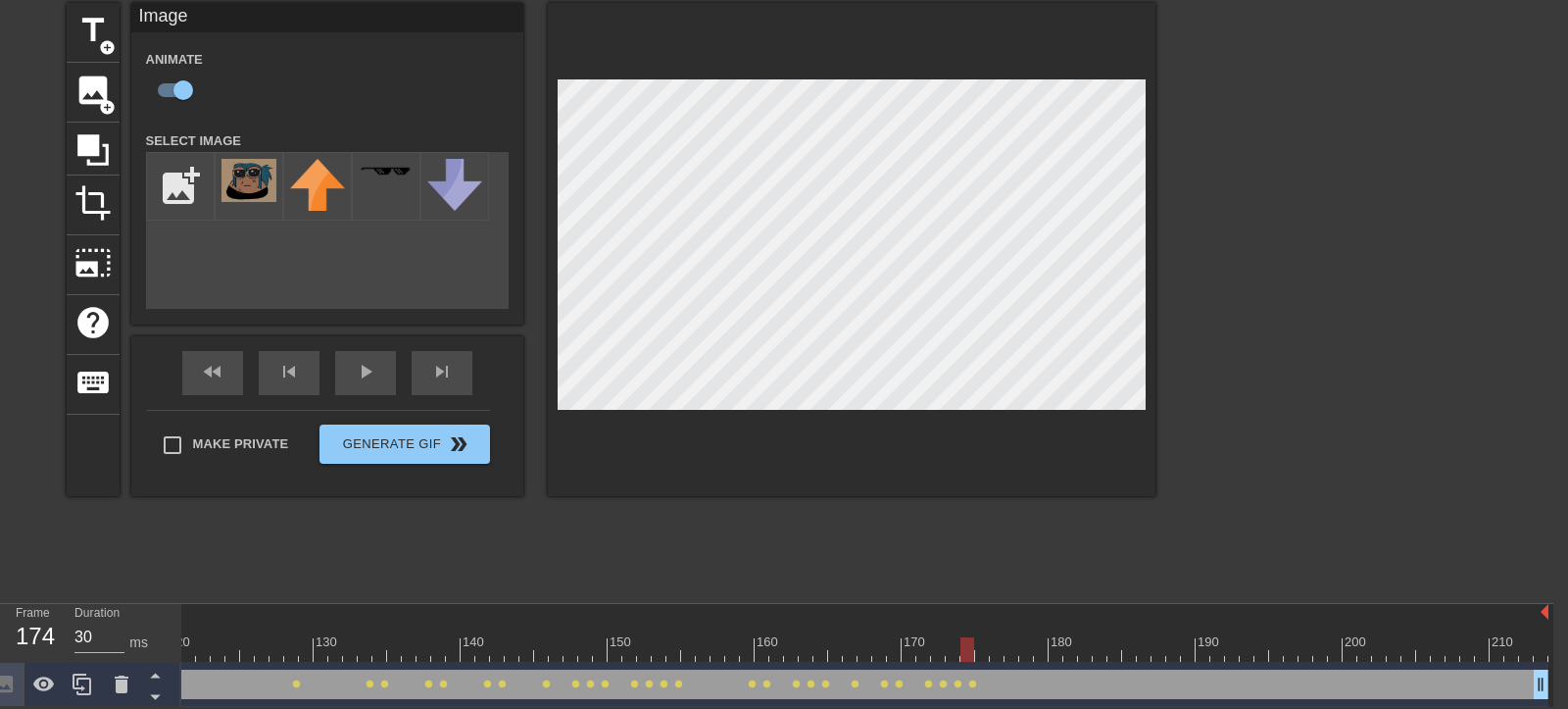 click at bounding box center [-18, 649] 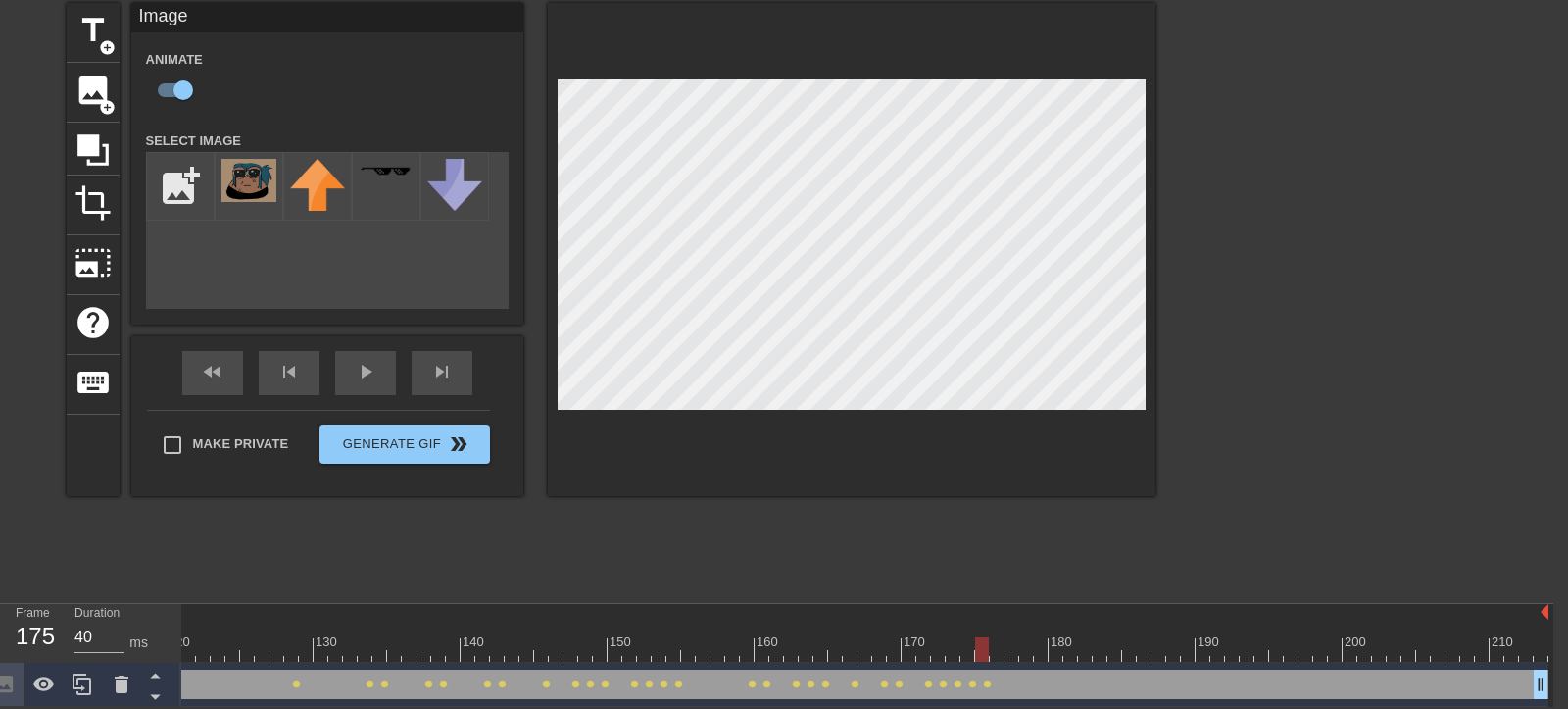 click at bounding box center [-18, 649] 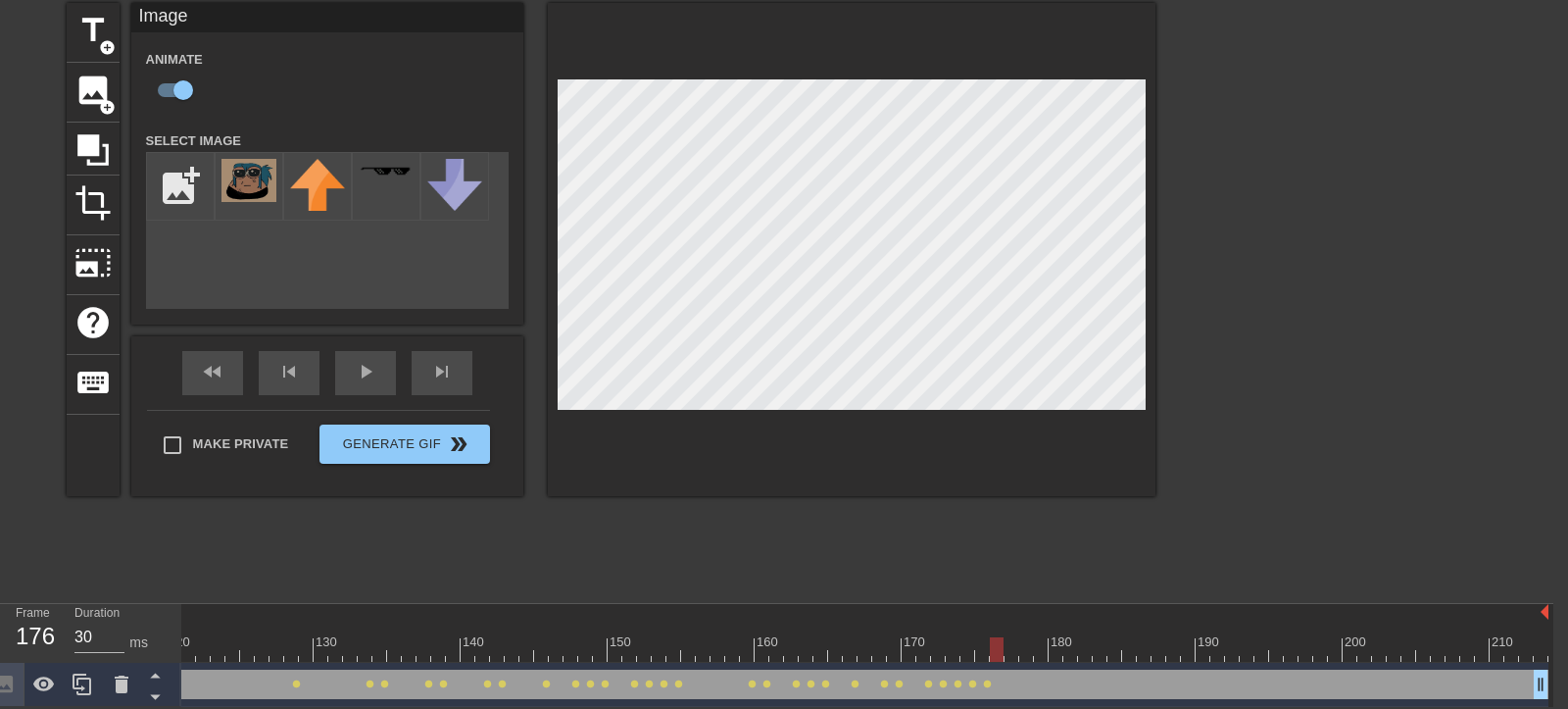 click at bounding box center (-18, 649) 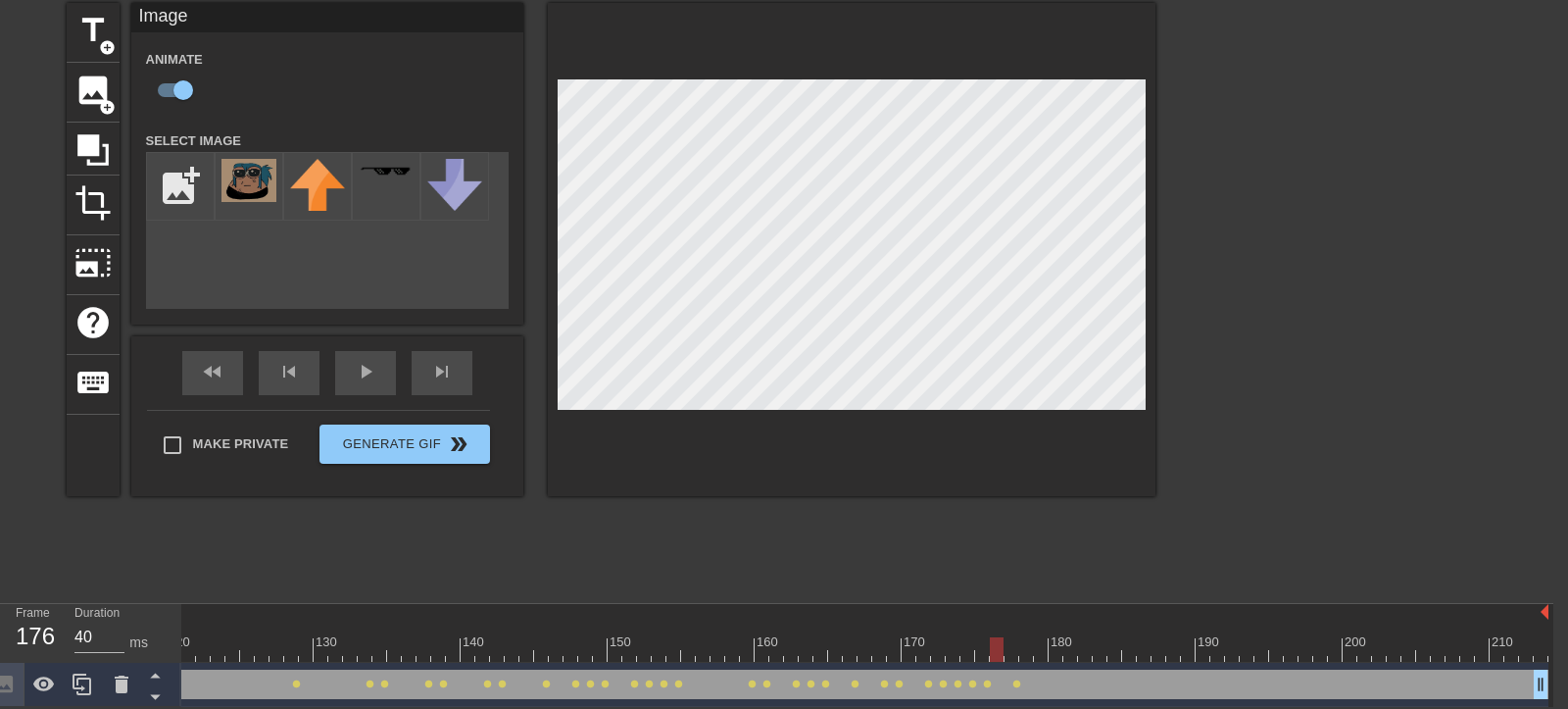 click at bounding box center [-18, 649] 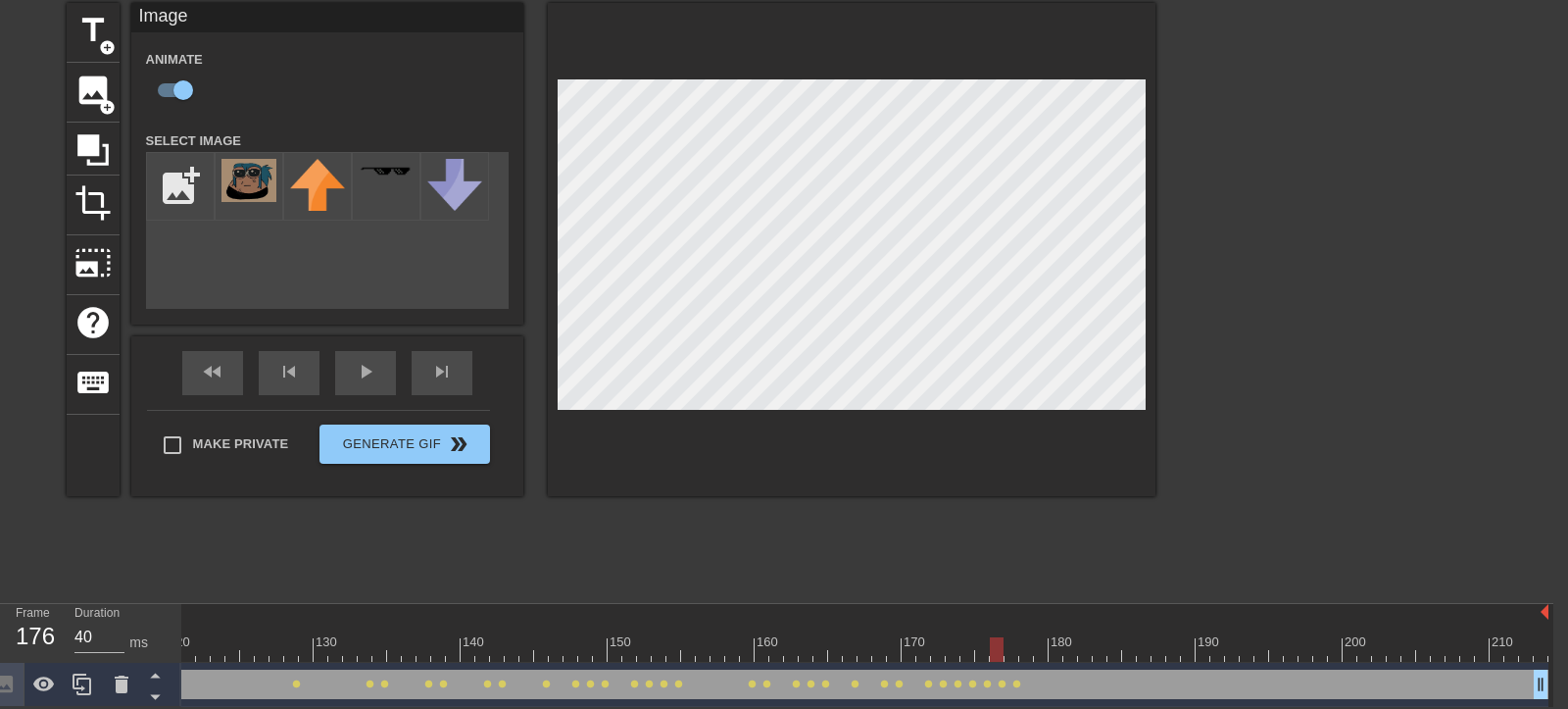 click at bounding box center [852, 249] 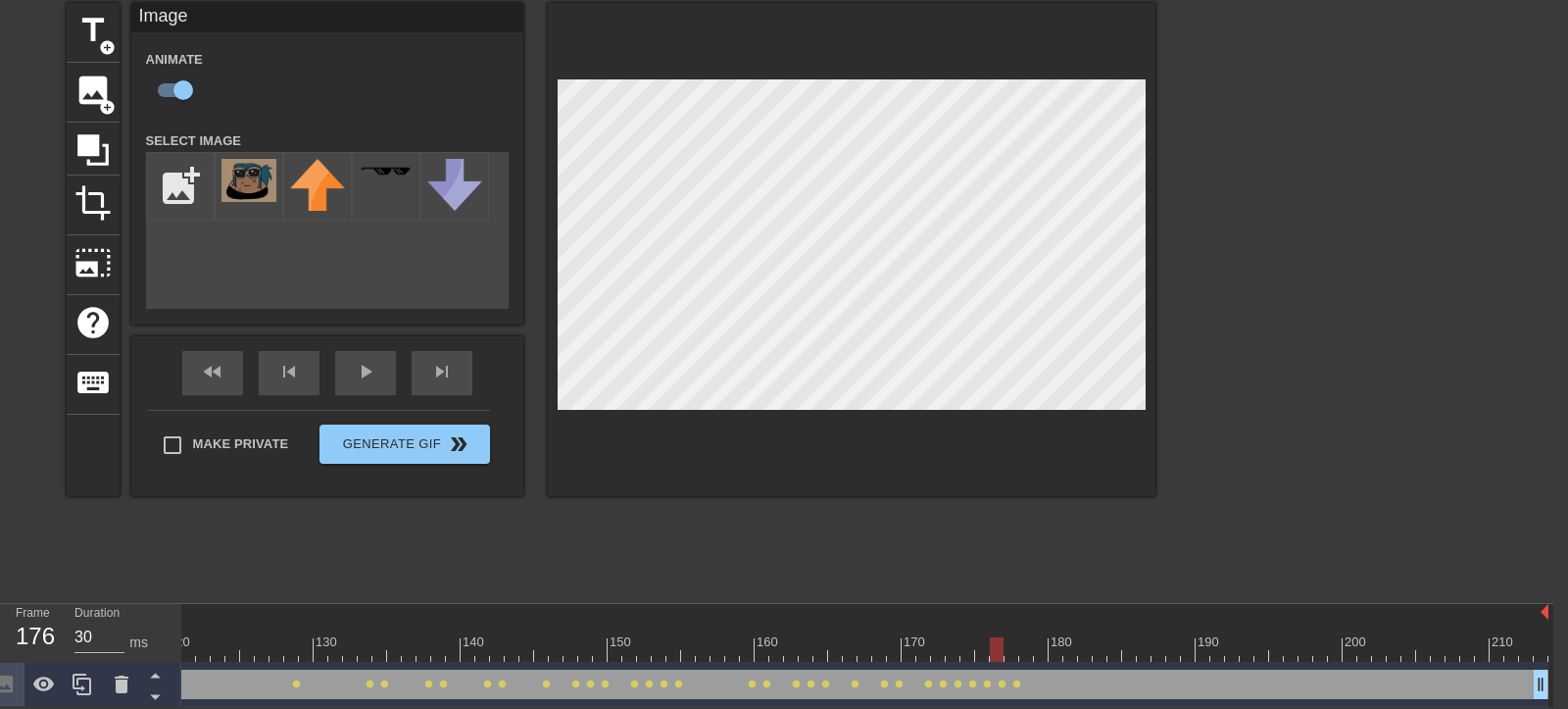 click at bounding box center (-18, 649) 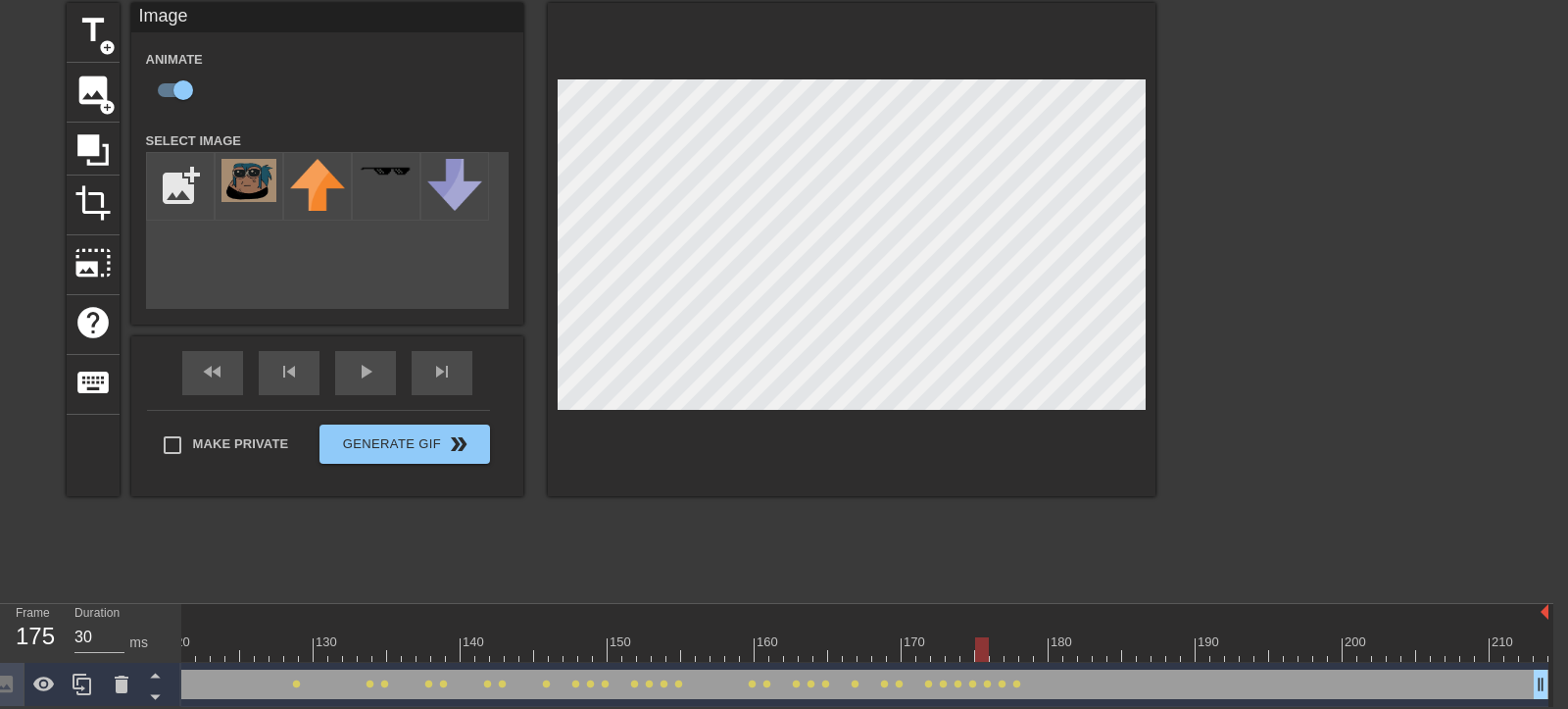 click at bounding box center (-18, 649) 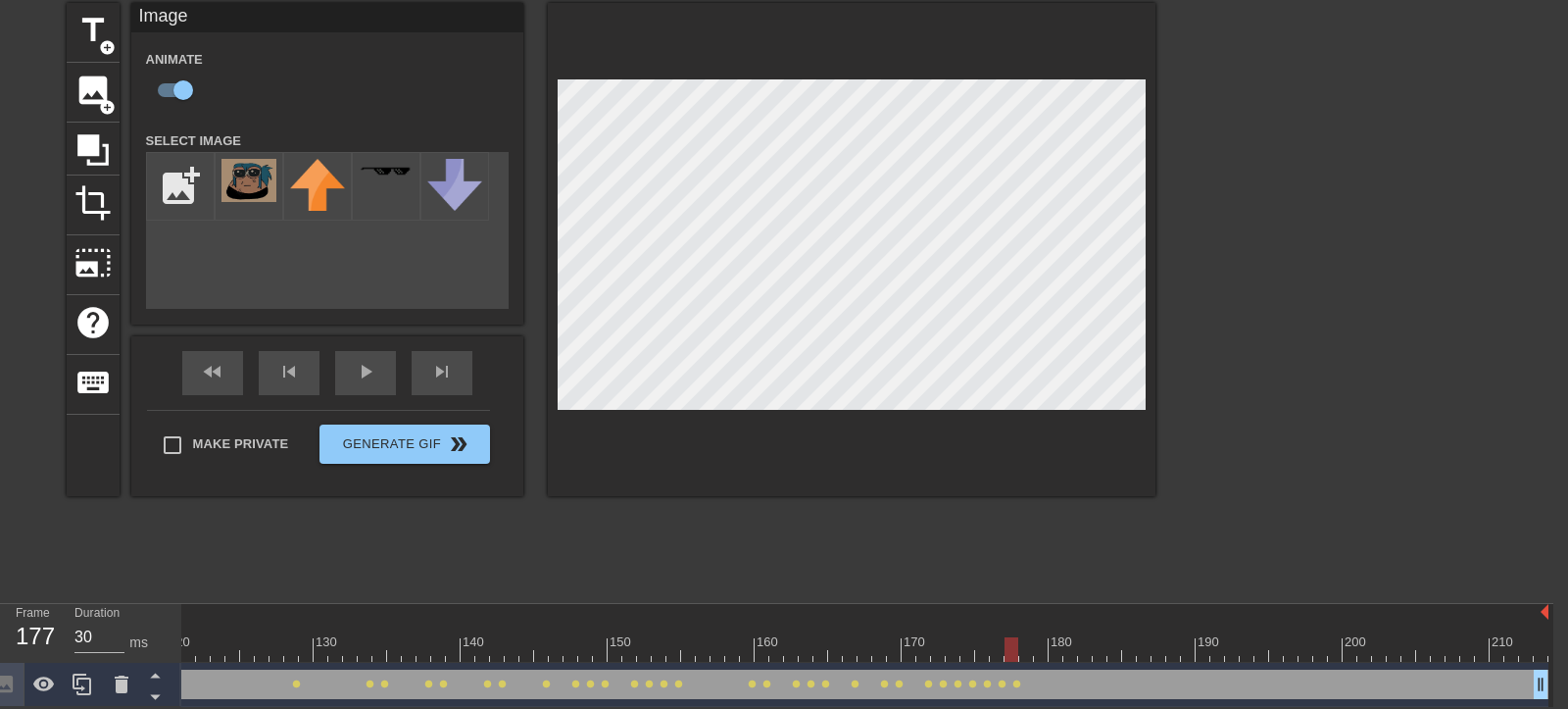 click at bounding box center (-18, 649) 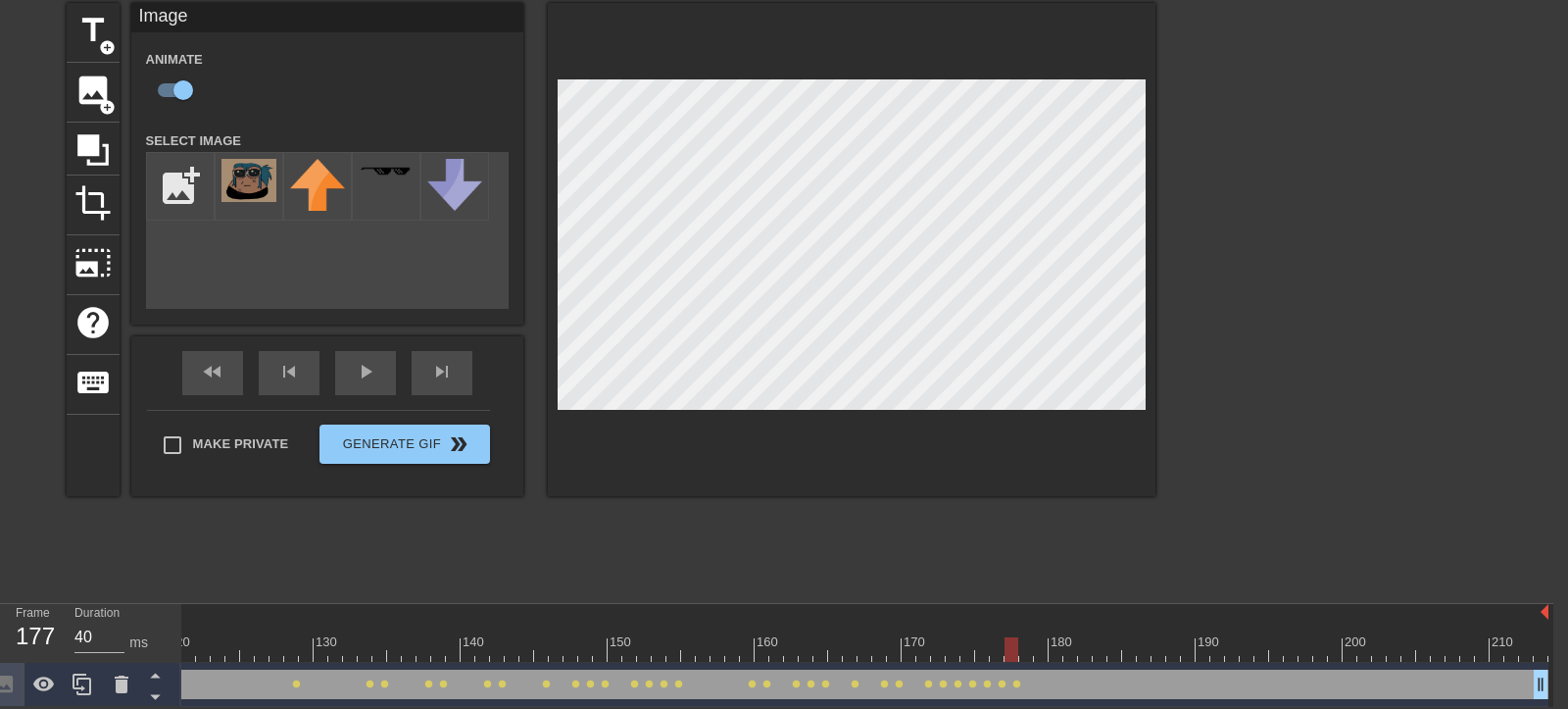 click at bounding box center [-18, 649] 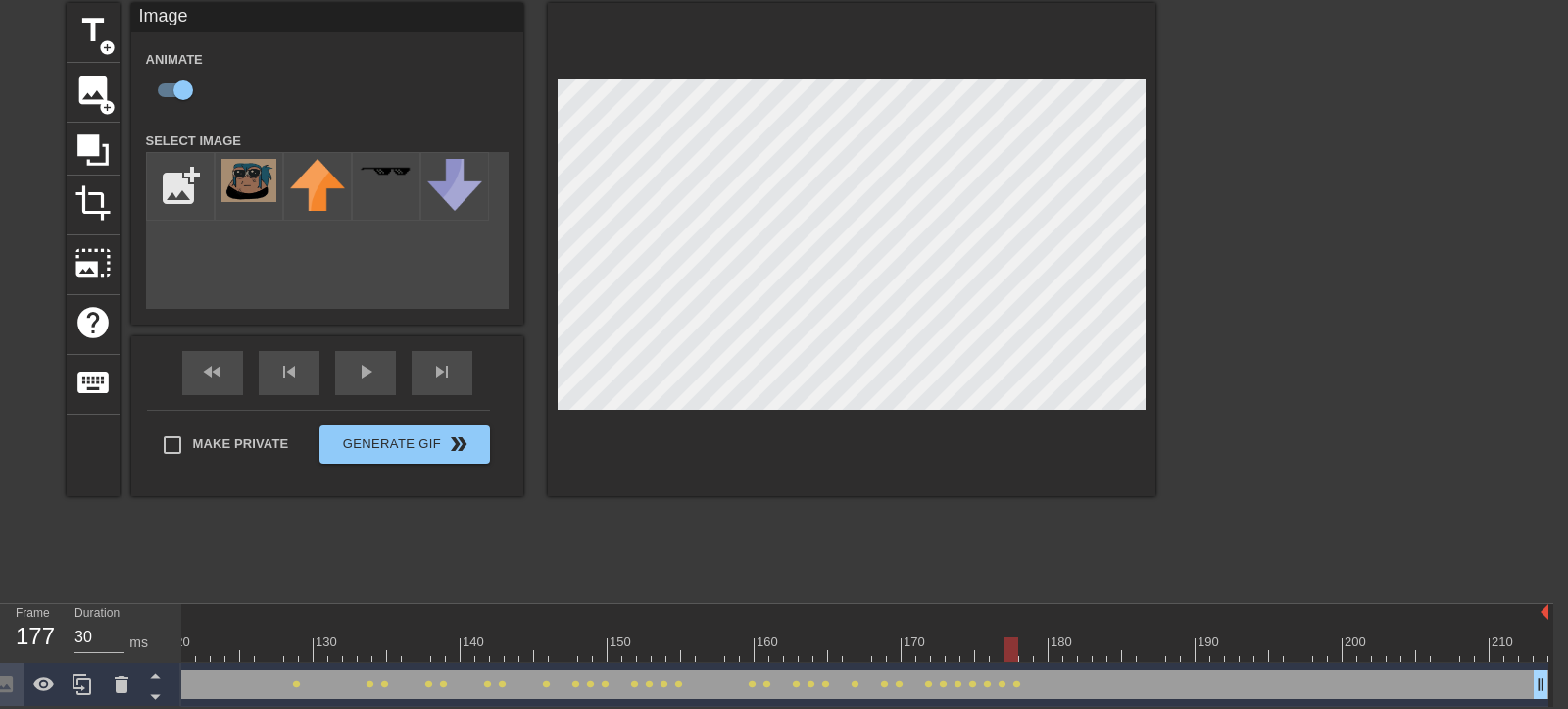 click at bounding box center (-18, 649) 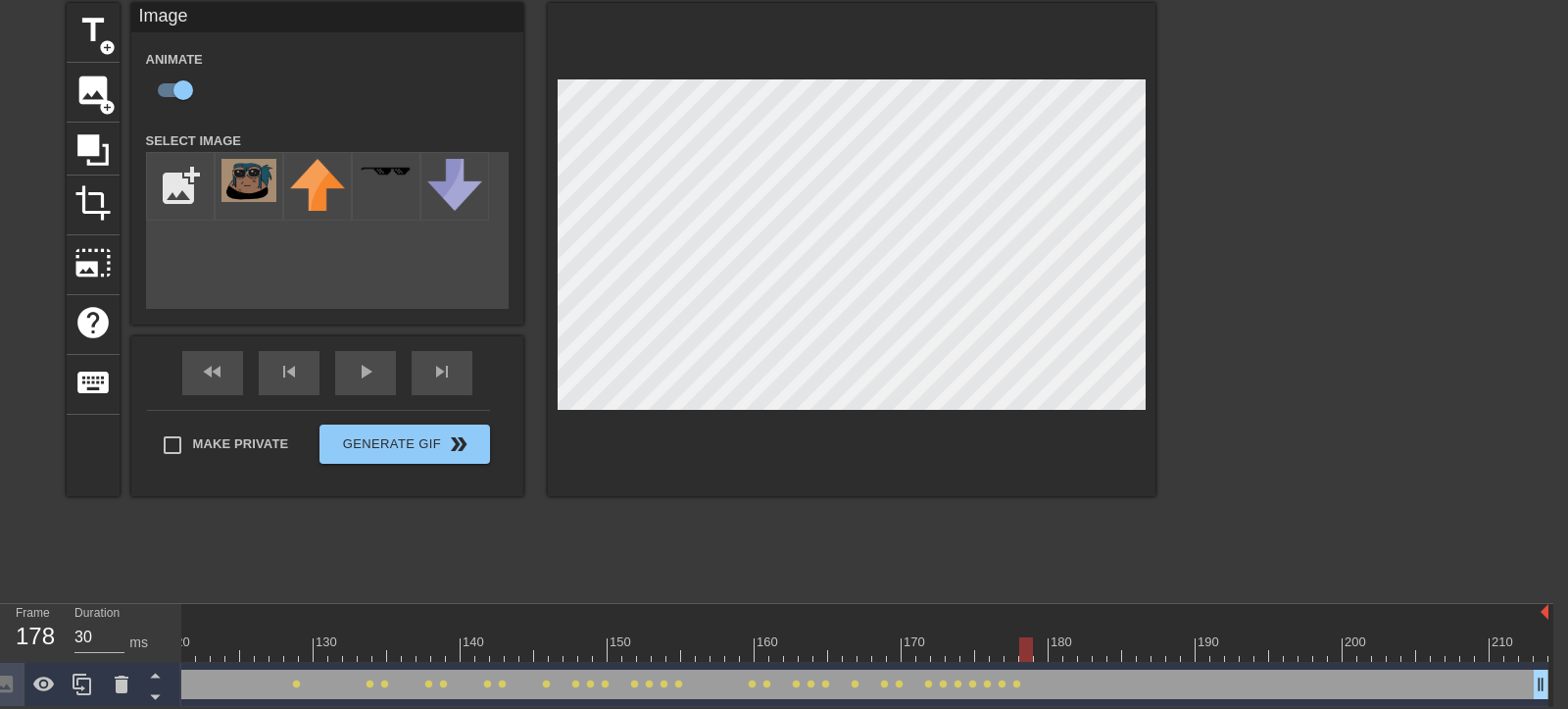 click at bounding box center (-18, 649) 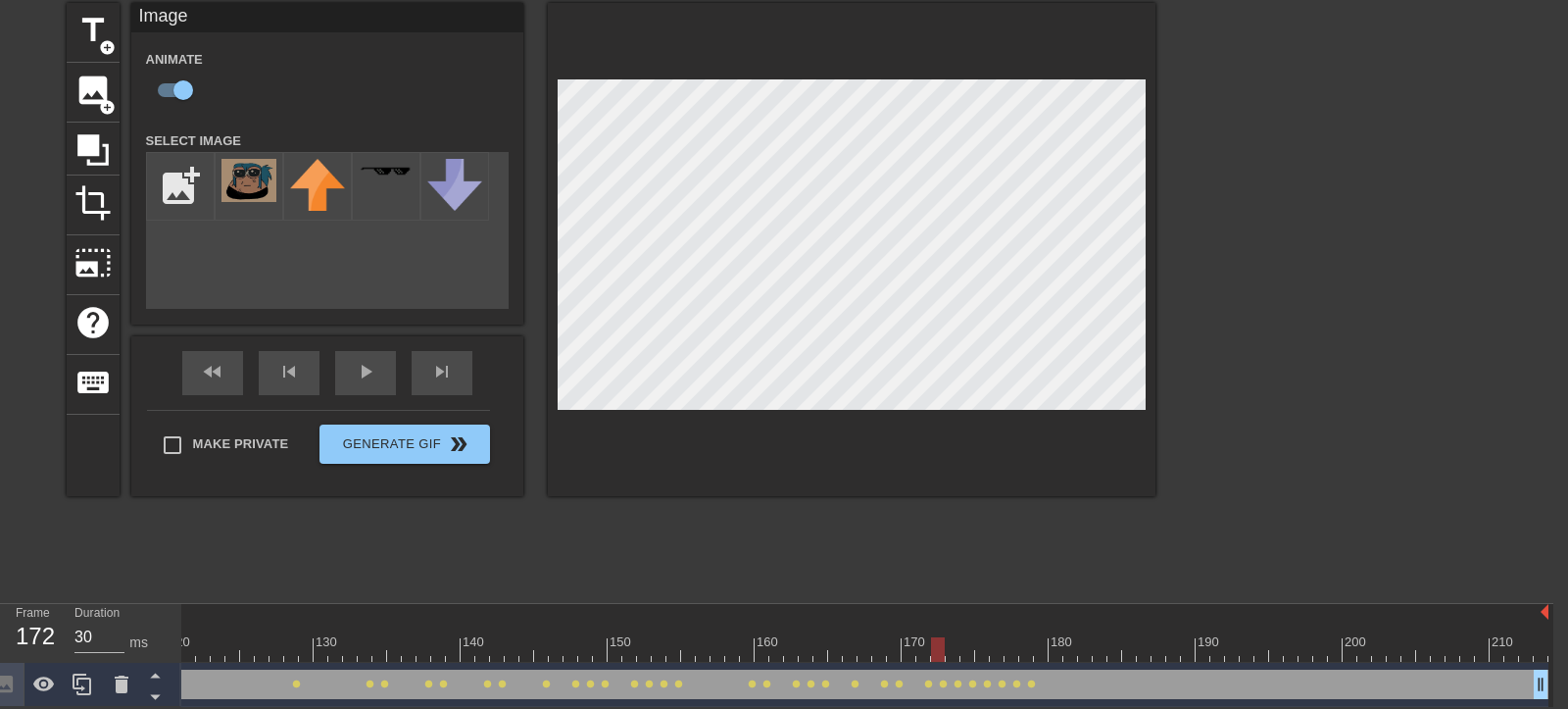 click at bounding box center (-18, 649) 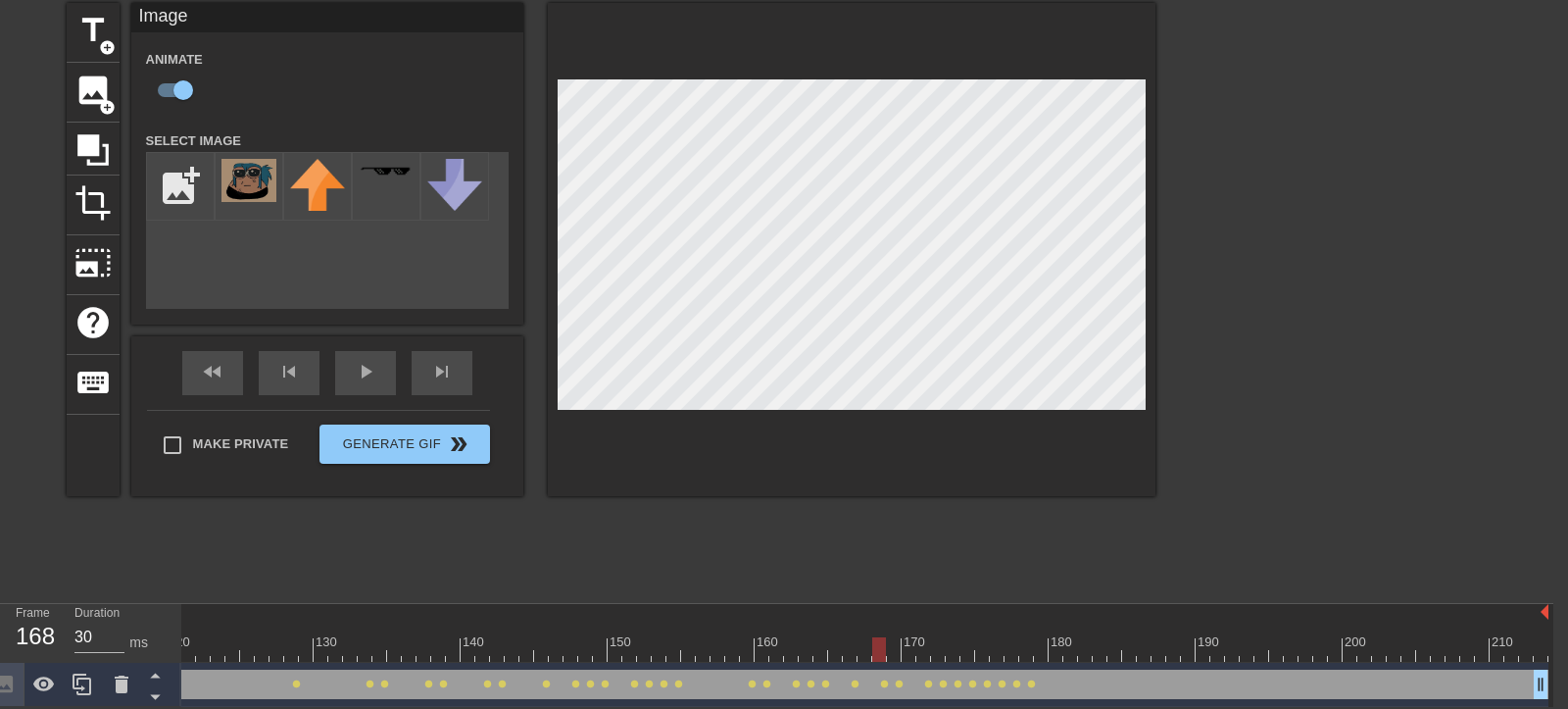 click at bounding box center (-18, 649) 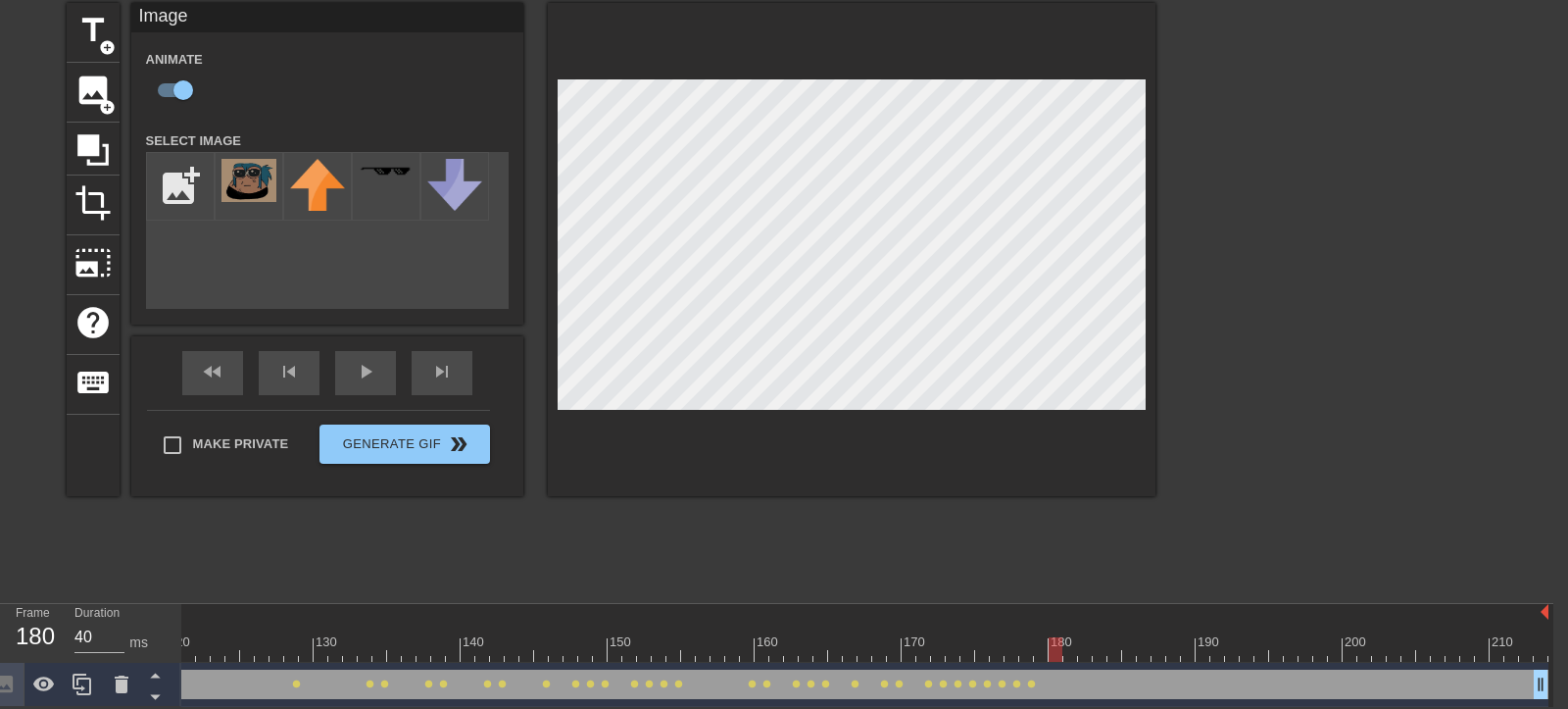 click at bounding box center [-18, 649] 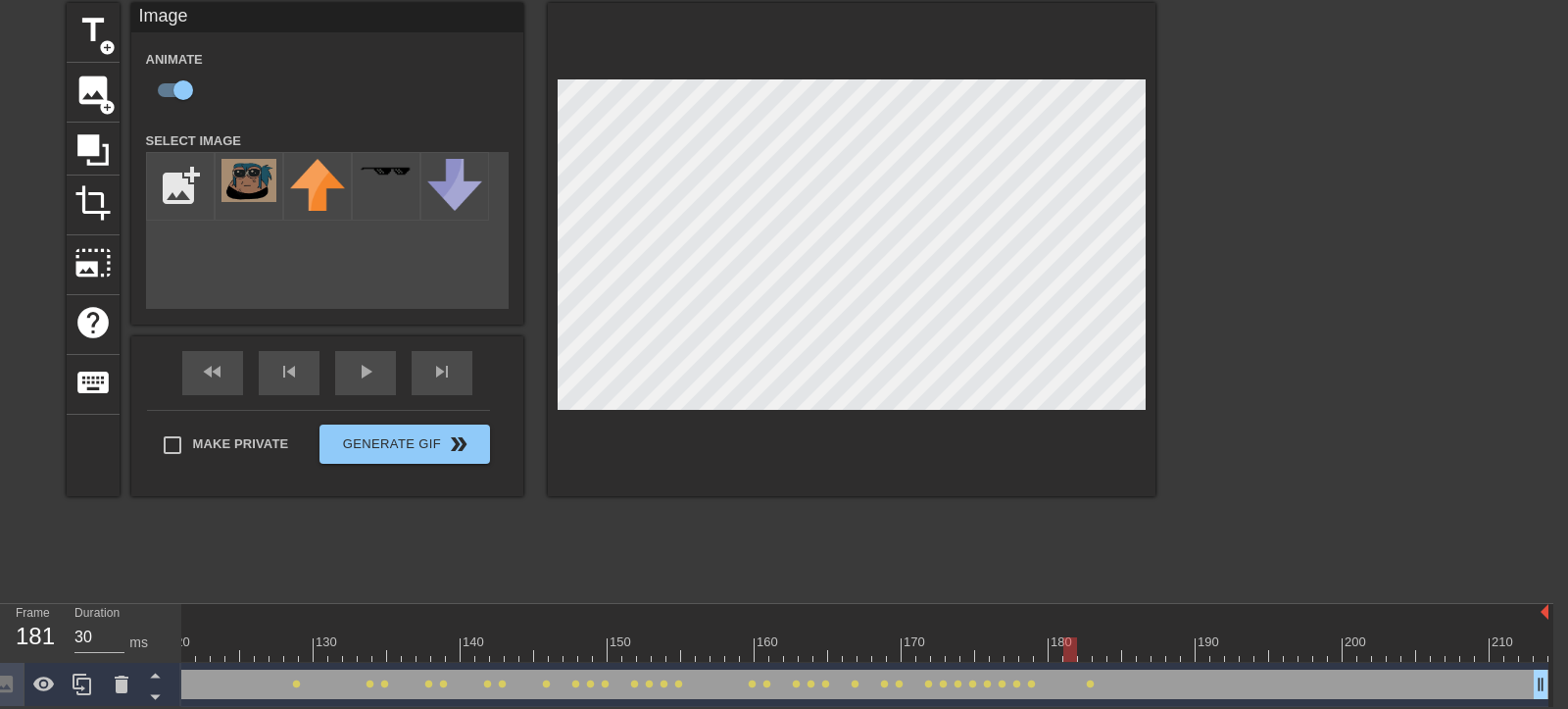 click at bounding box center [-18, 649] 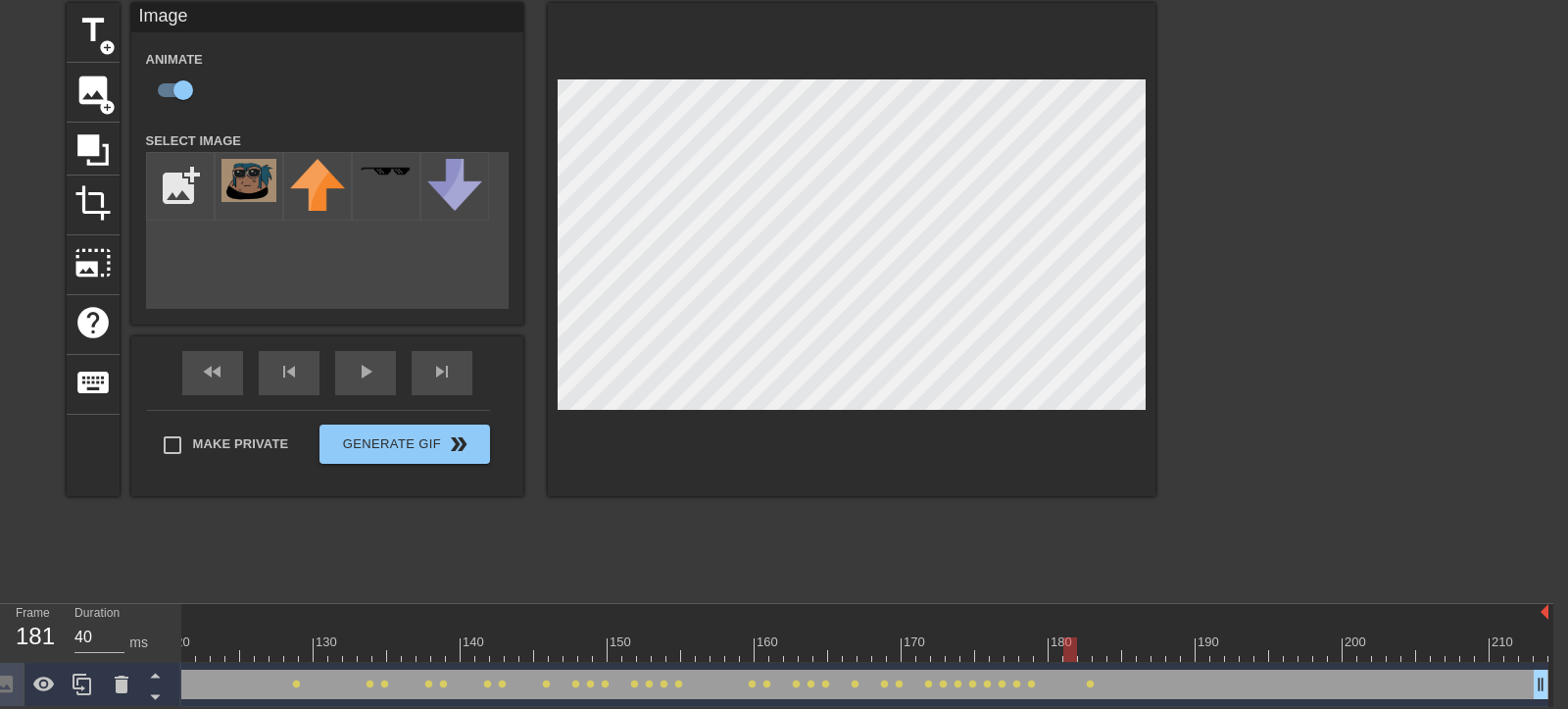 click at bounding box center [-18, 649] 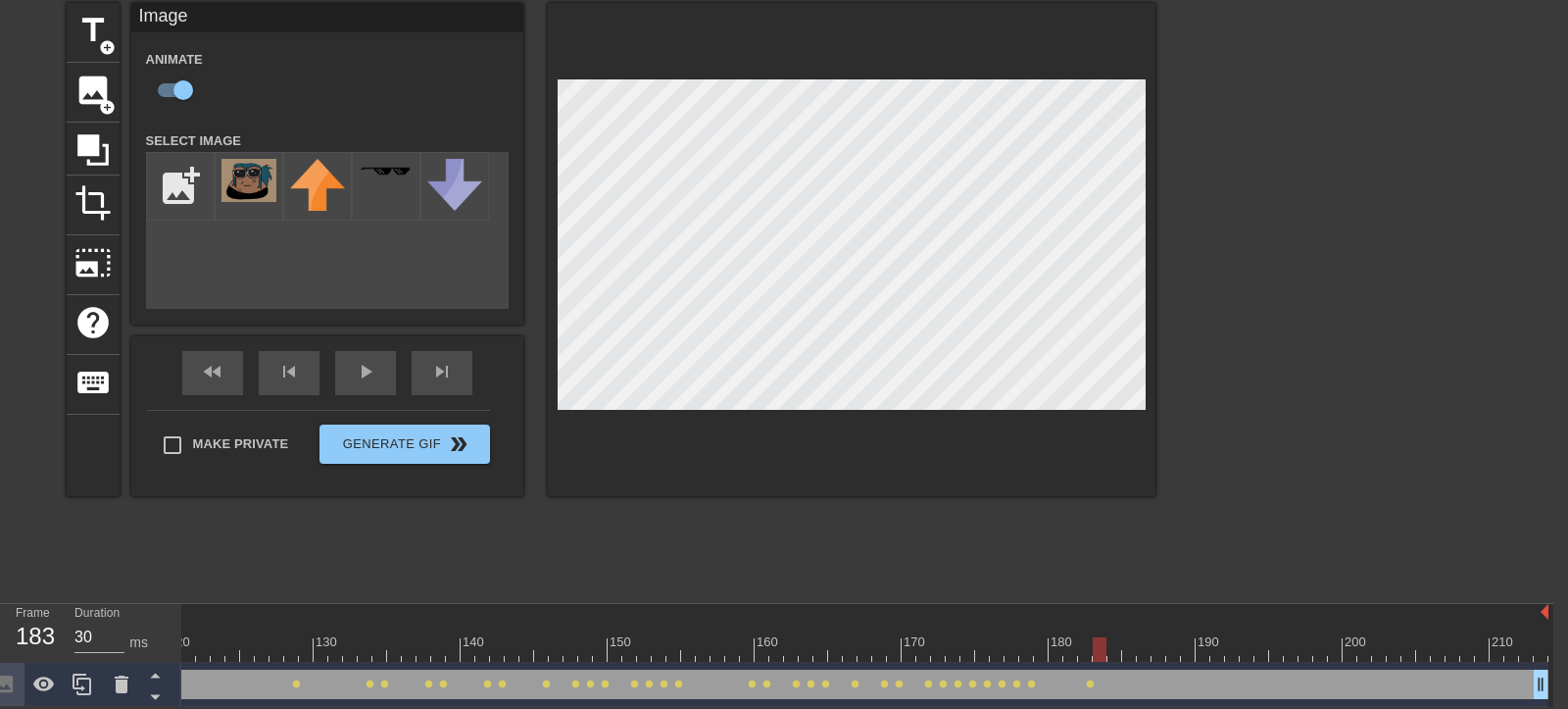 click at bounding box center (-18, 649) 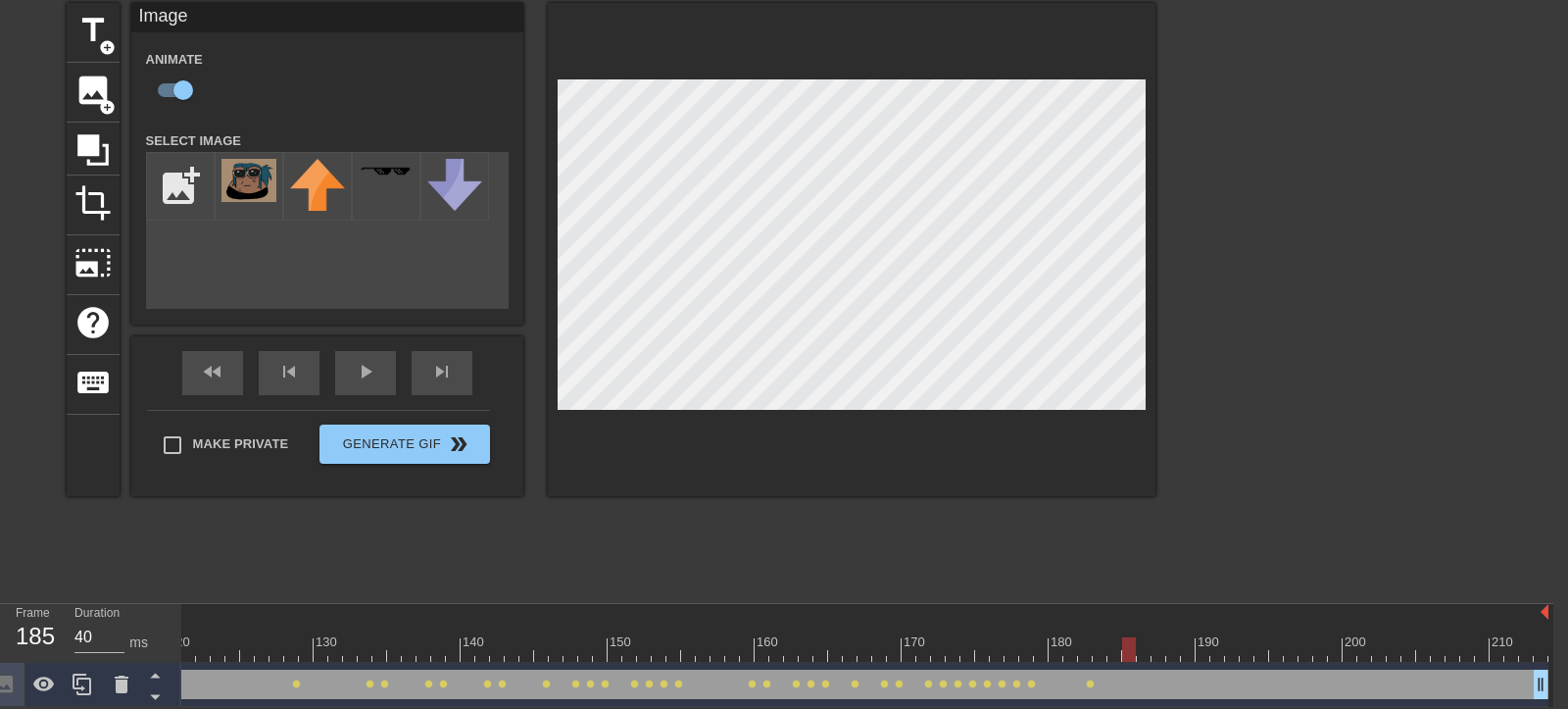click at bounding box center (-18, 649) 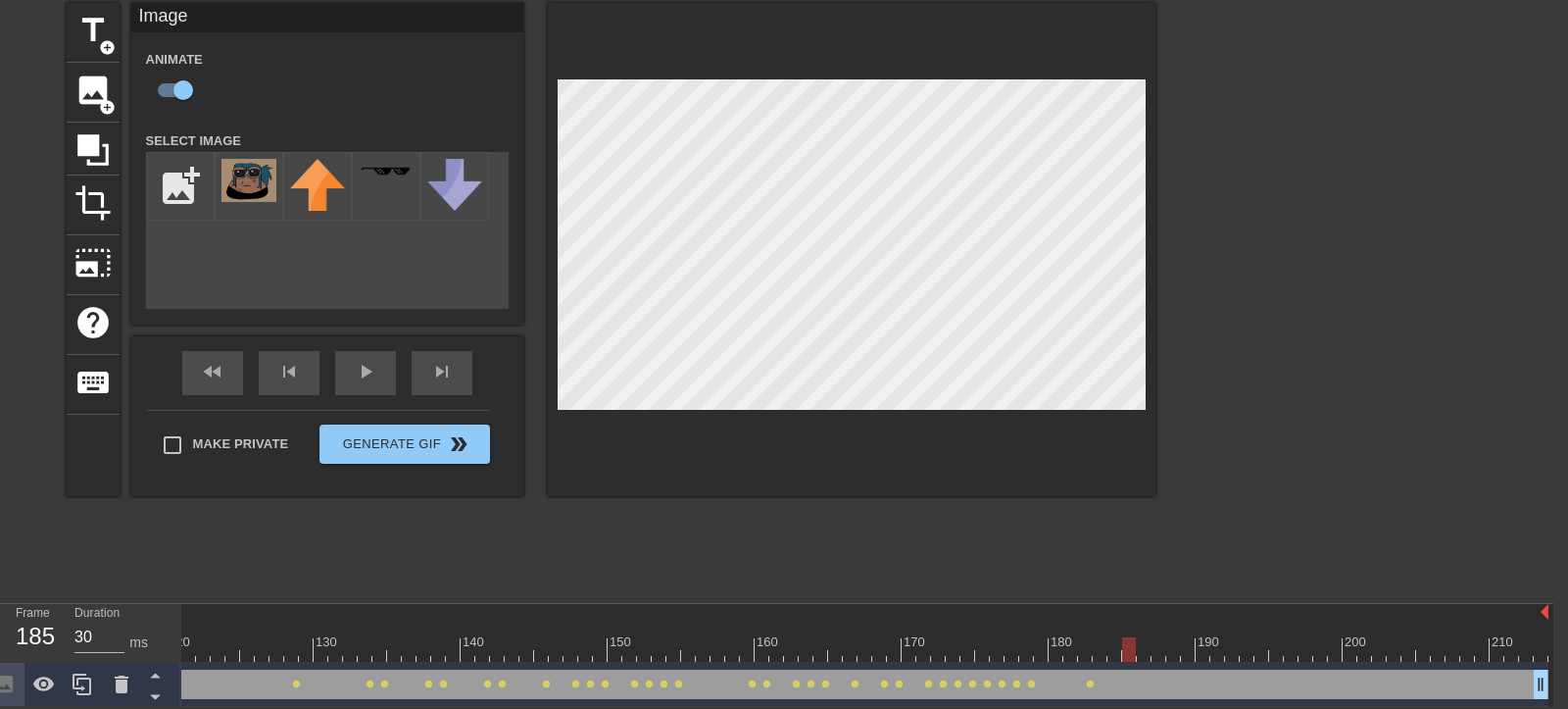click at bounding box center (-18, 649) 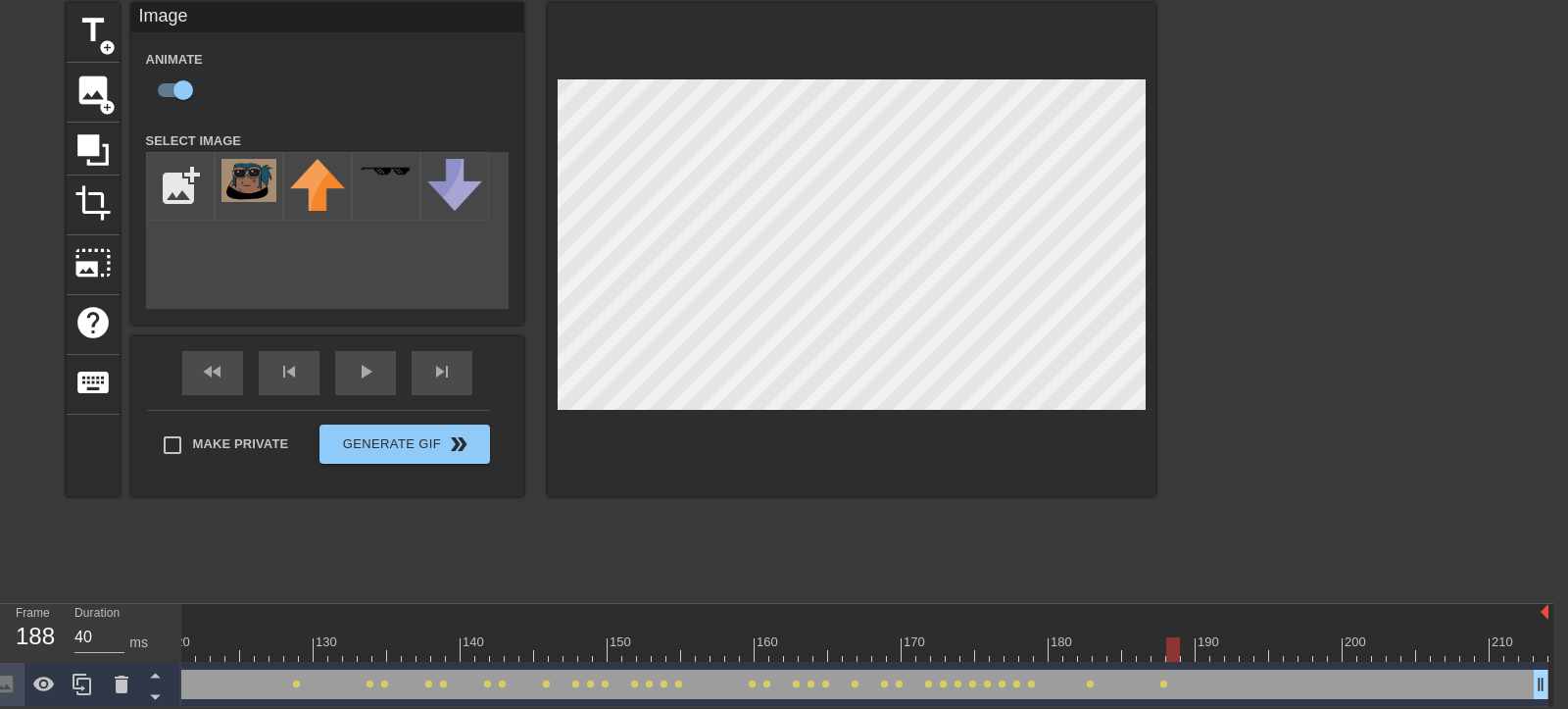 click at bounding box center [-18, 649] 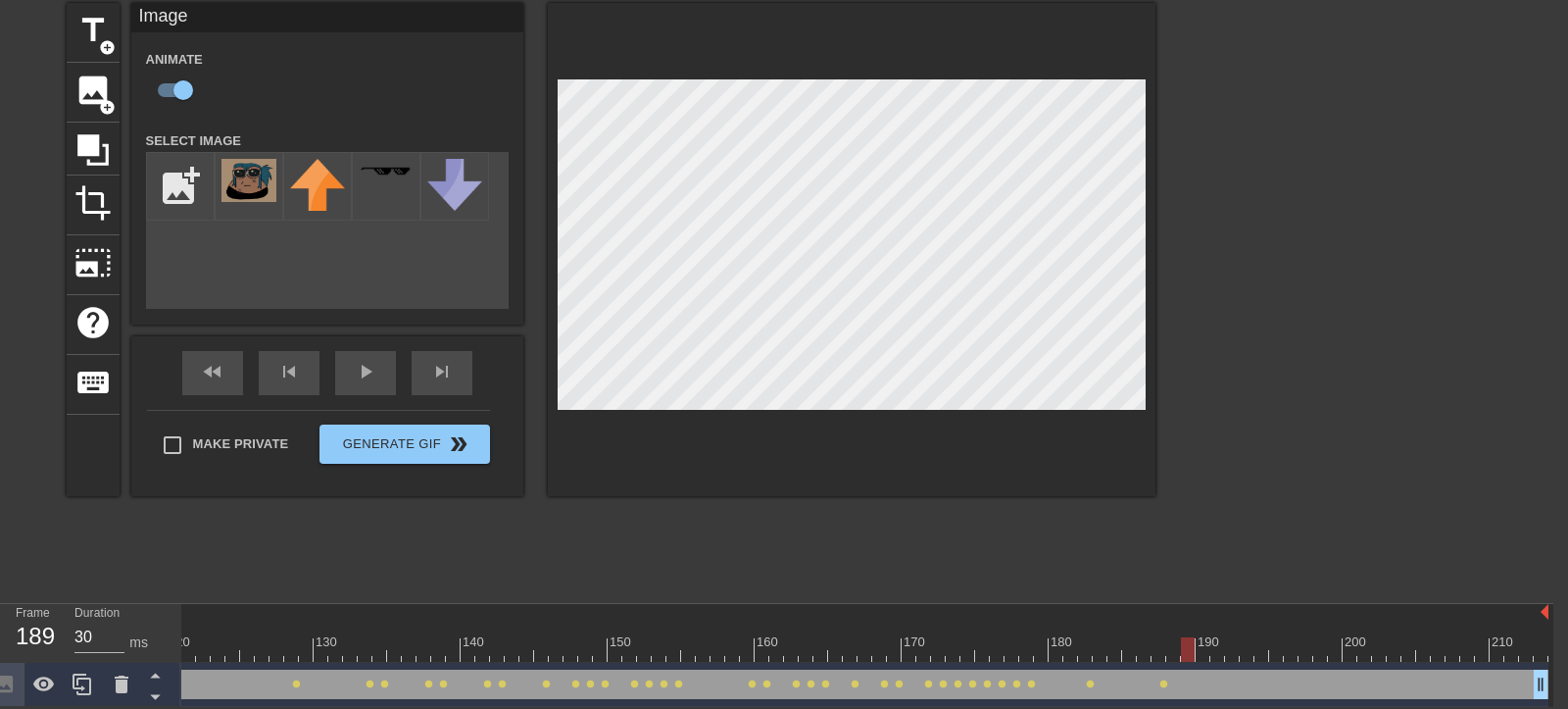 click at bounding box center (-18, 649) 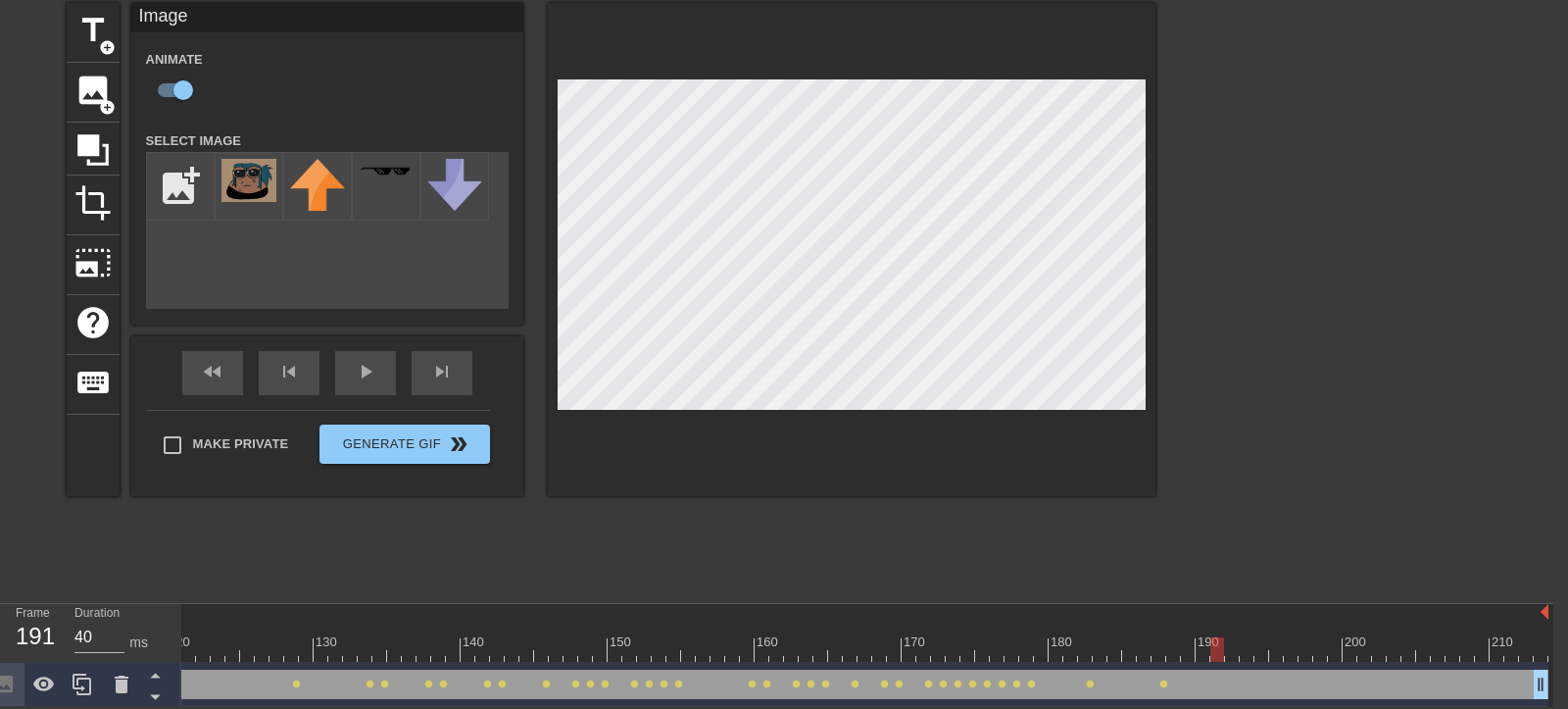 click at bounding box center [-18, 649] 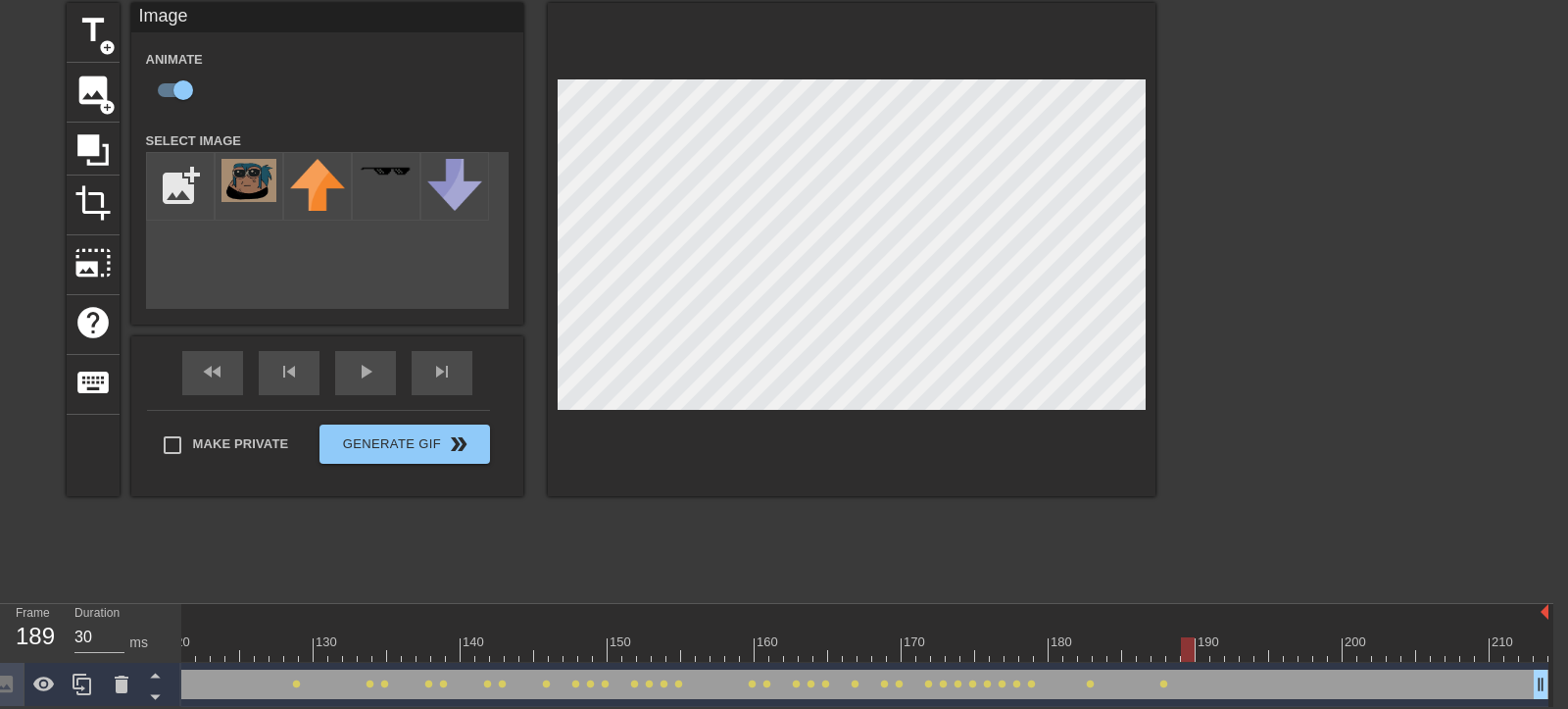 click at bounding box center (-18, 649) 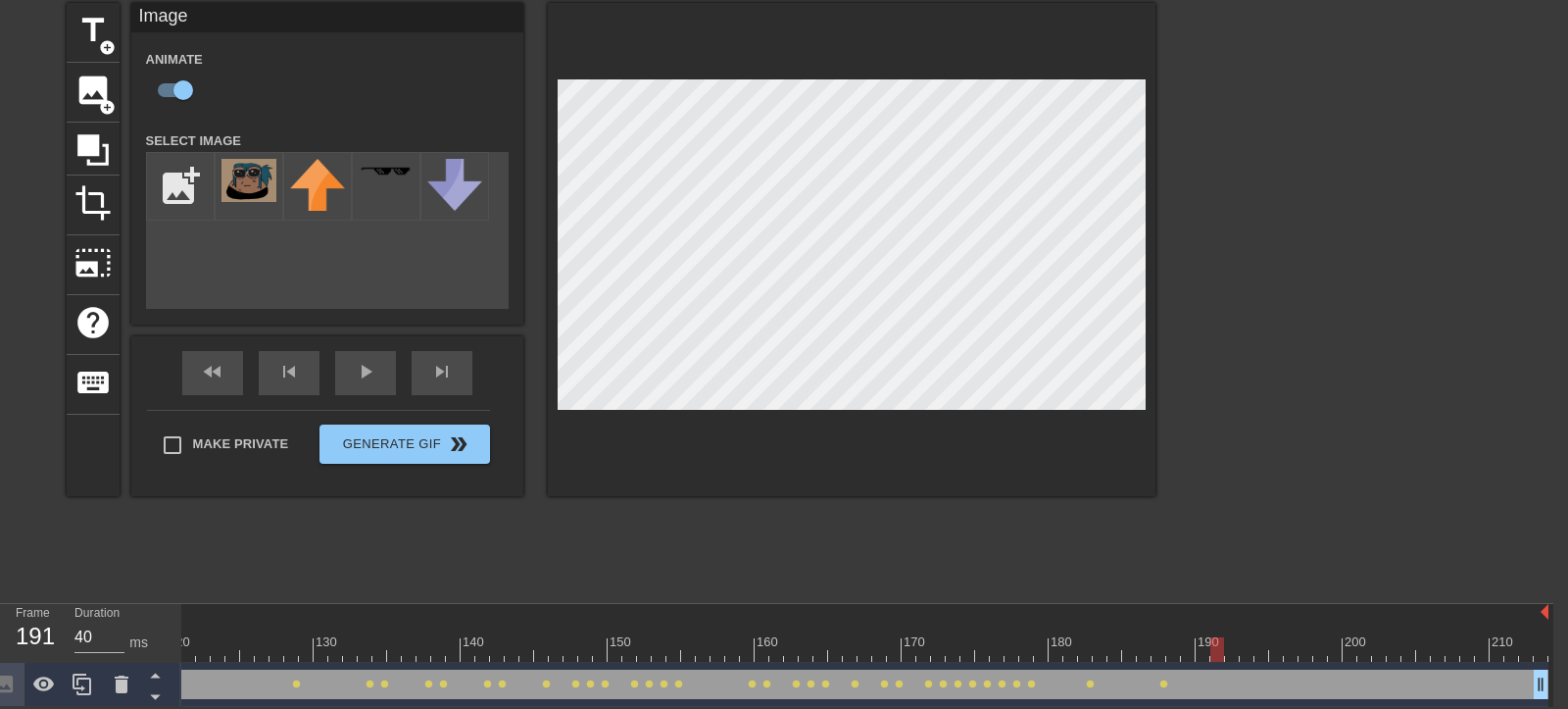 click at bounding box center [-18, 649] 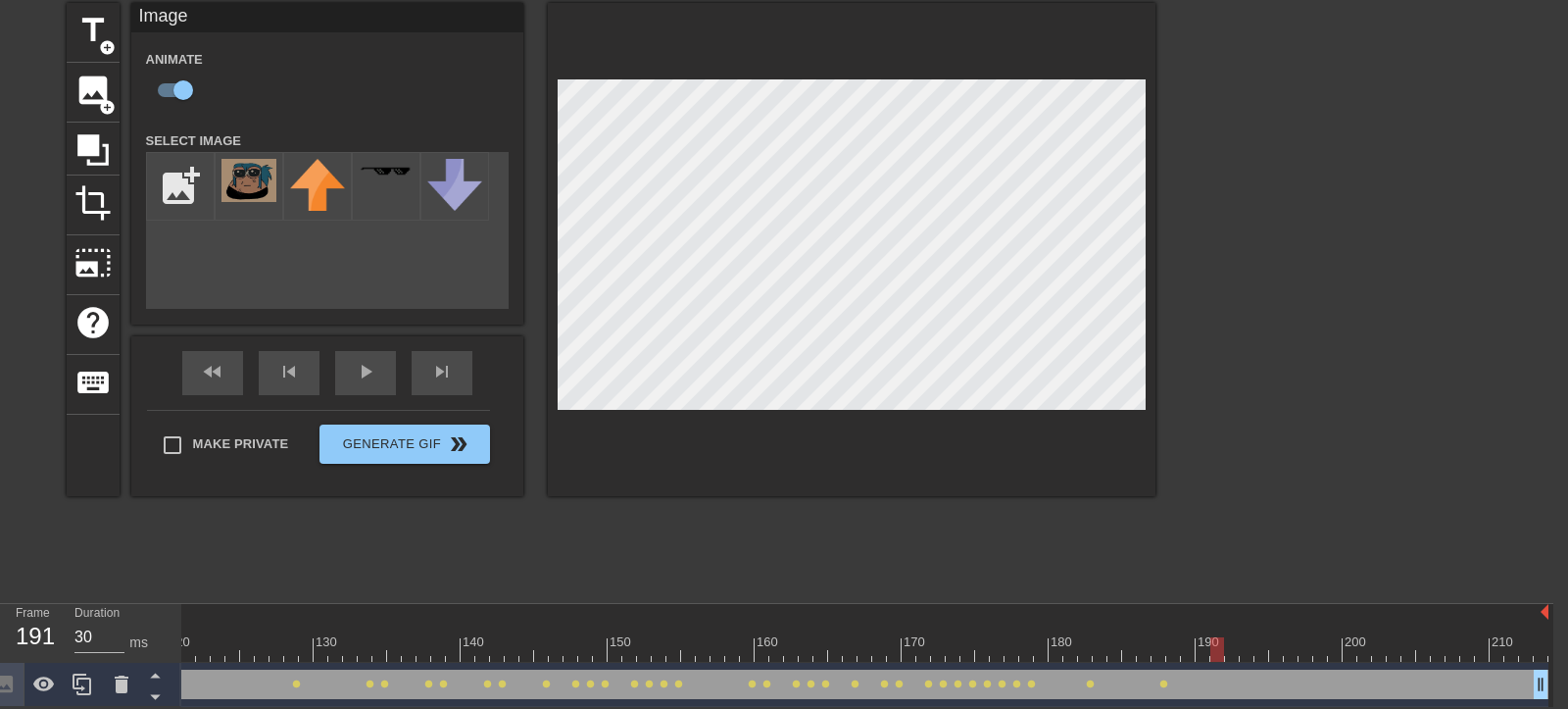click at bounding box center (-18, 649) 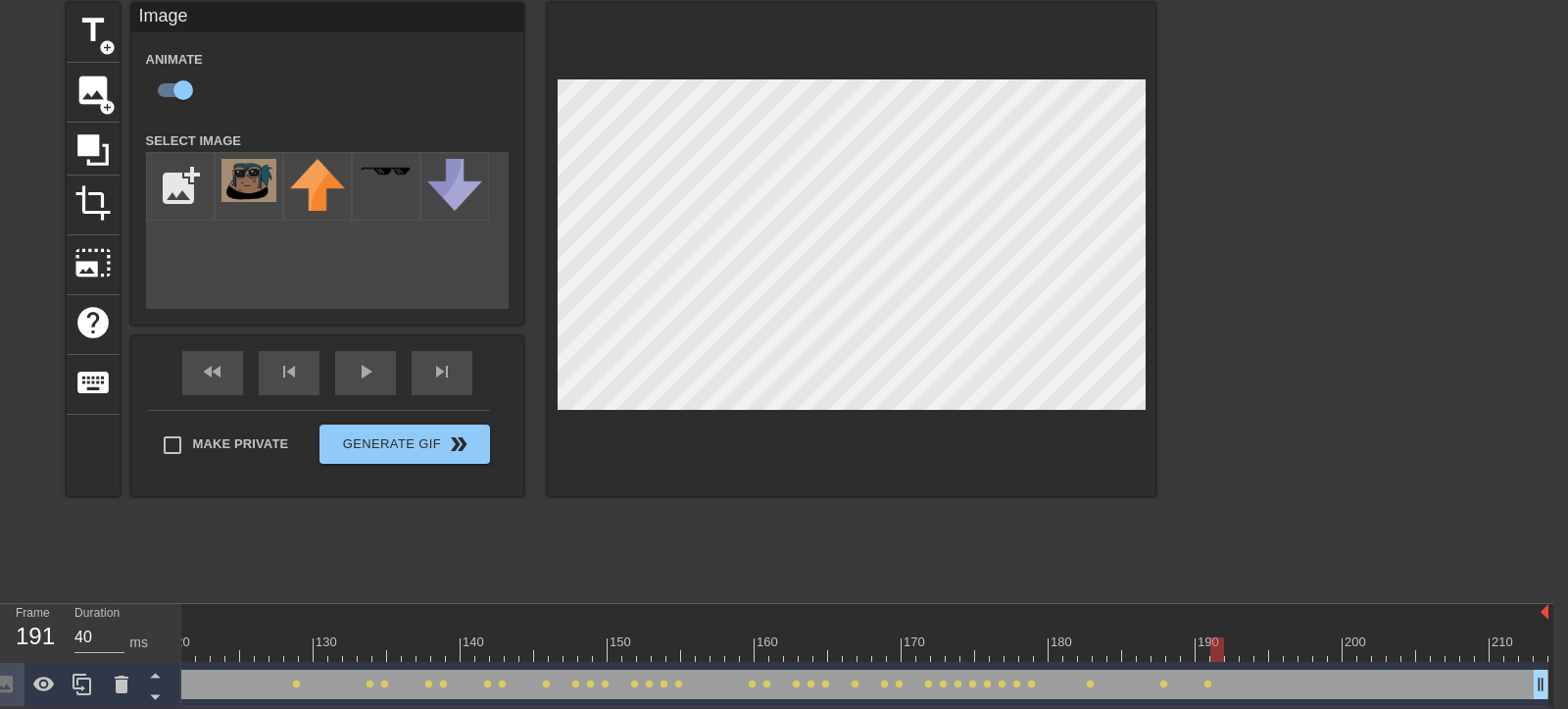 click at bounding box center [-18, 649] 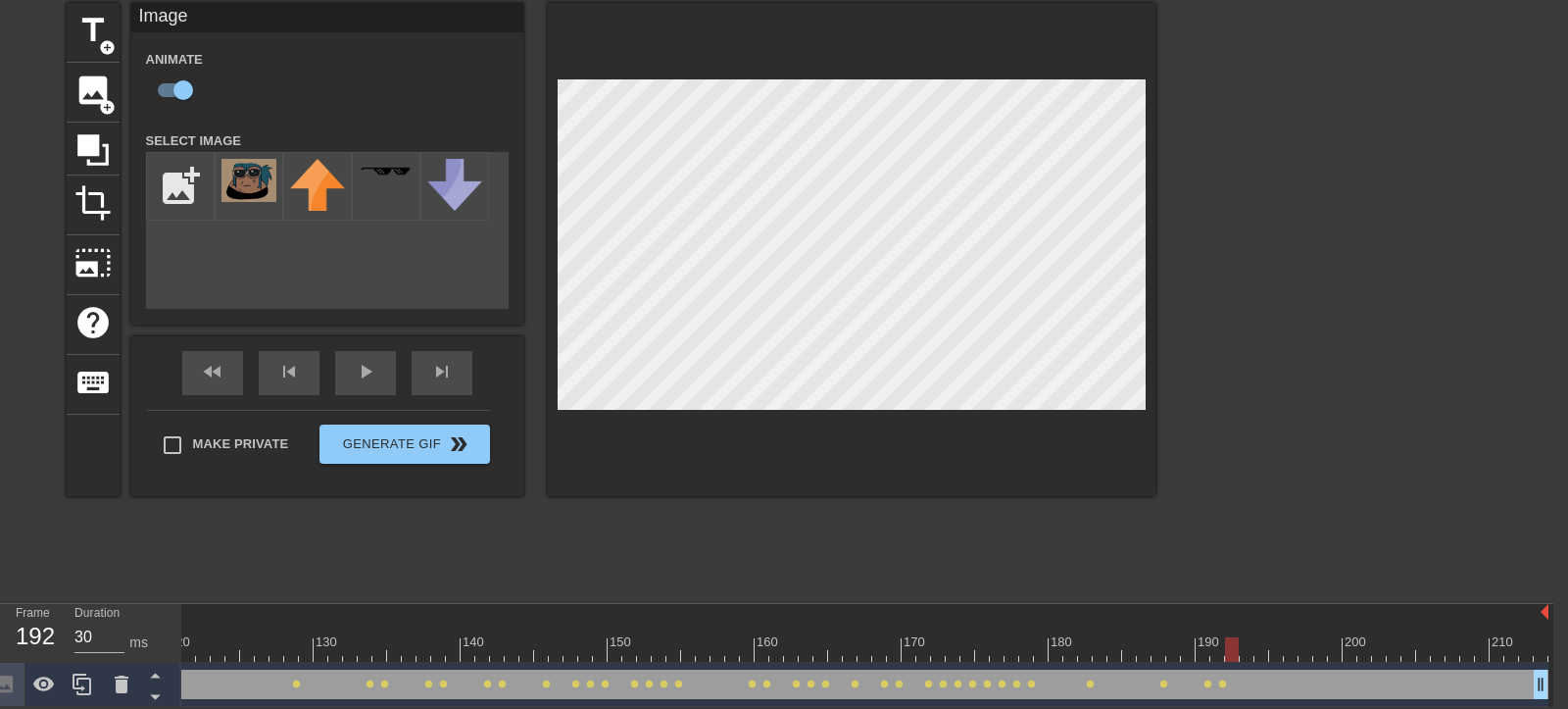 click at bounding box center [-18, 649] 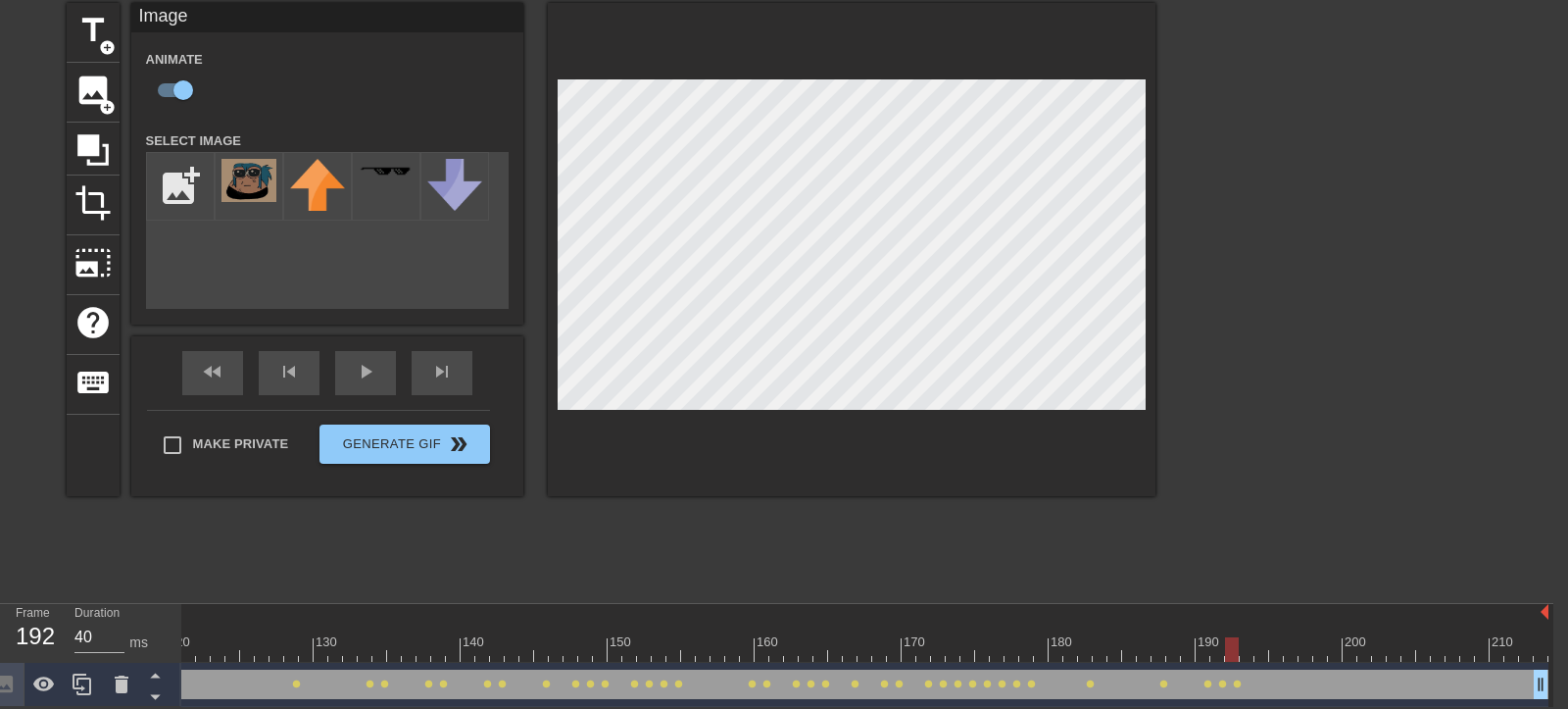 click at bounding box center [-18, 649] 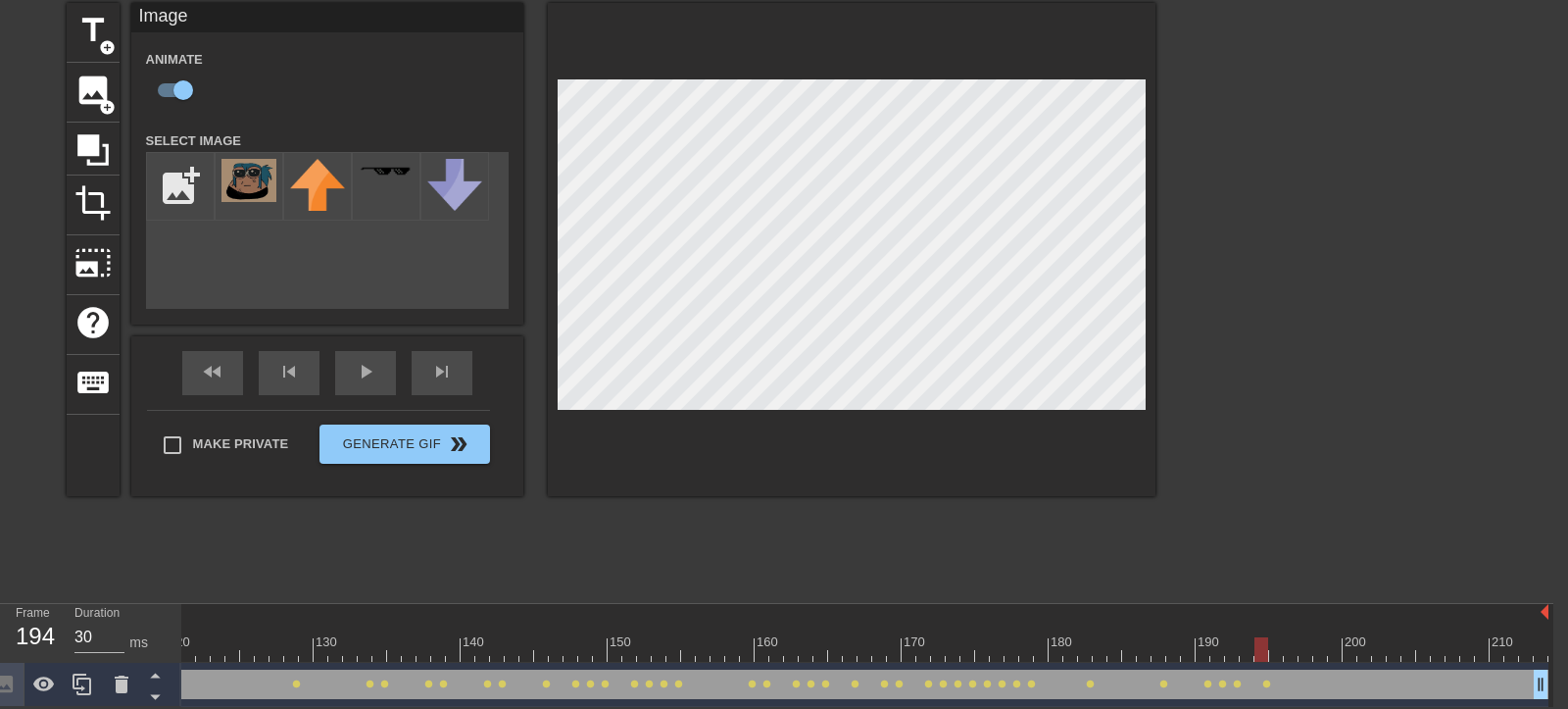 click at bounding box center (-18, 649) 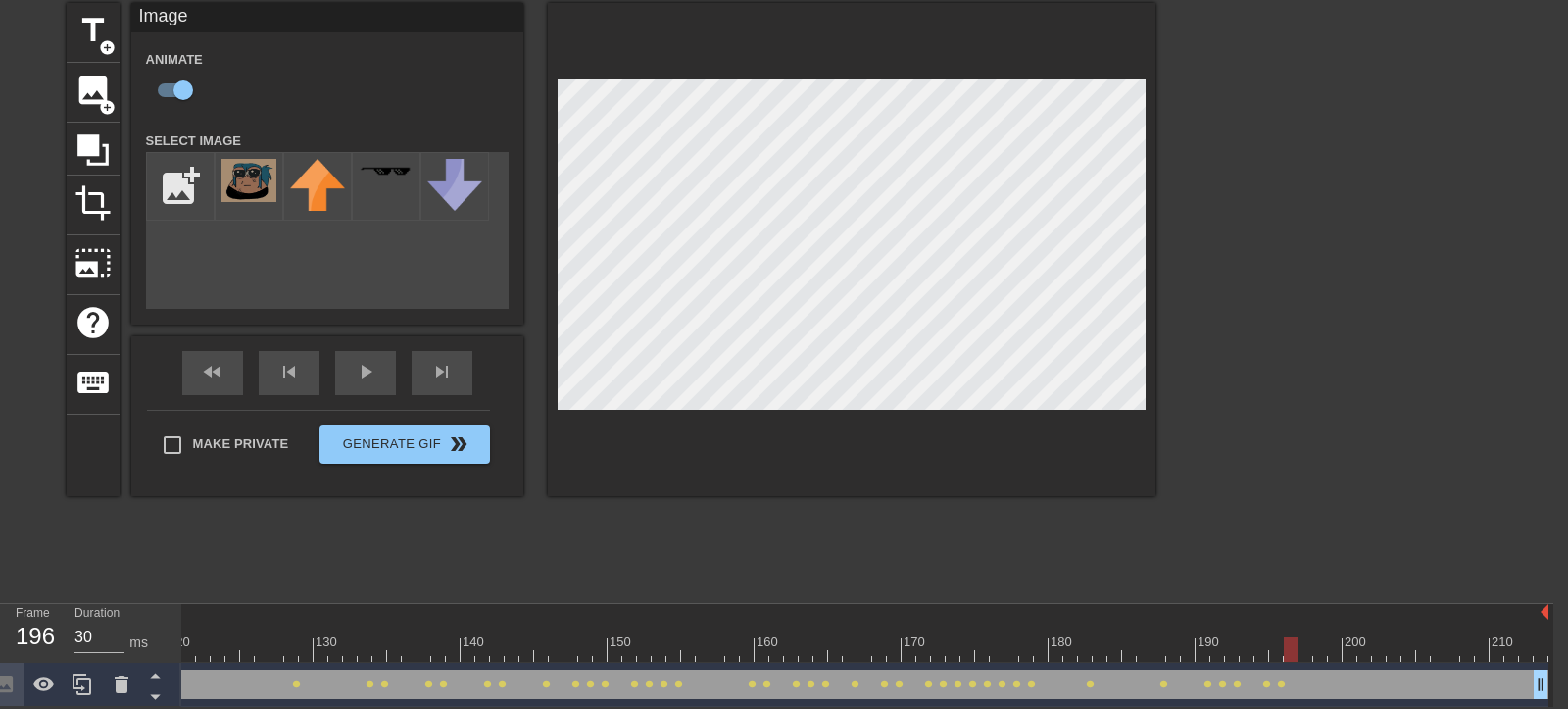 click at bounding box center [-18, 649] 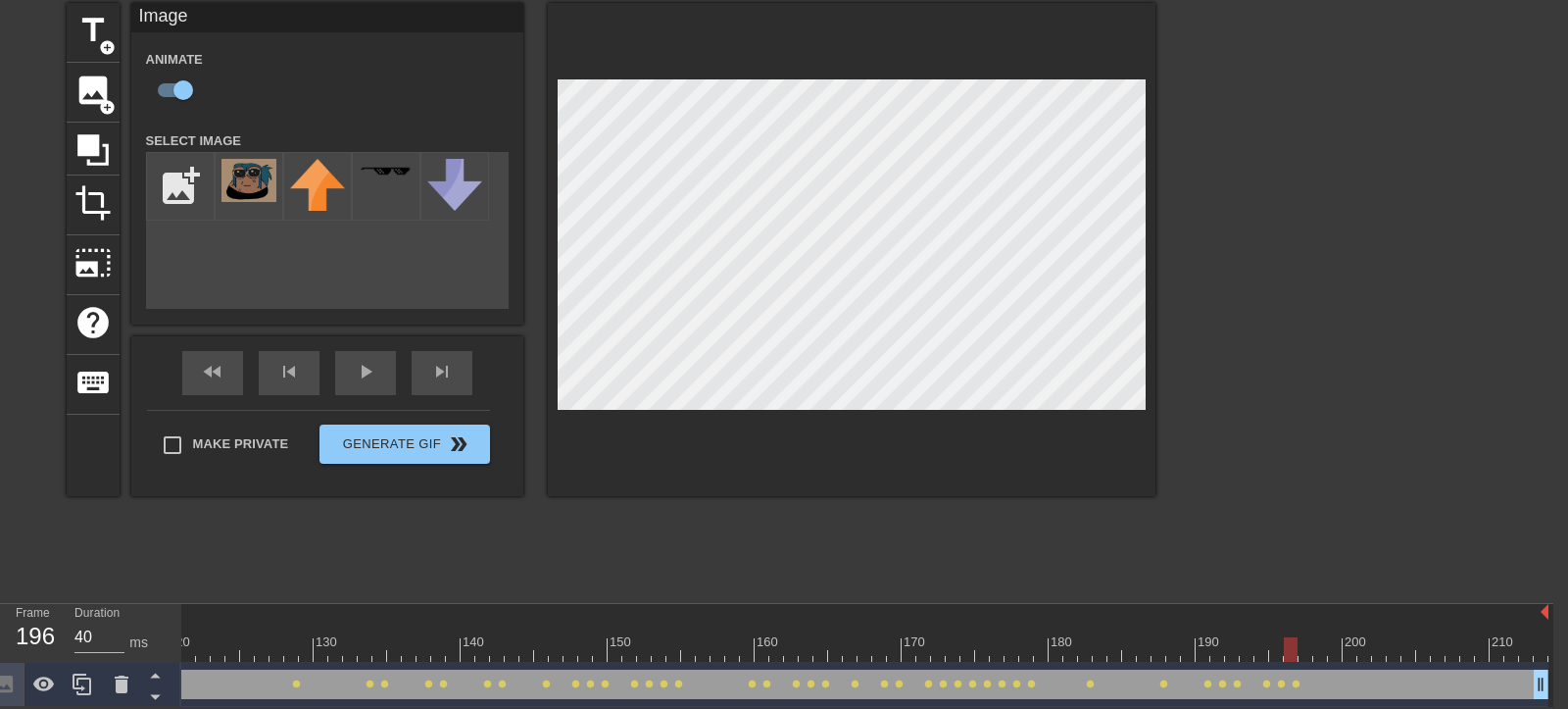 click at bounding box center [-18, 649] 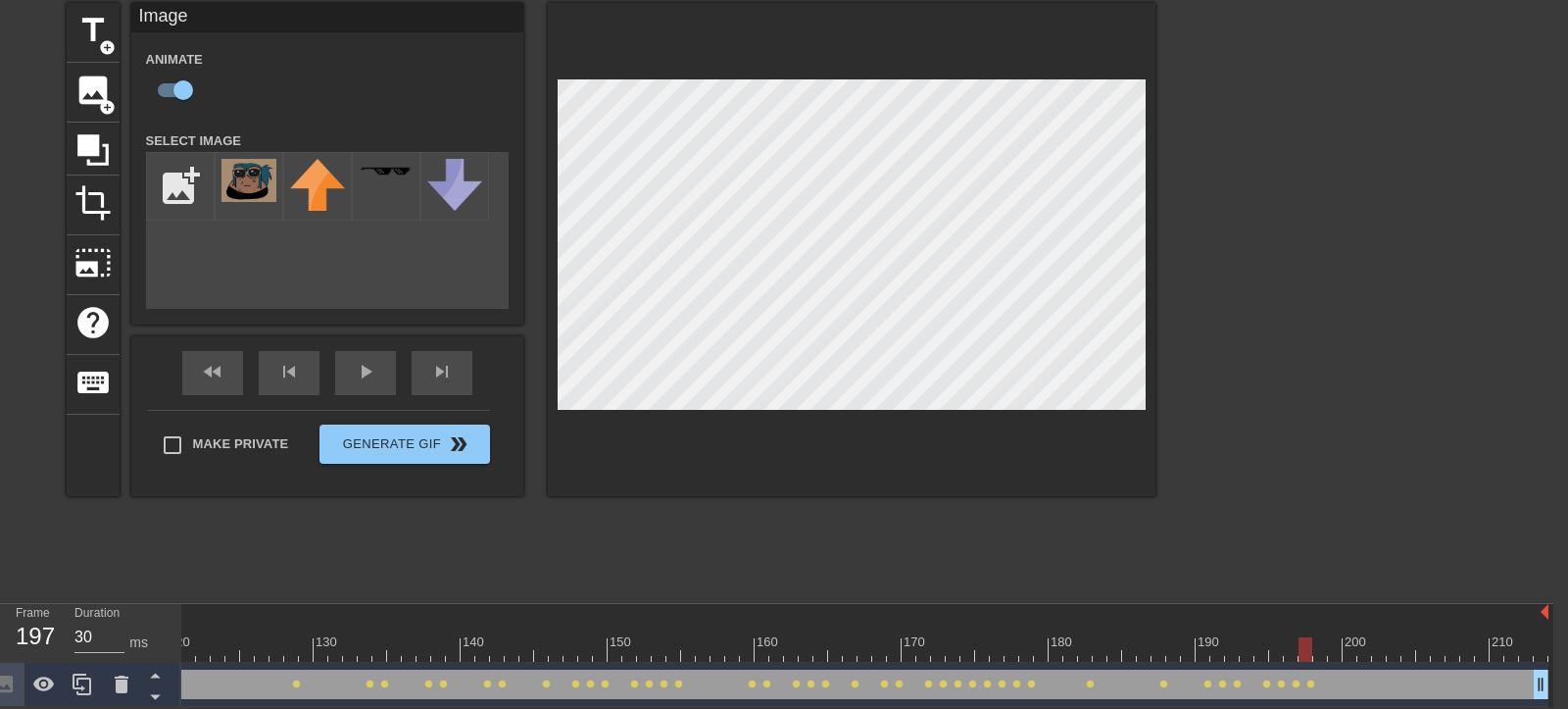 click at bounding box center (-18, 649) 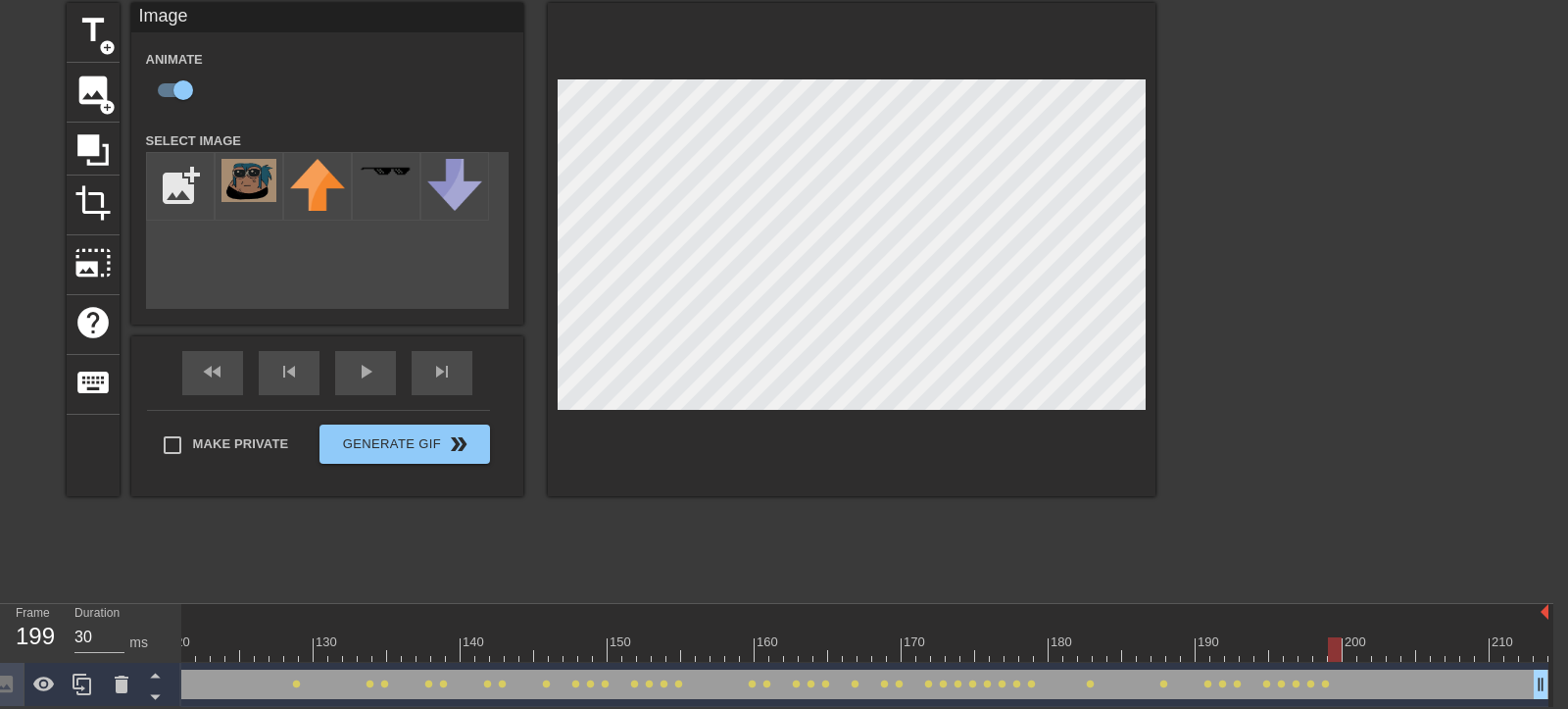click at bounding box center (-18, 649) 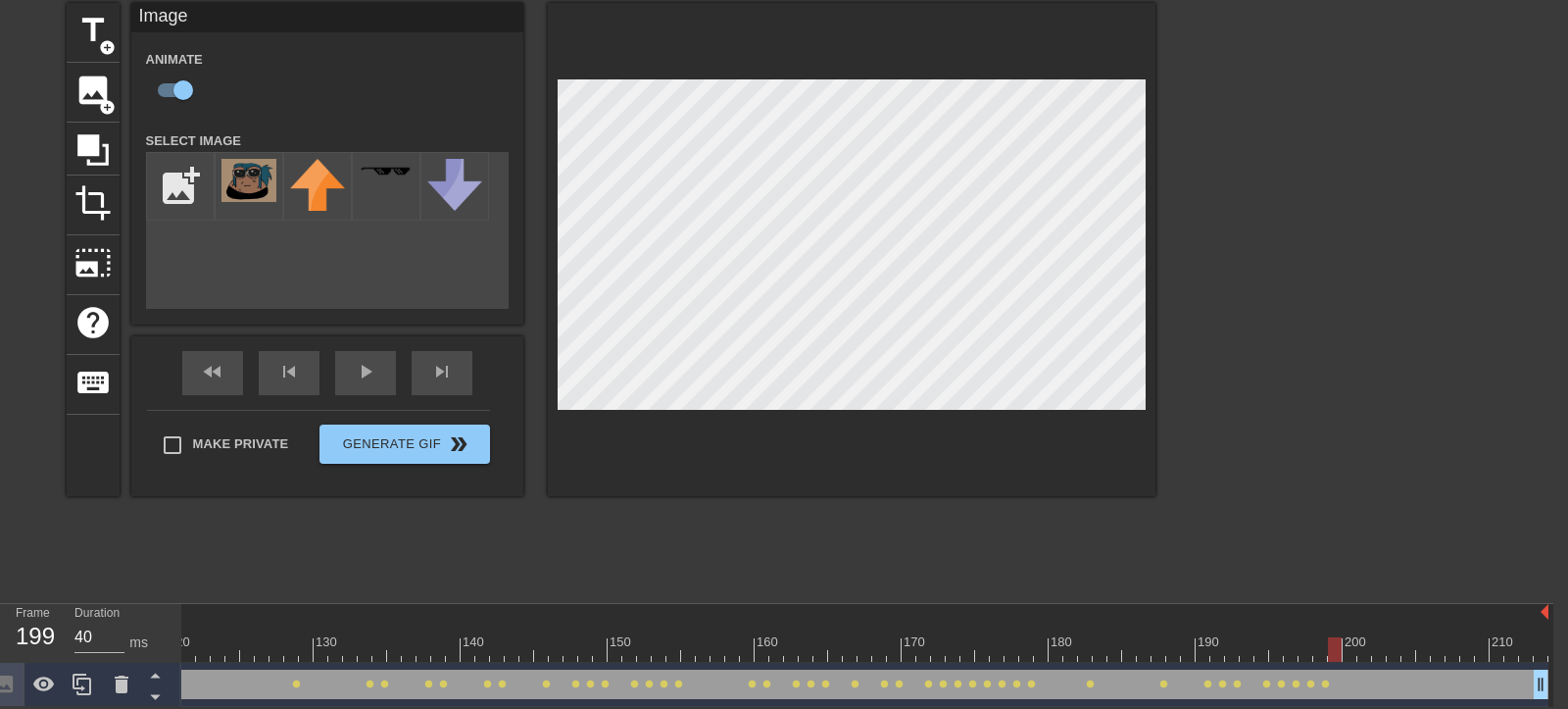 click at bounding box center (-18, 649) 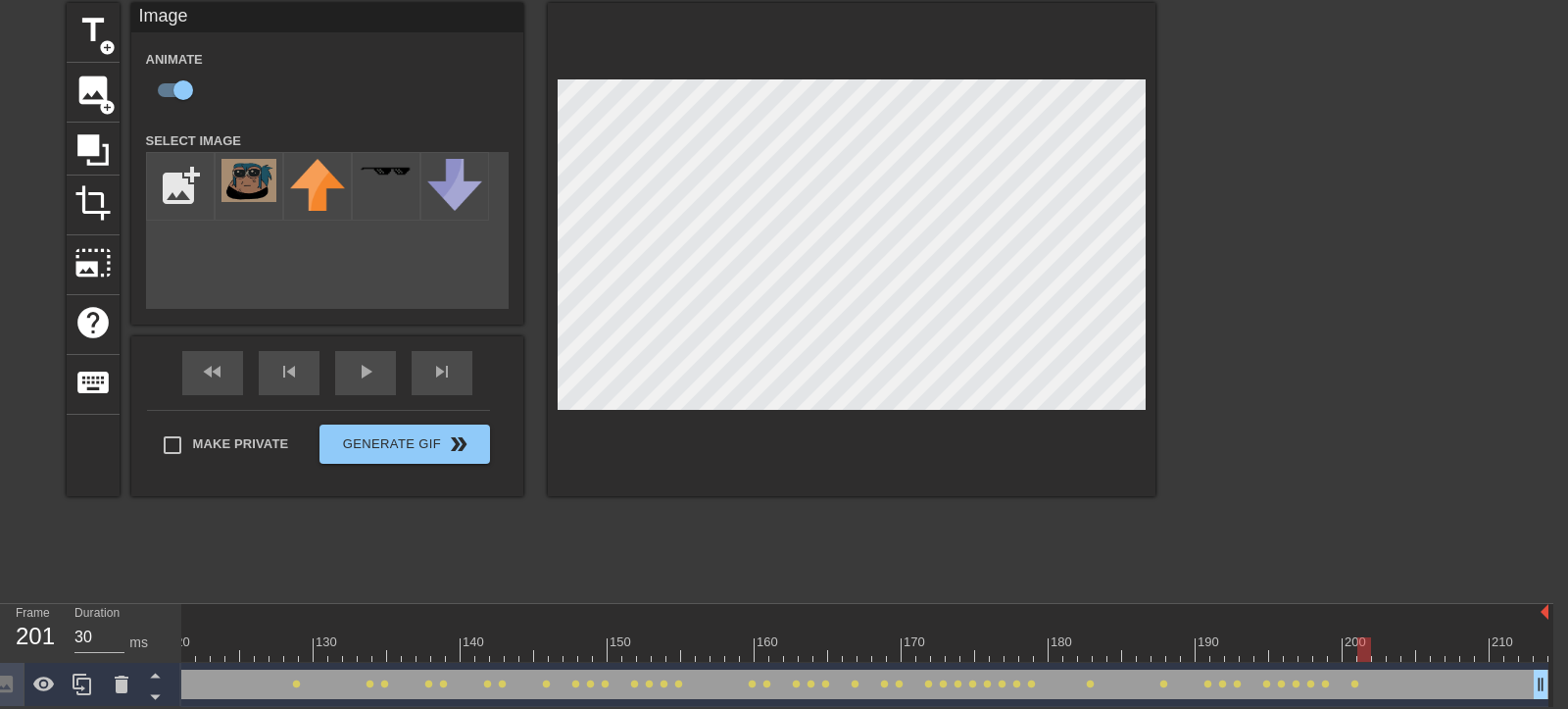 click at bounding box center (-18, 649) 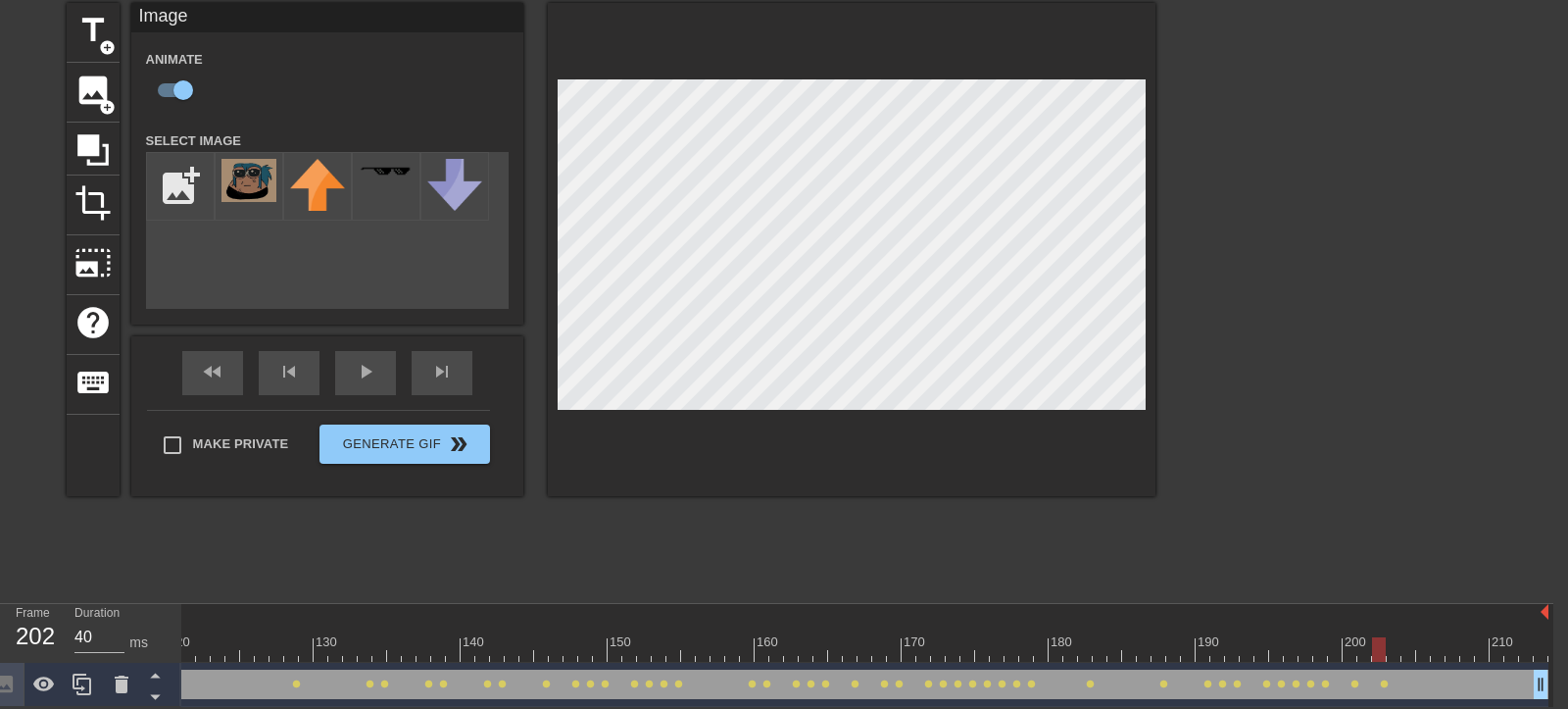 click at bounding box center (-18, 649) 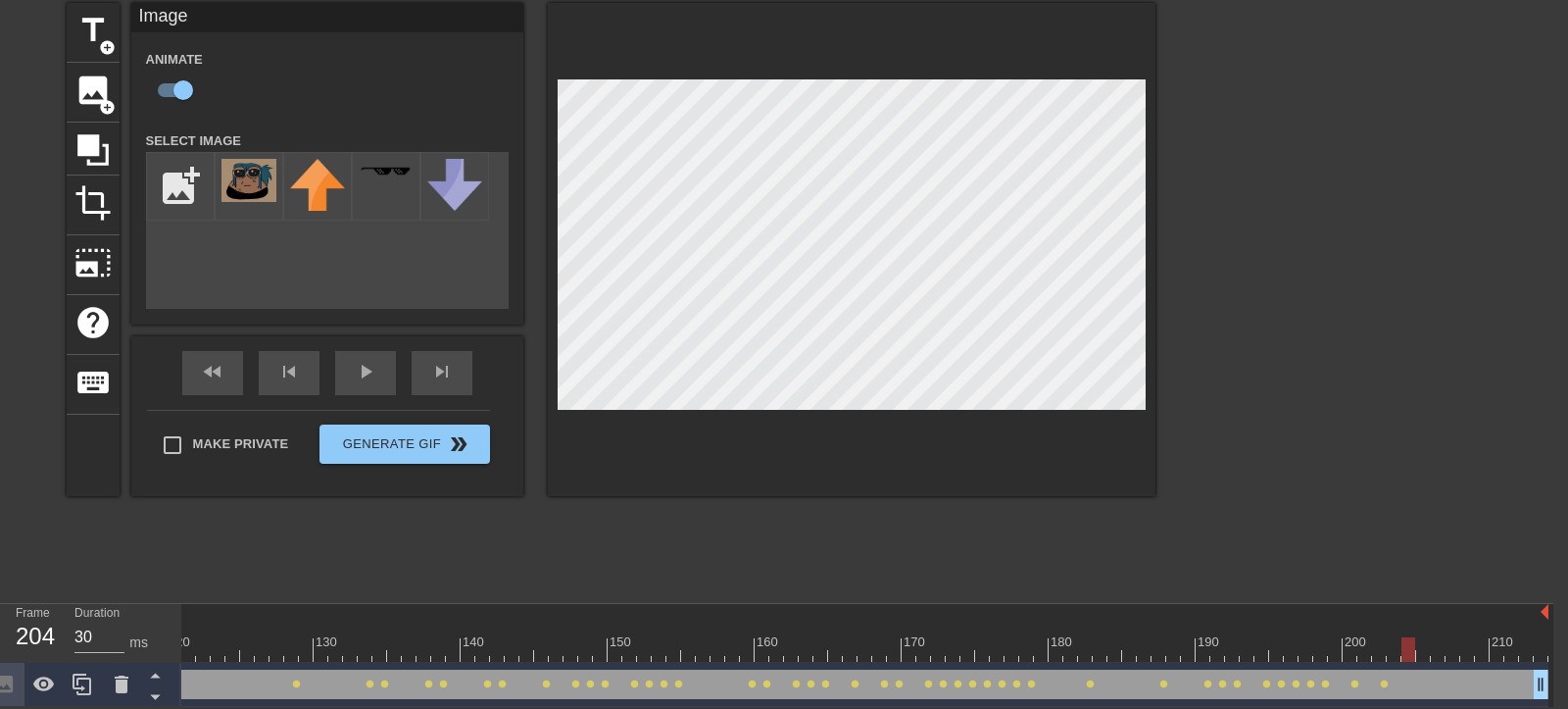click at bounding box center [-18, 649] 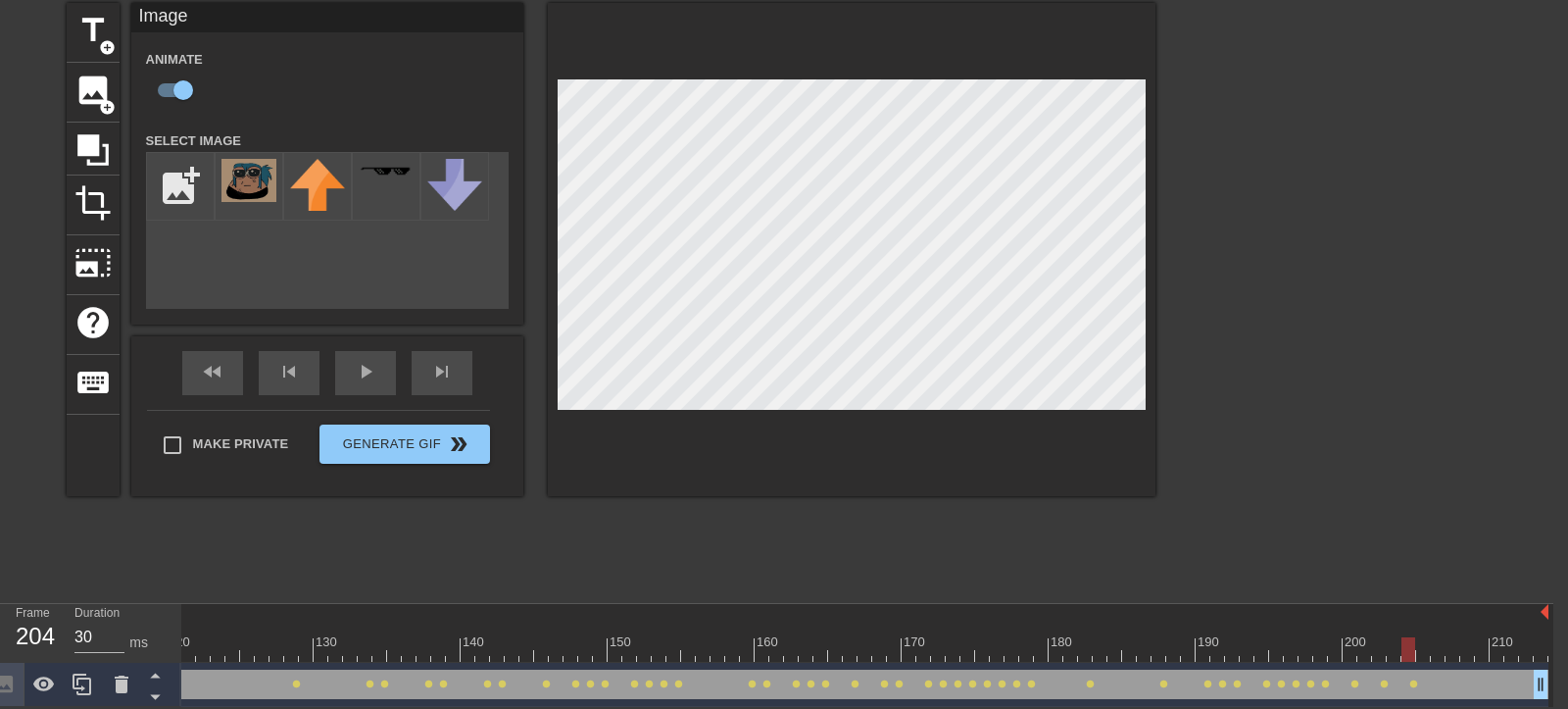 click at bounding box center (-18, 649) 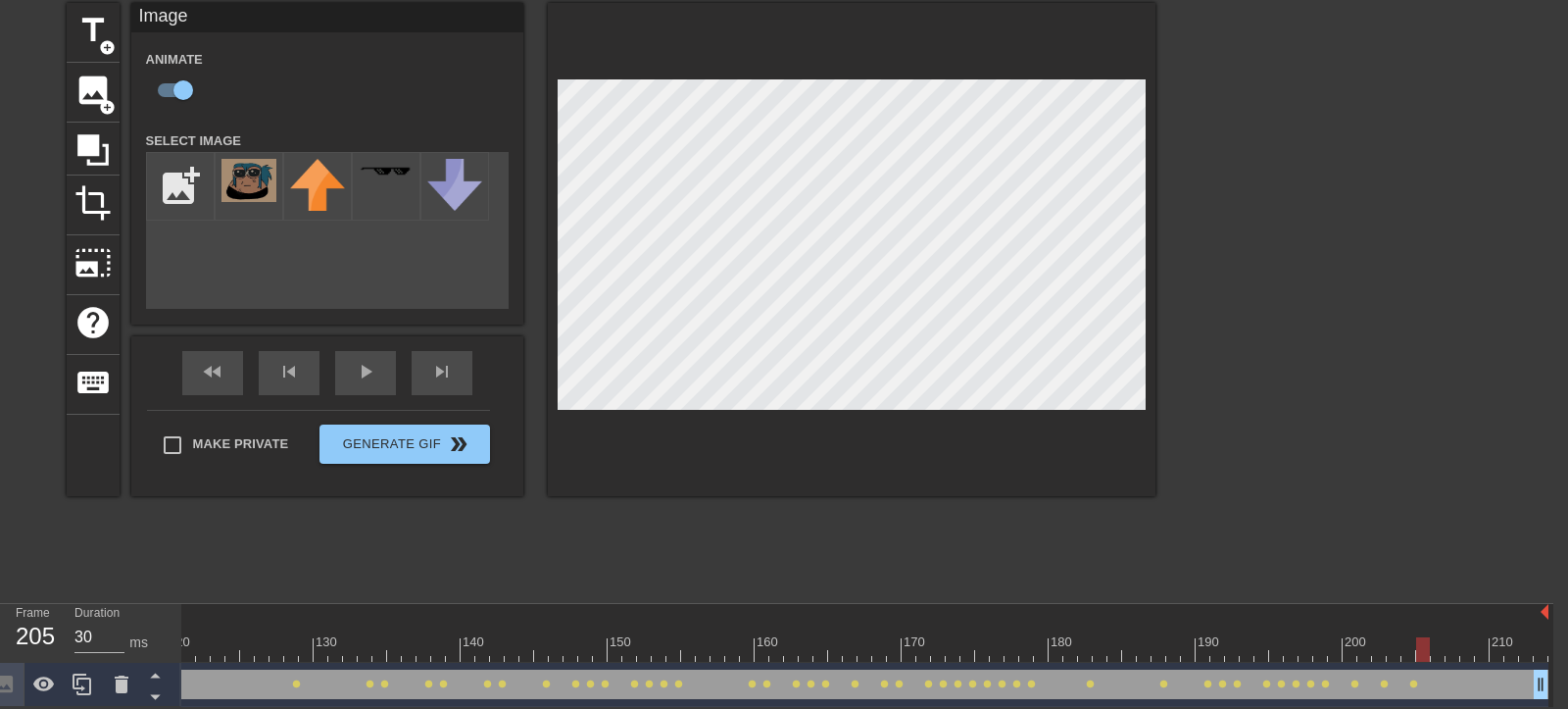 click at bounding box center (-18, 649) 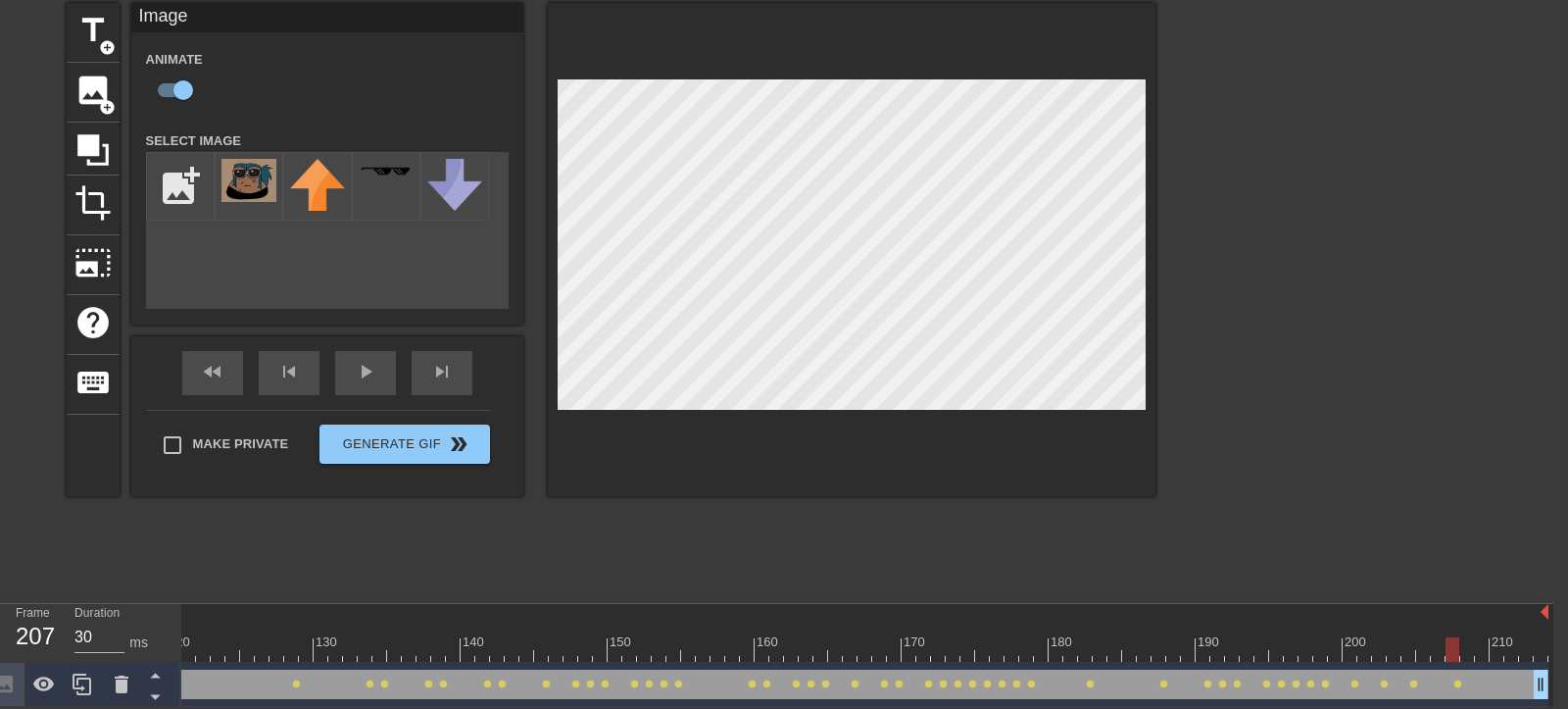 click at bounding box center (-18, 649) 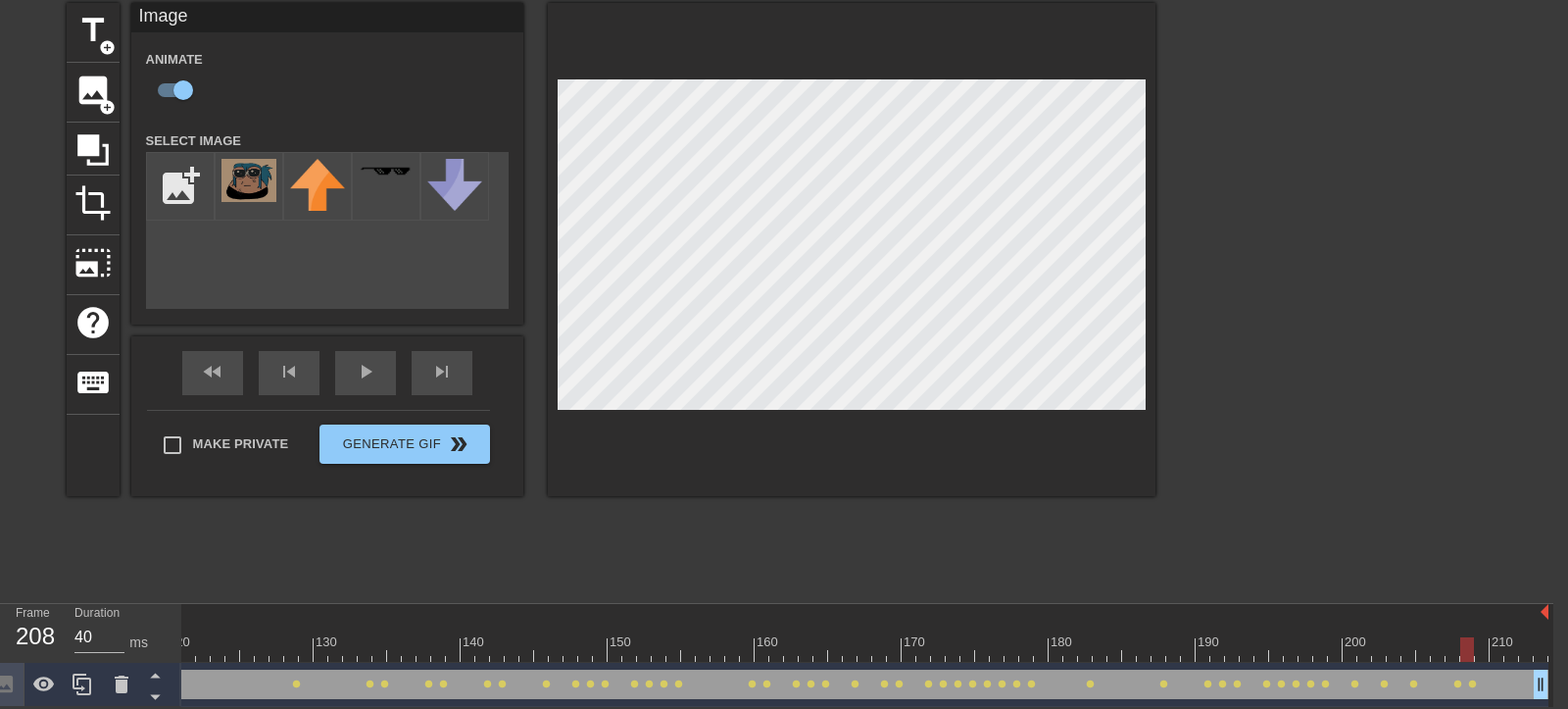 click at bounding box center (-18, 649) 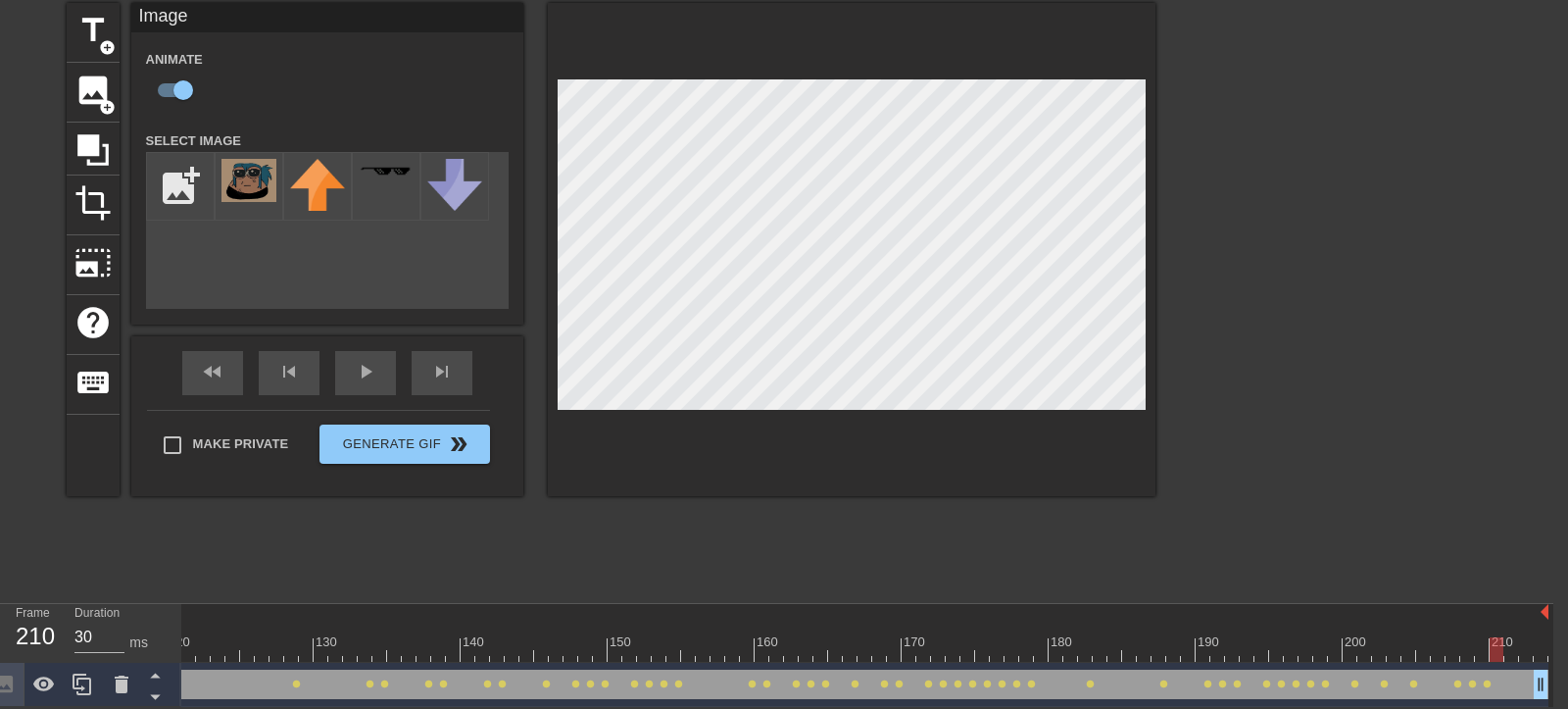 click at bounding box center (-18, 649) 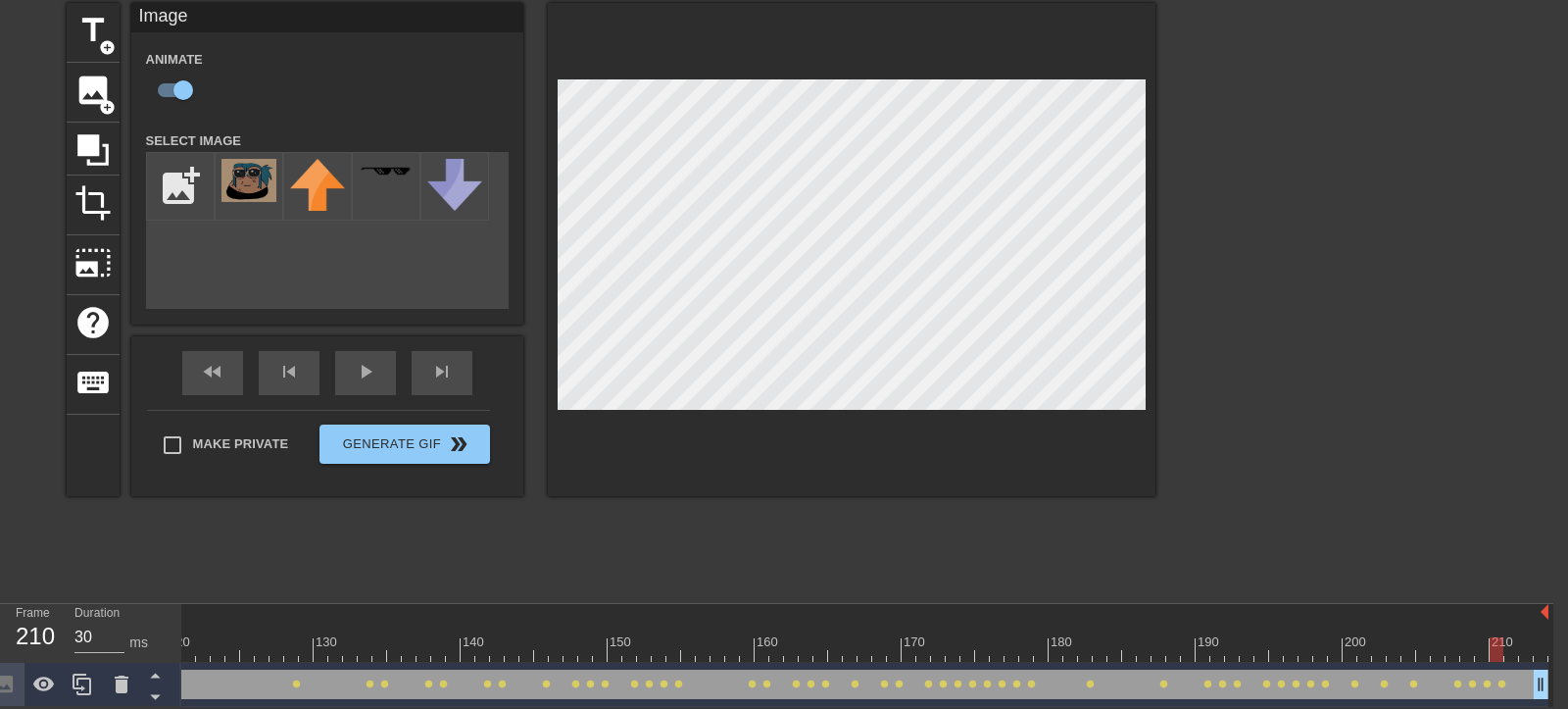 click at bounding box center [-18, 649] 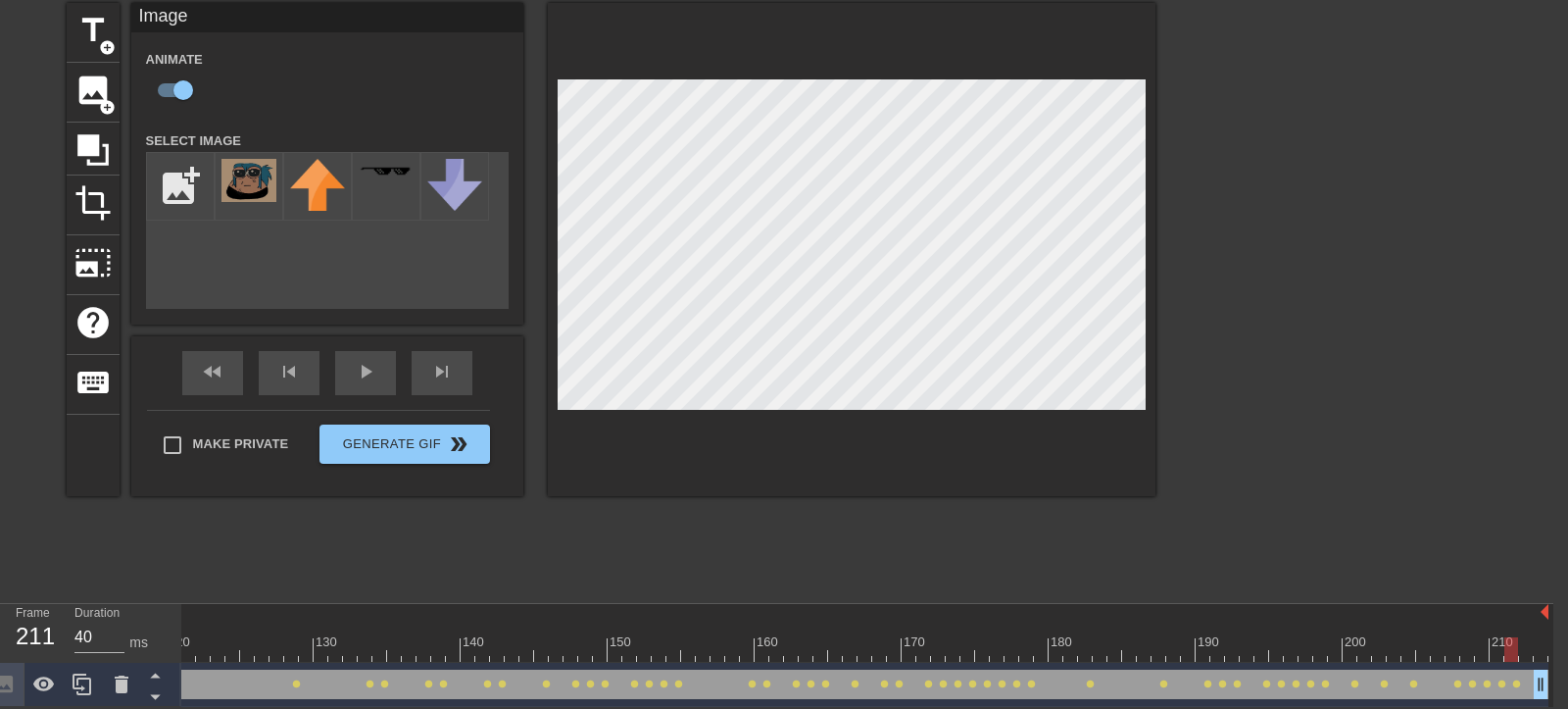 click at bounding box center [-18, 649] 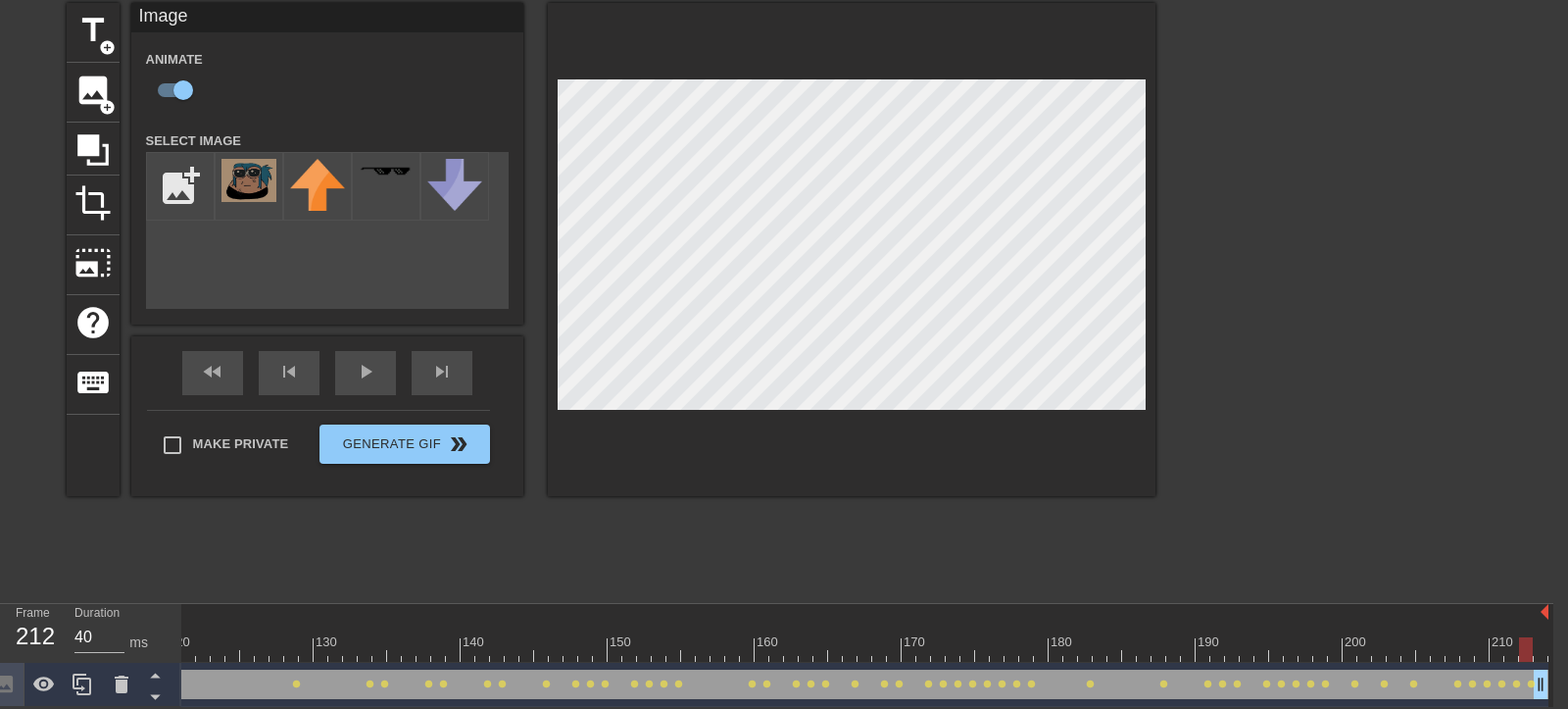 click on "10                                         20                                         30                                         40                                         50                                         60                                         70                                         80                                         90                                         100                                         110                                         120                                         130                                         140                                         150                                         160" at bounding box center (-18, 633) 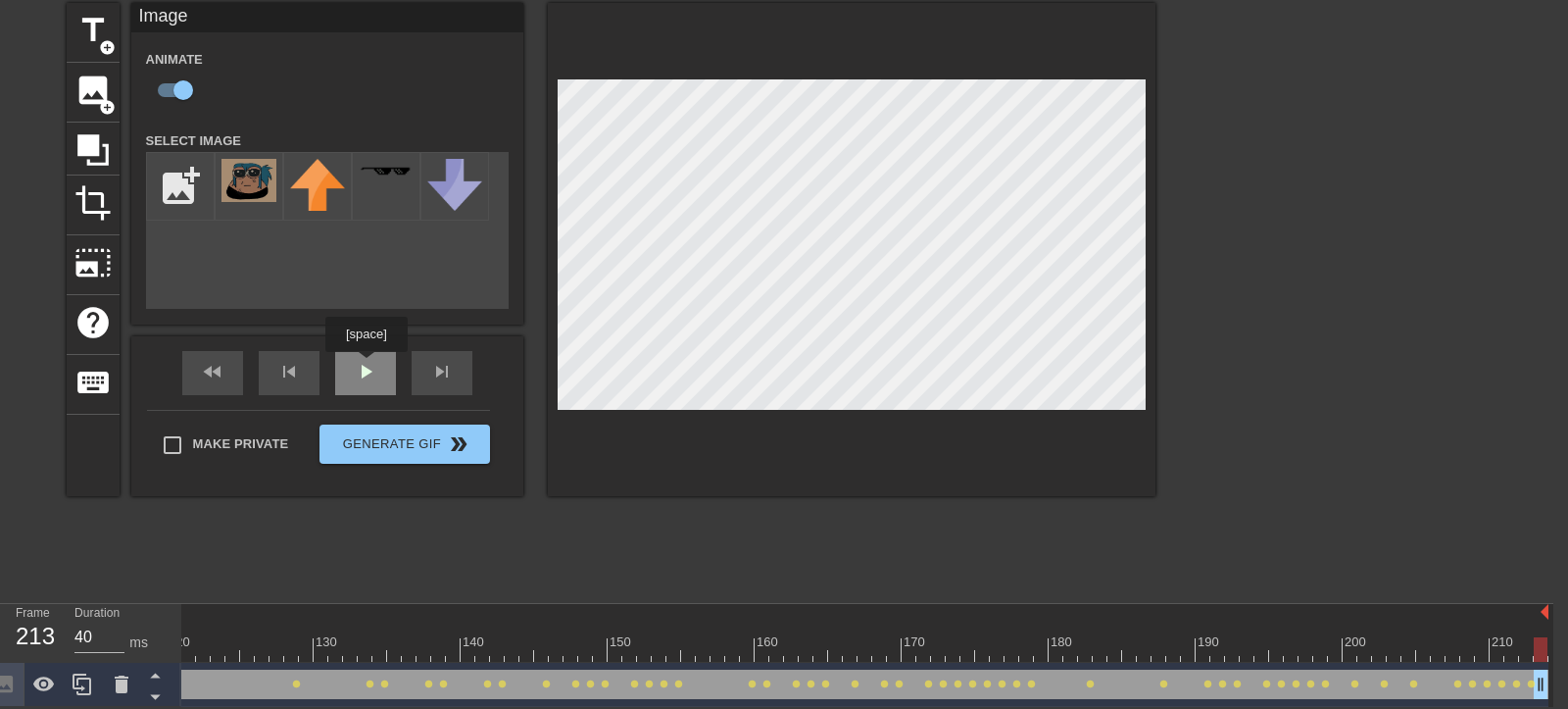 click on "fast_rewind skip_previous play_arrow skip_next" at bounding box center [327, 373] 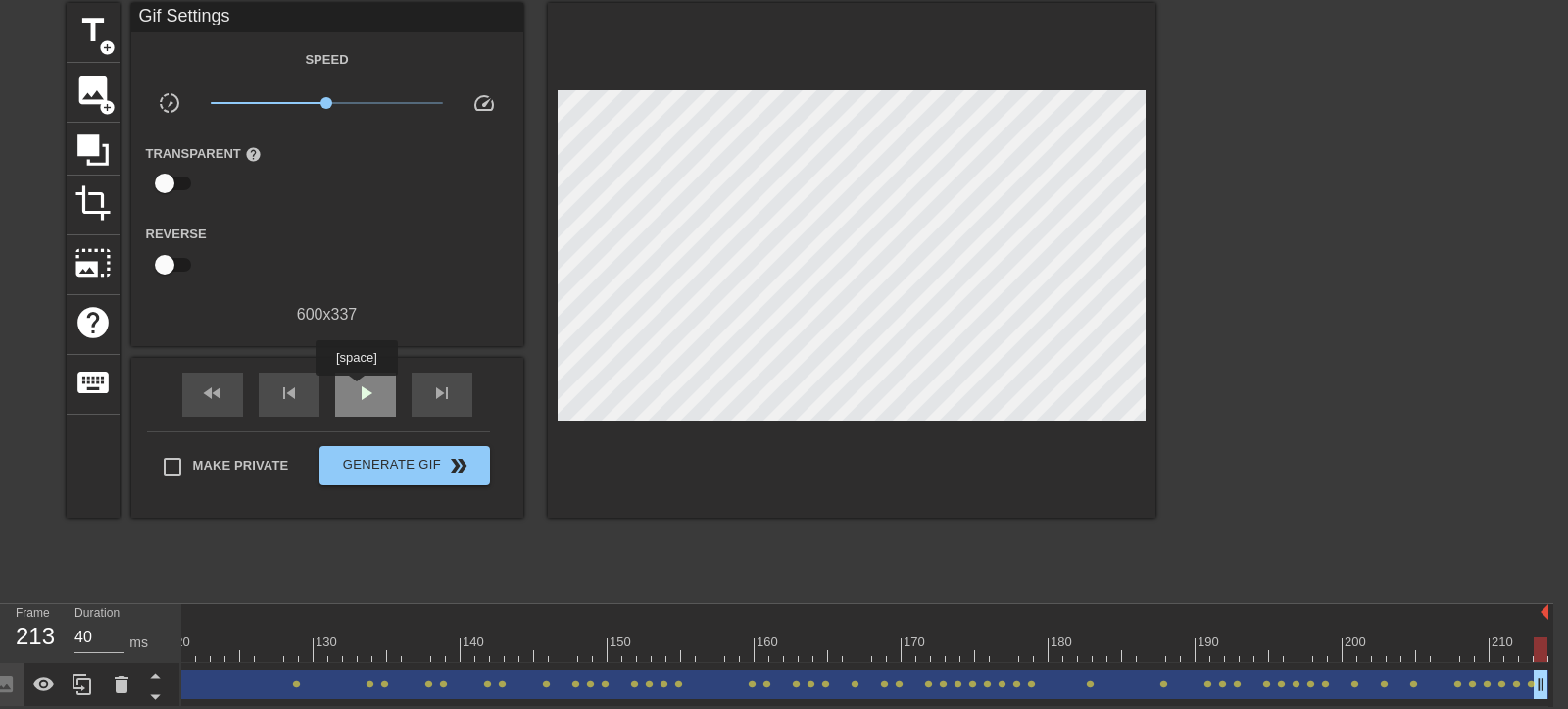 click on "play_arrow" at bounding box center (366, 393) 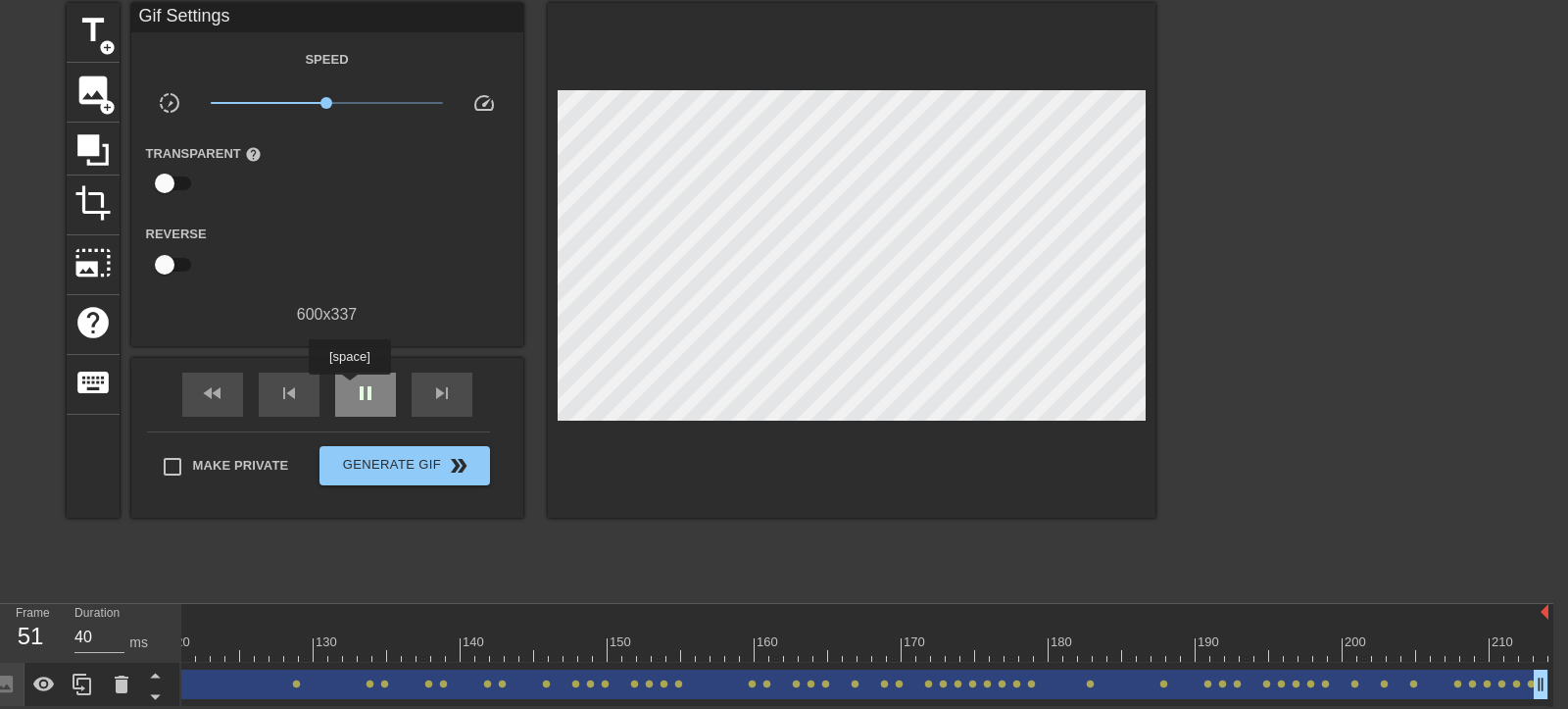 click on "pause" at bounding box center [366, 394] 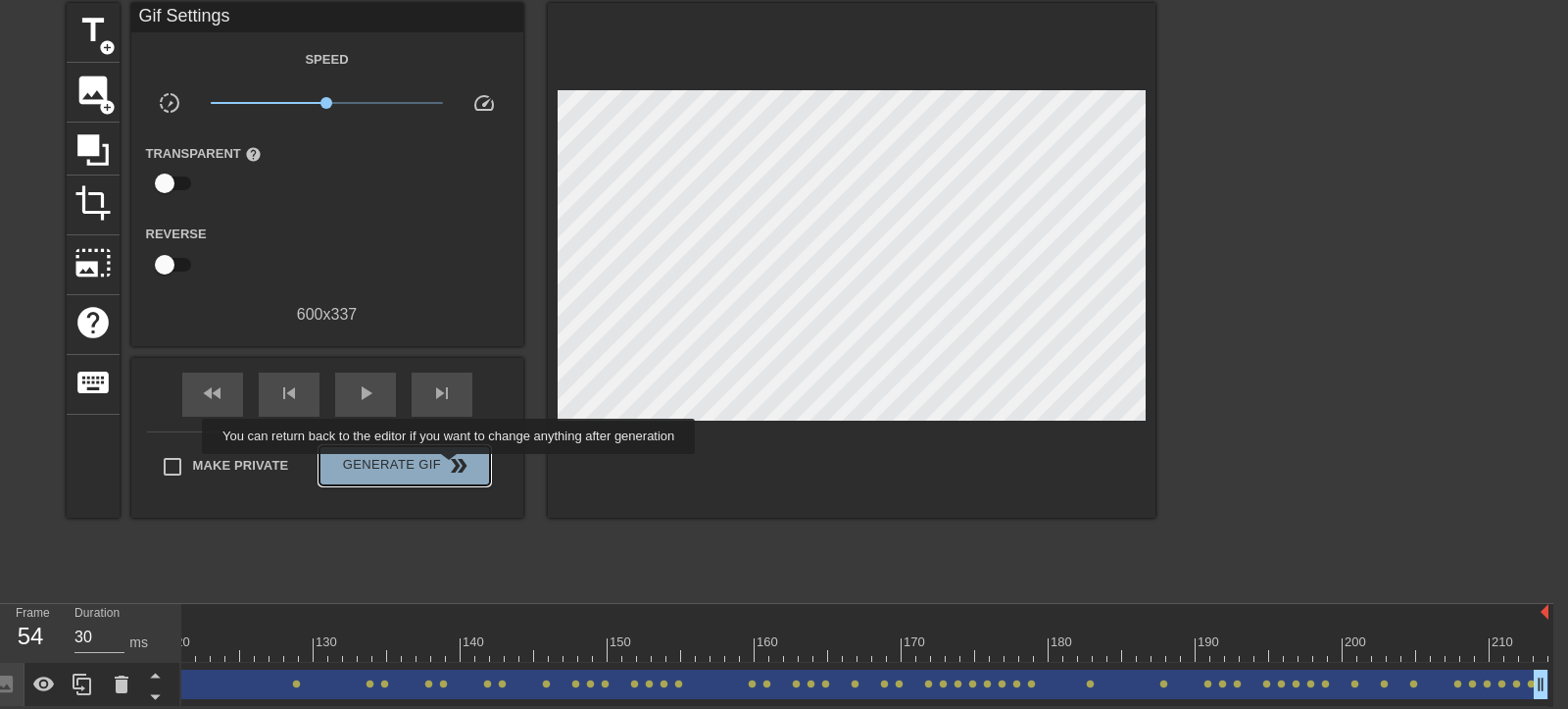click on "double_arrow" at bounding box center [459, 466] 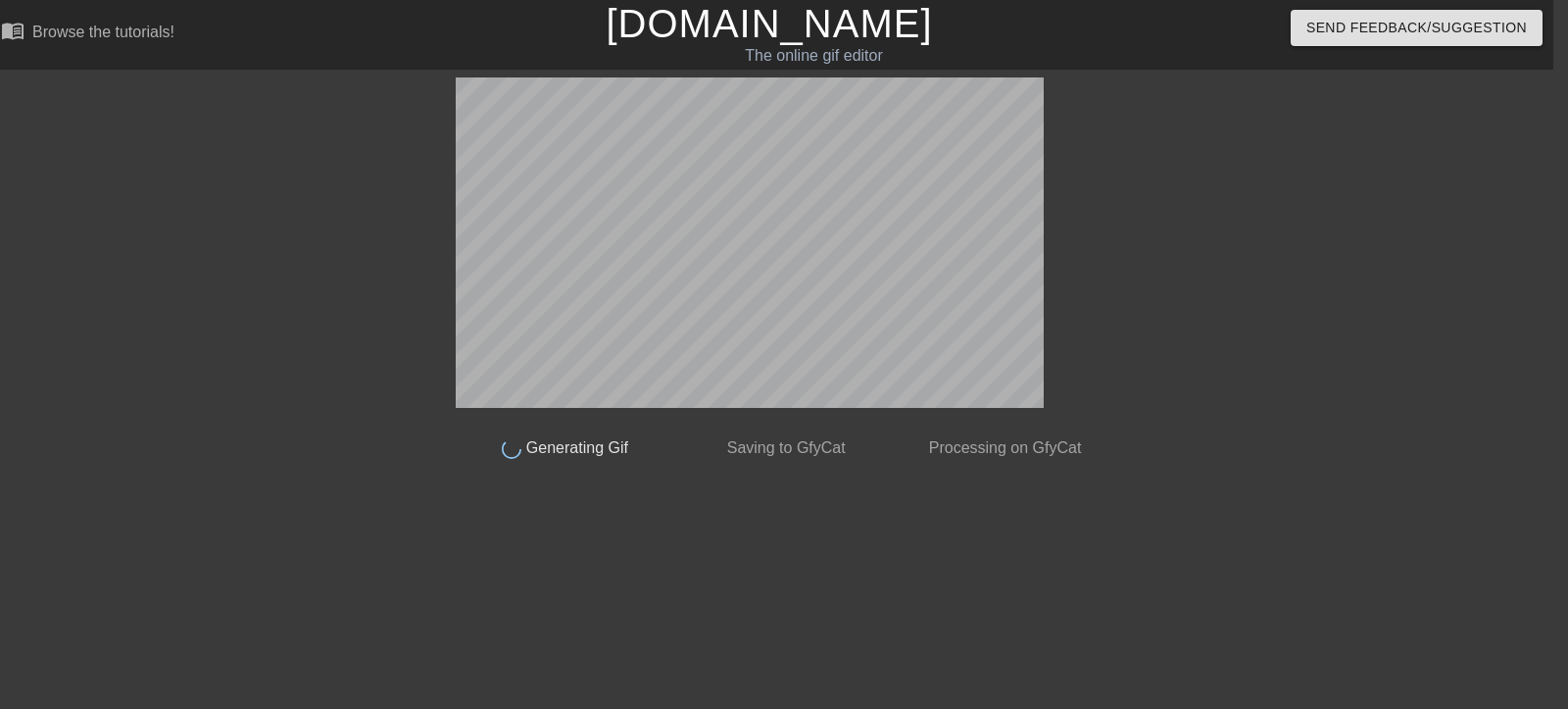 scroll, scrollTop: 0, scrollLeft: 15, axis: horizontal 